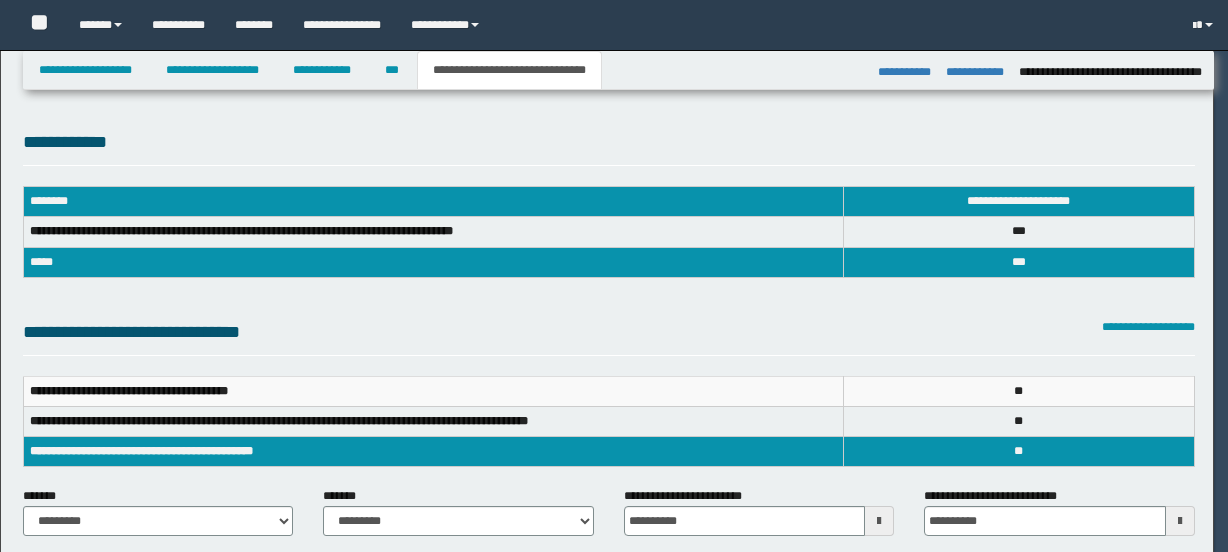 select on "*" 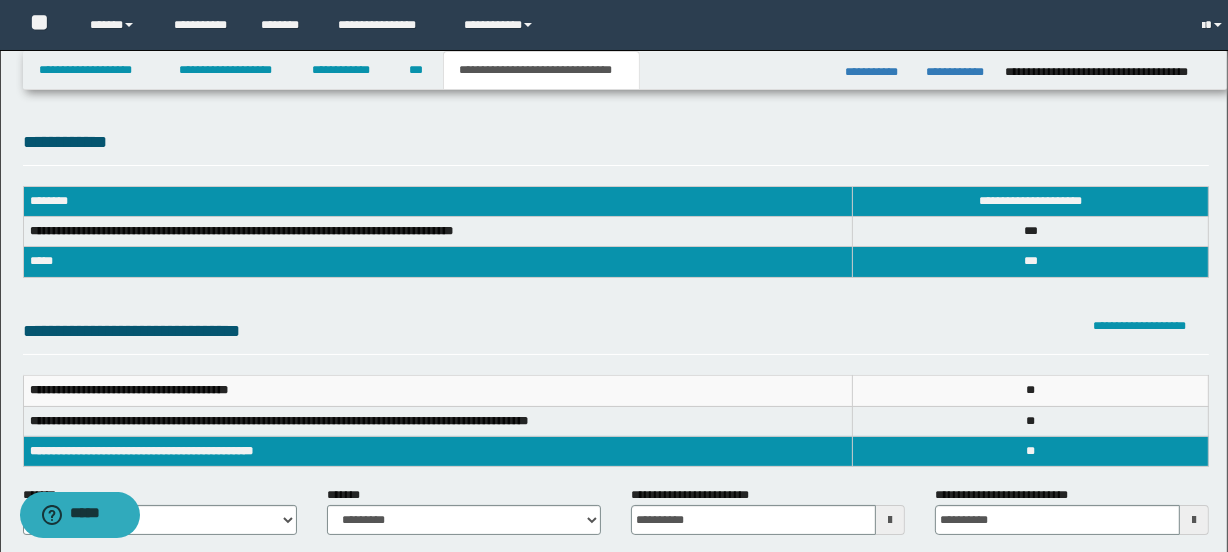 scroll, scrollTop: 0, scrollLeft: 0, axis: both 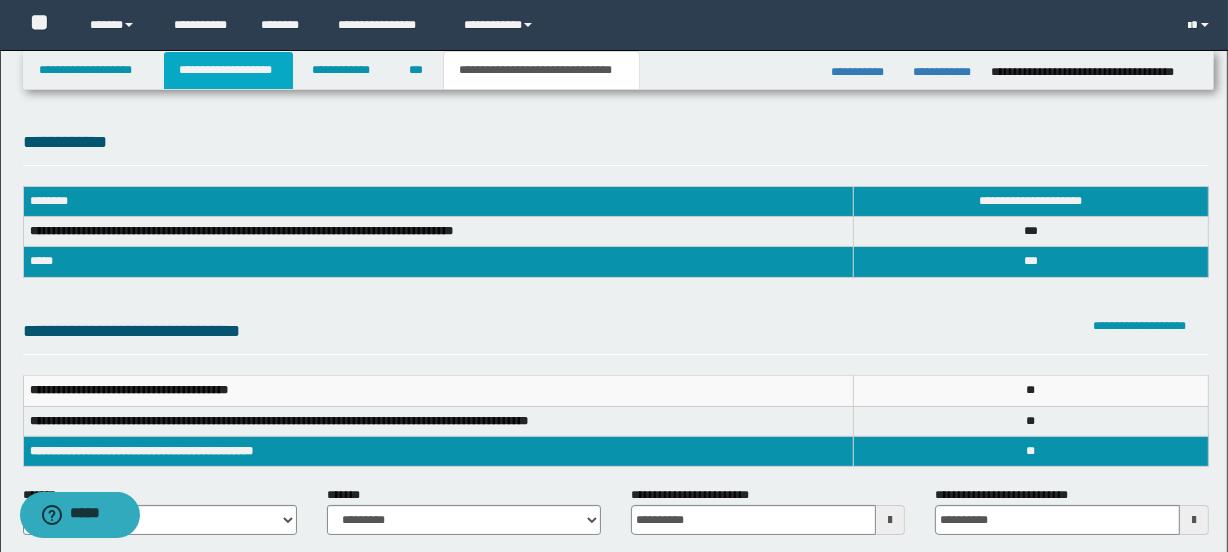 click on "**********" at bounding box center [228, 70] 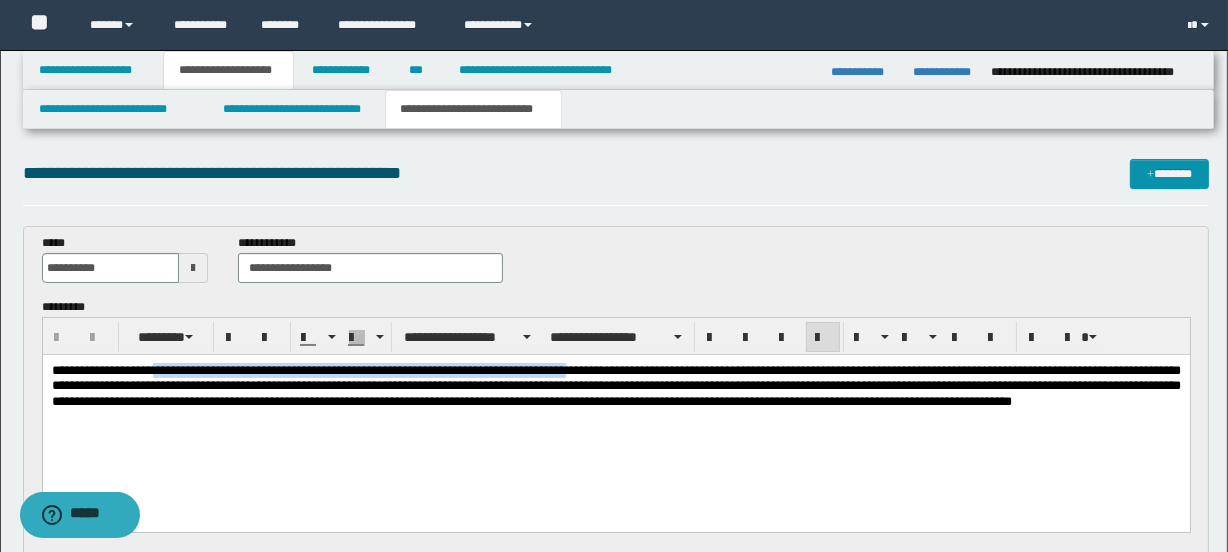 drag, startPoint x: 616, startPoint y: 368, endPoint x: 164, endPoint y: 375, distance: 452.0542 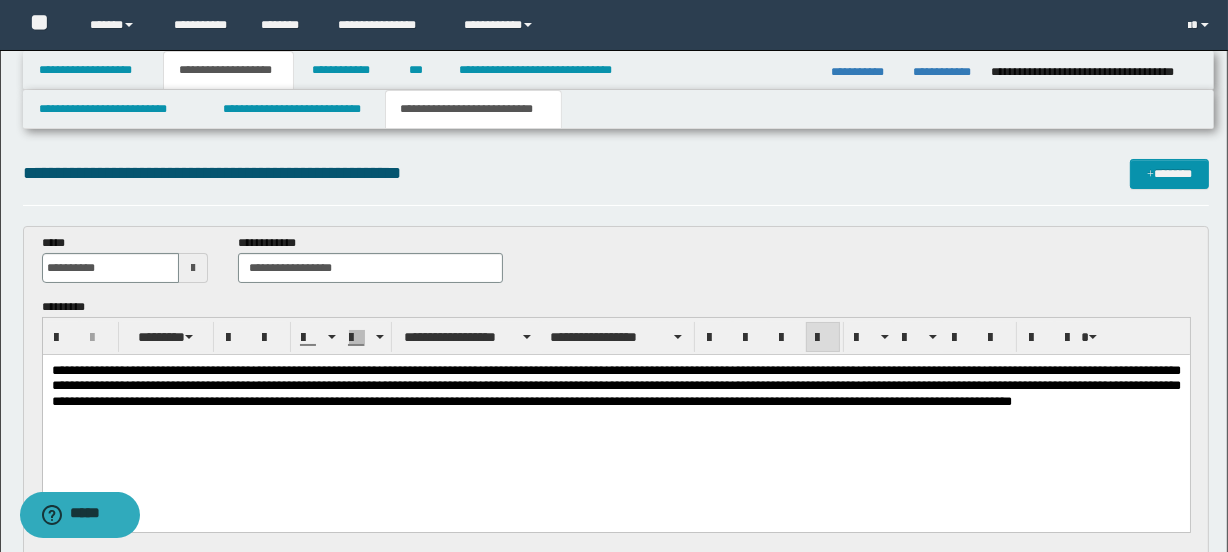 click on "**********" at bounding box center [615, 418] 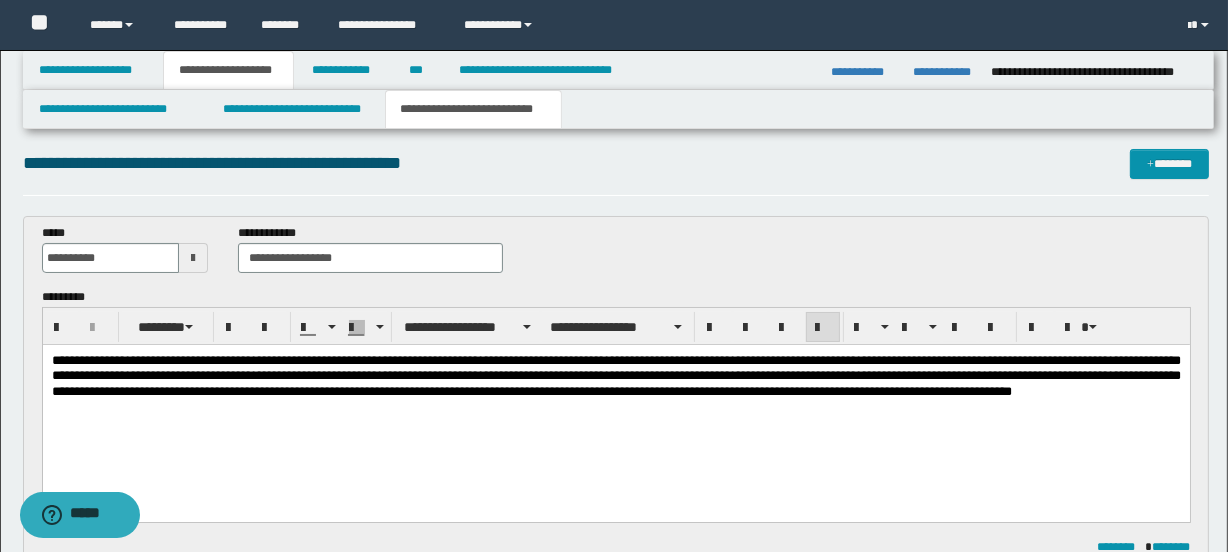 scroll, scrollTop: 7, scrollLeft: 0, axis: vertical 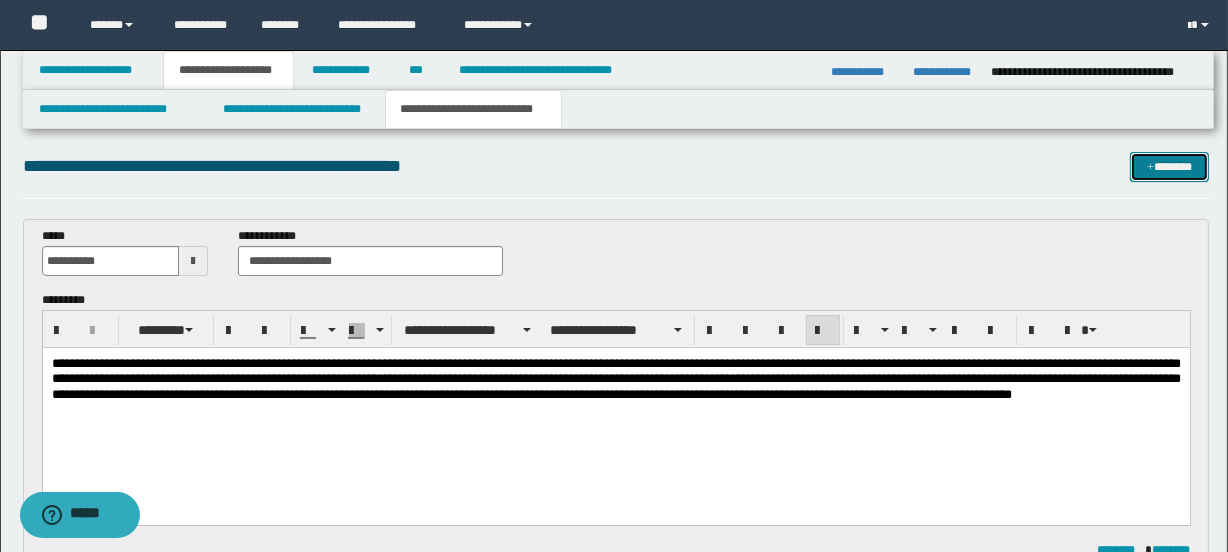 click on "*******" at bounding box center [1170, 167] 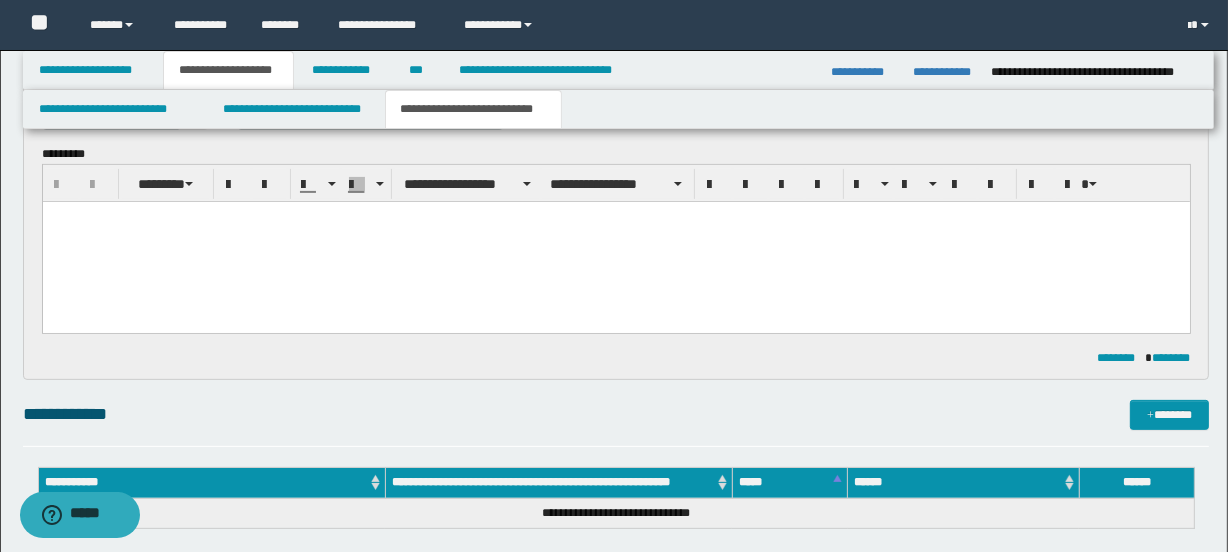 scroll, scrollTop: 0, scrollLeft: 0, axis: both 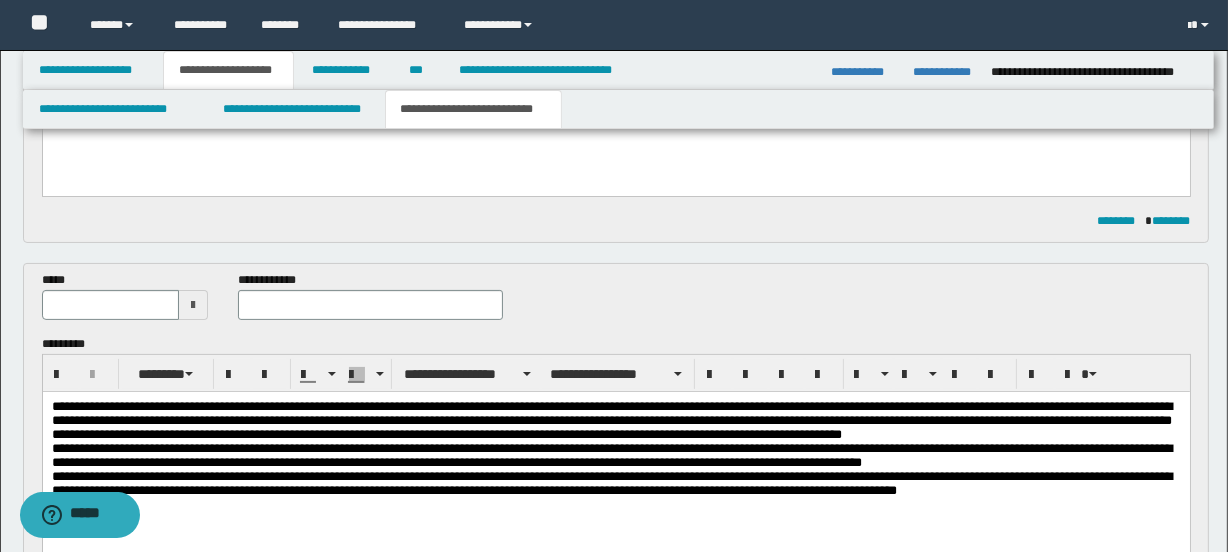 click at bounding box center [193, 305] 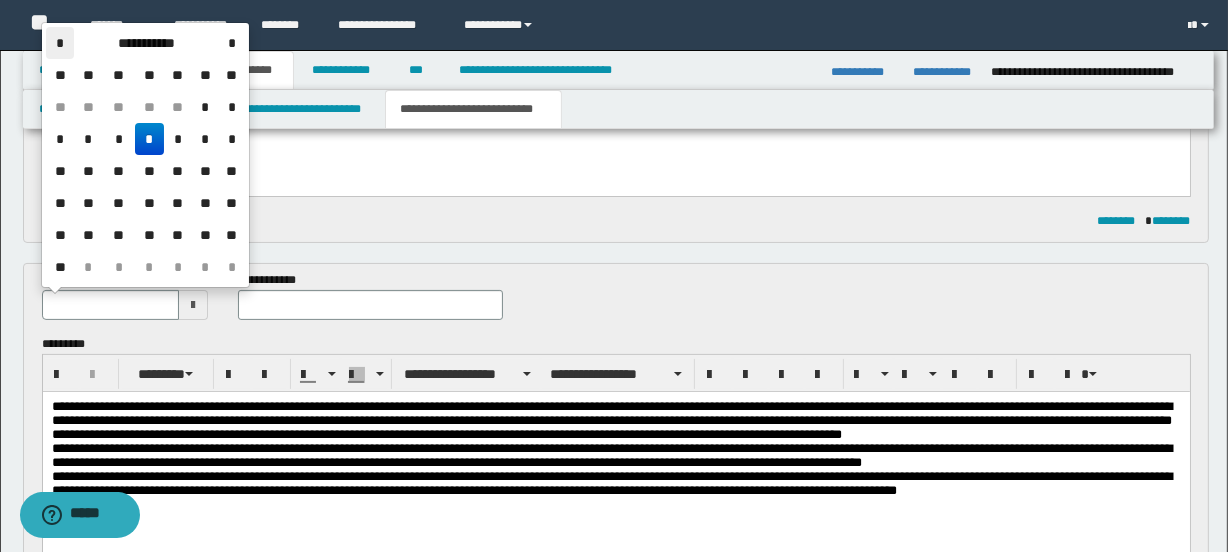 click on "*" at bounding box center (60, 43) 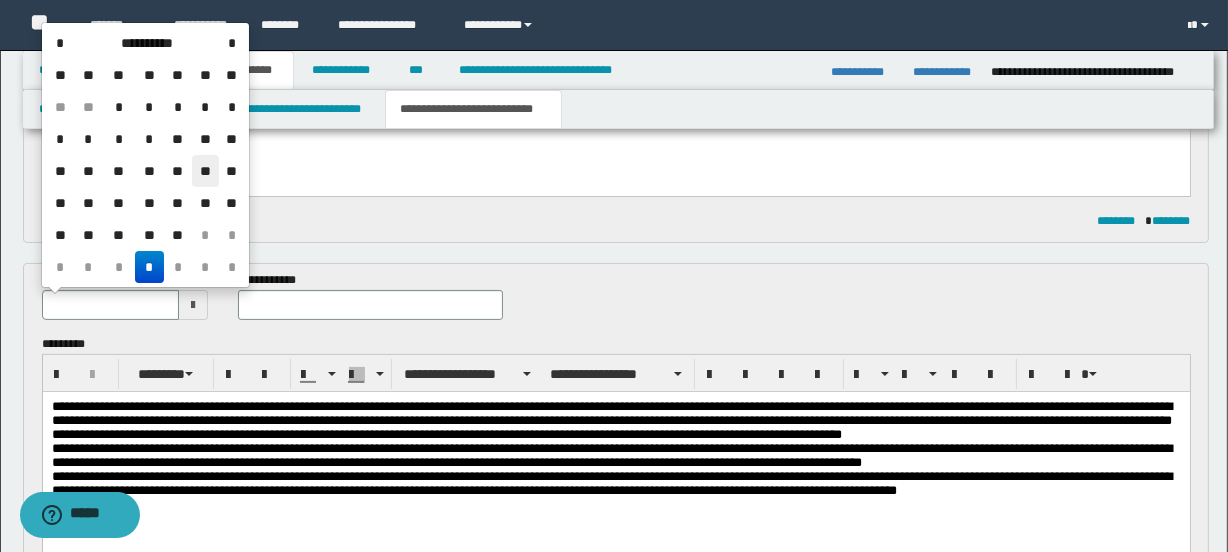 click on "**" at bounding box center (206, 171) 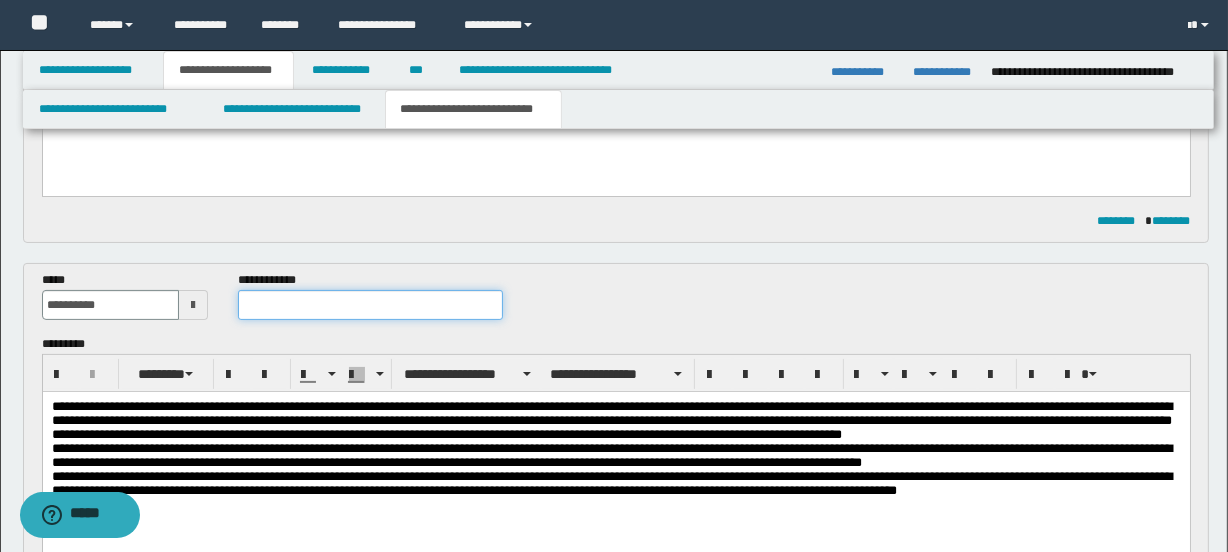 click at bounding box center [370, 305] 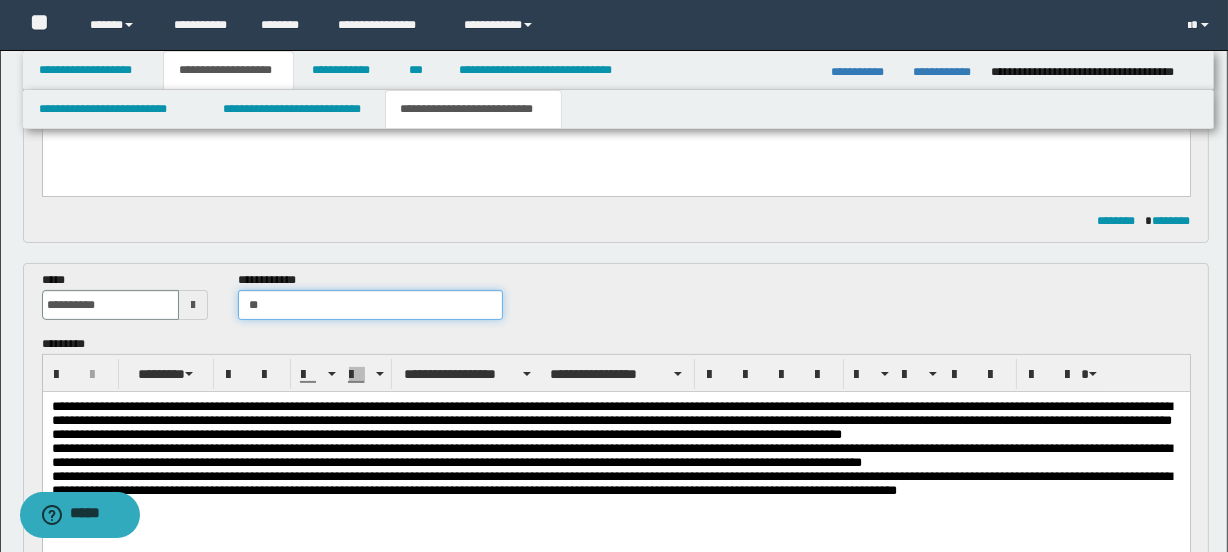 type on "*" 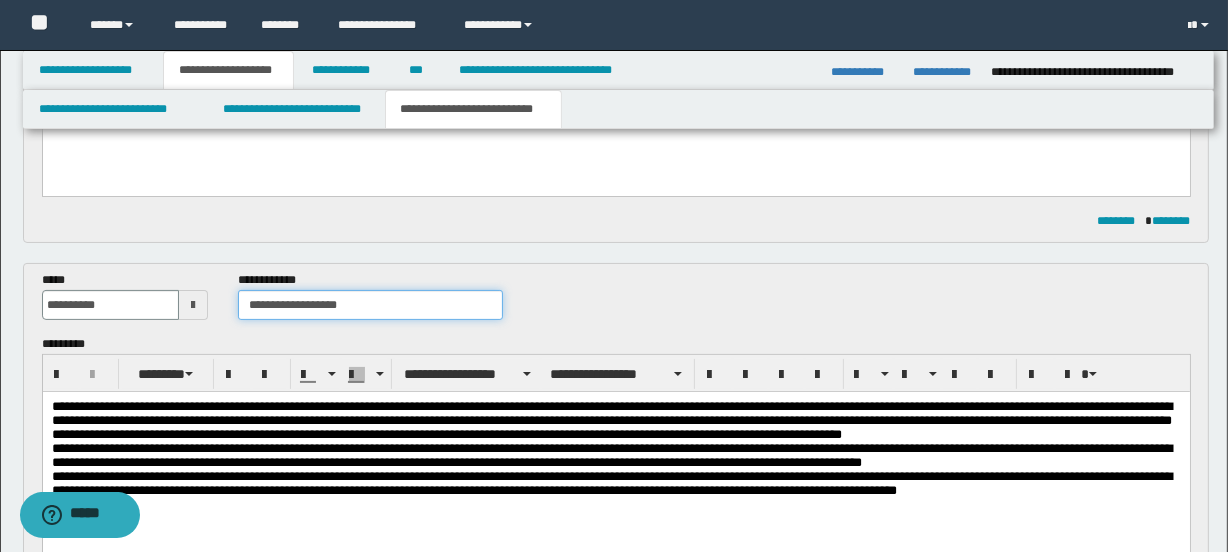 type on "**********" 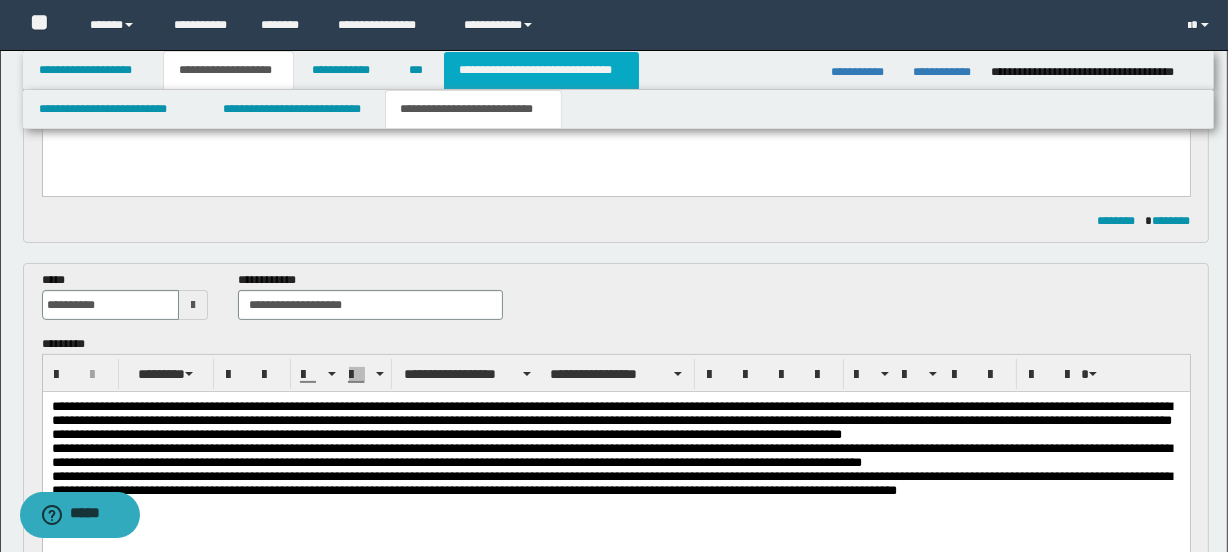 click on "**********" at bounding box center [541, 70] 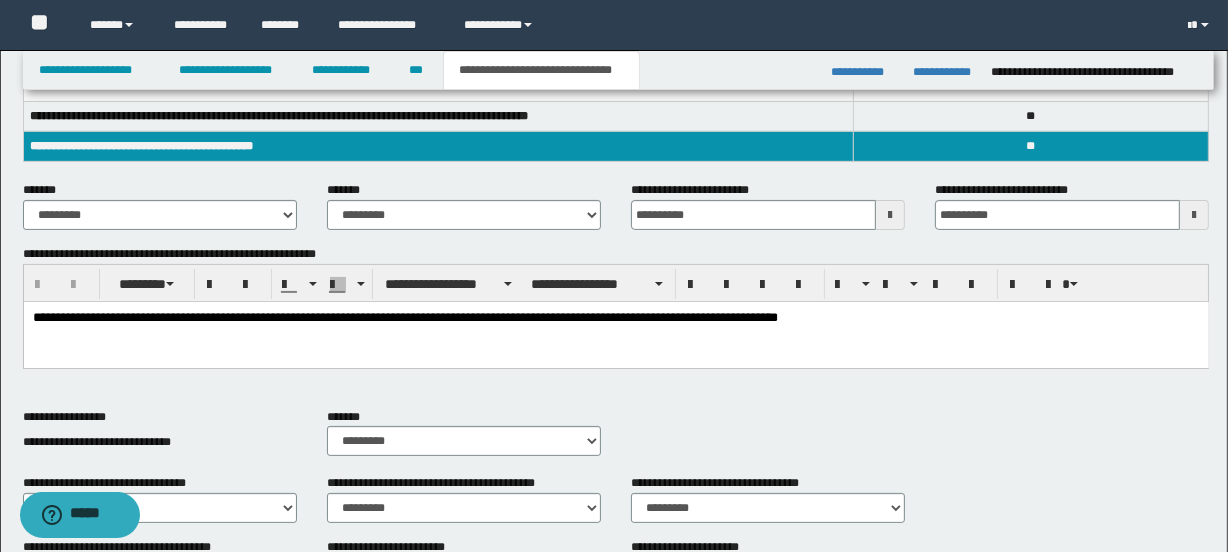 scroll, scrollTop: 0, scrollLeft: 0, axis: both 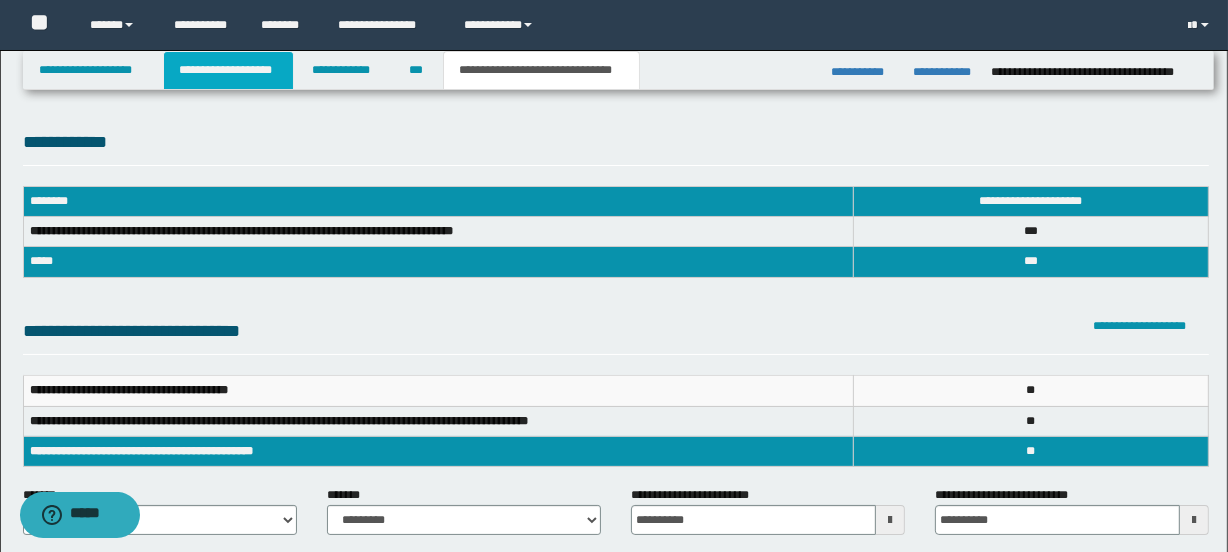 click on "**********" at bounding box center [228, 70] 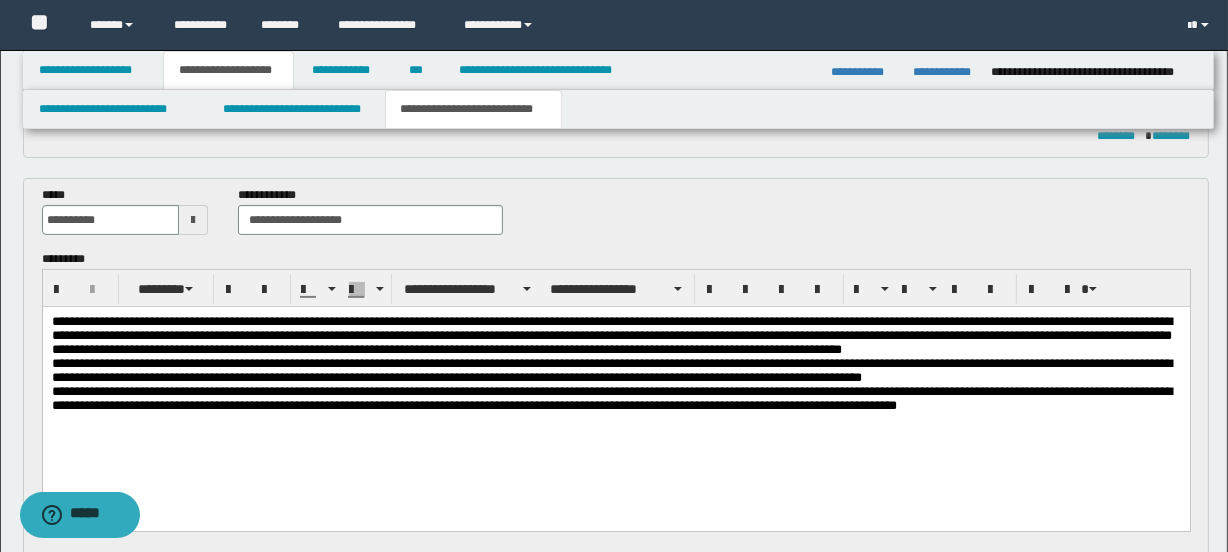 scroll, scrollTop: 0, scrollLeft: 0, axis: both 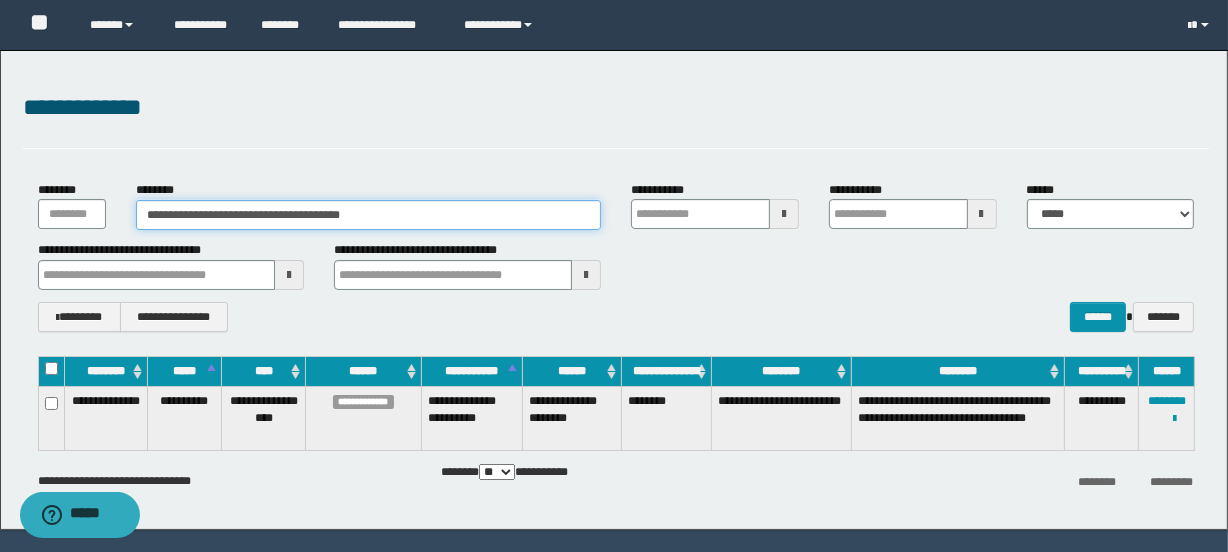 drag, startPoint x: 399, startPoint y: 209, endPoint x: 0, endPoint y: 192, distance: 399.362 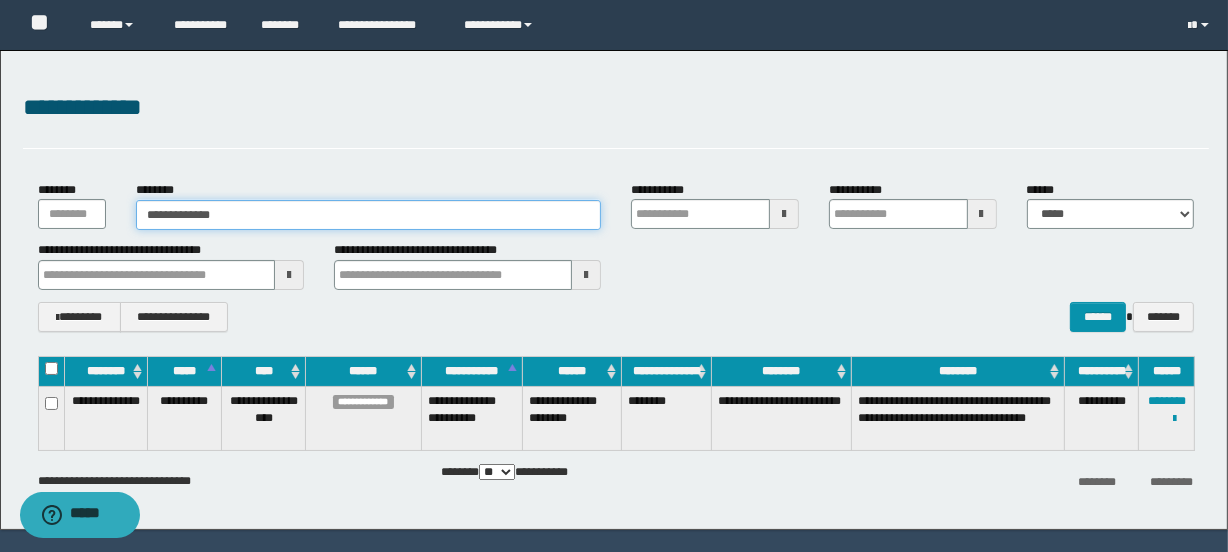 type on "**********" 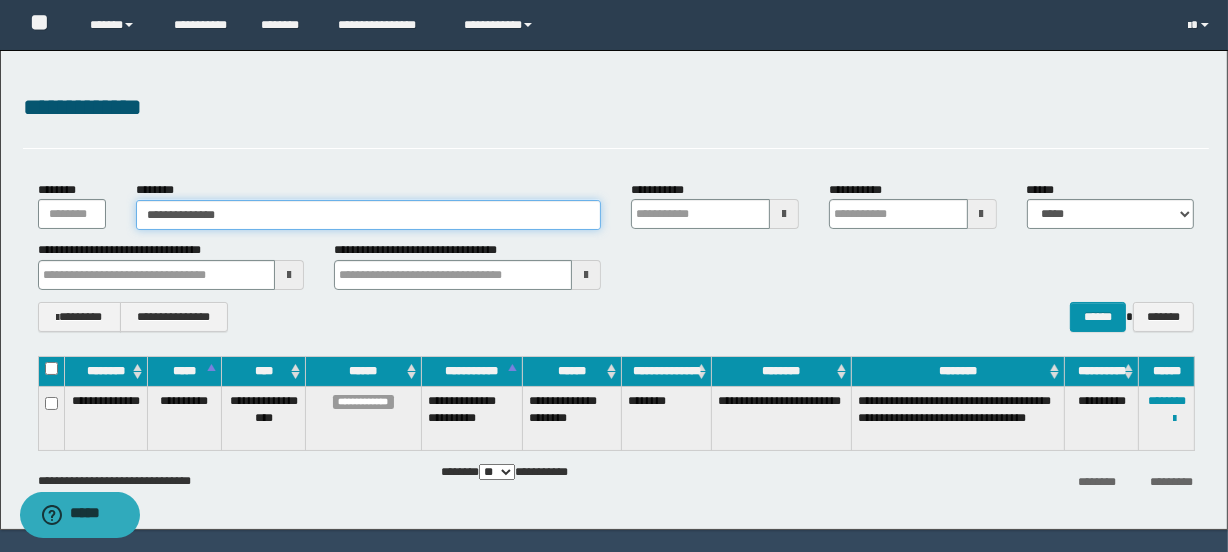 type on "**********" 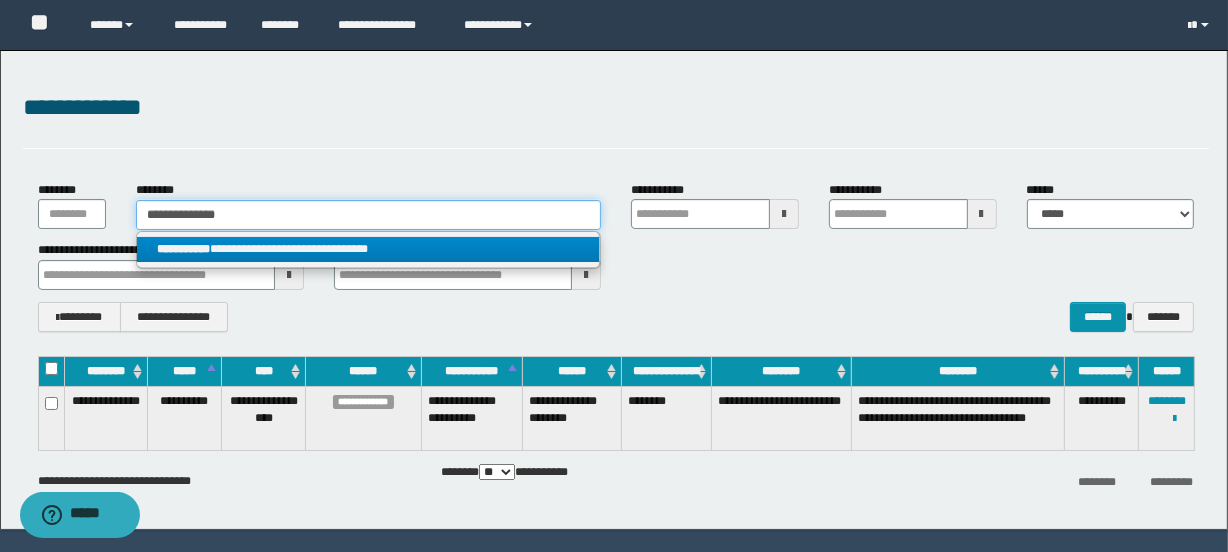 type on "**********" 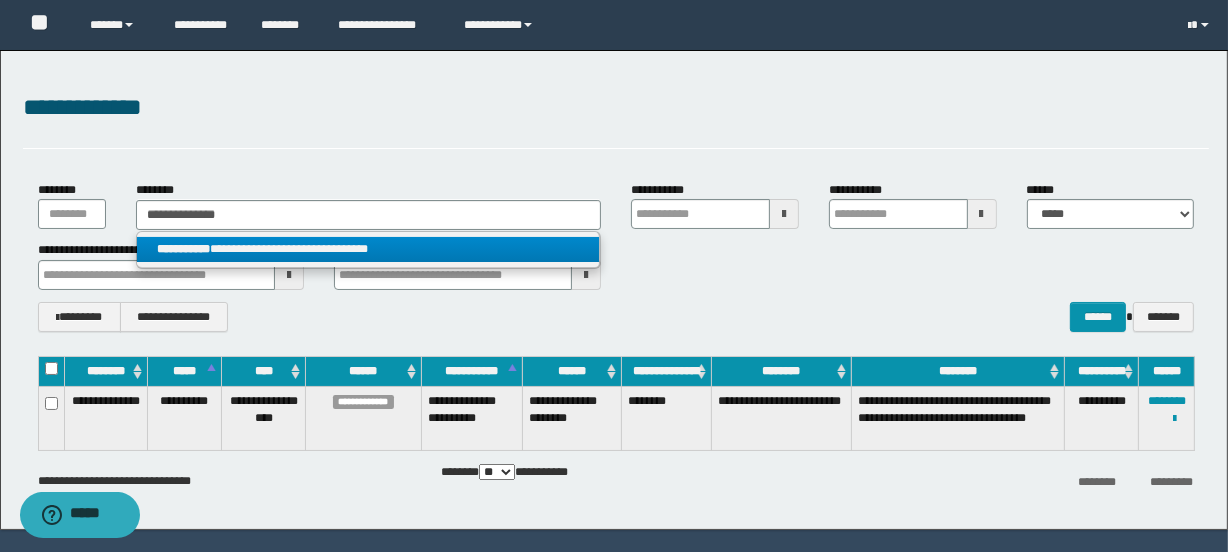 click on "**********" at bounding box center [368, 249] 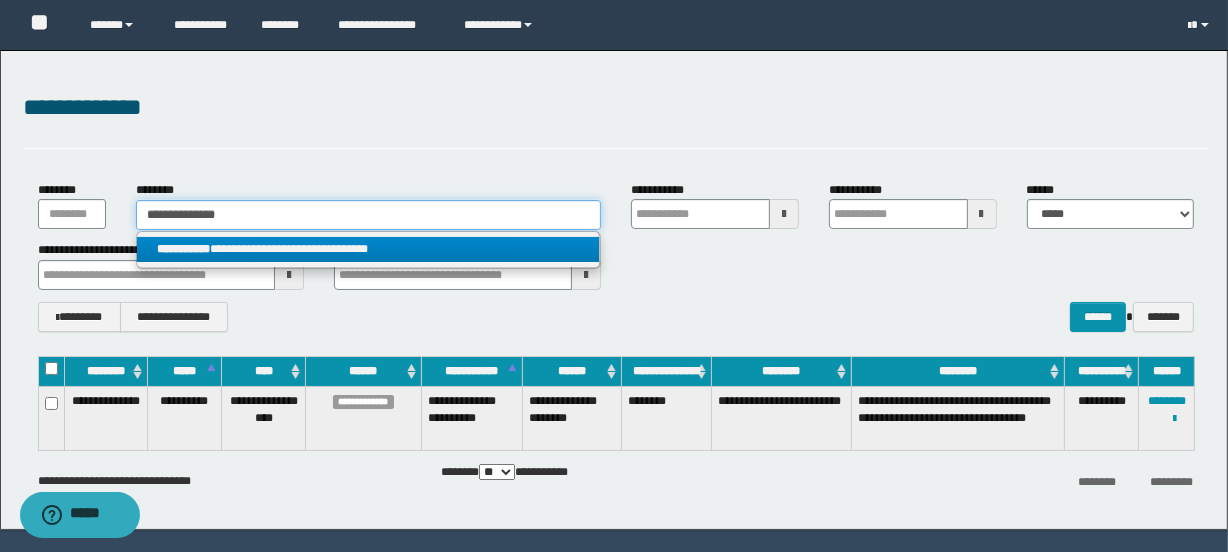 type 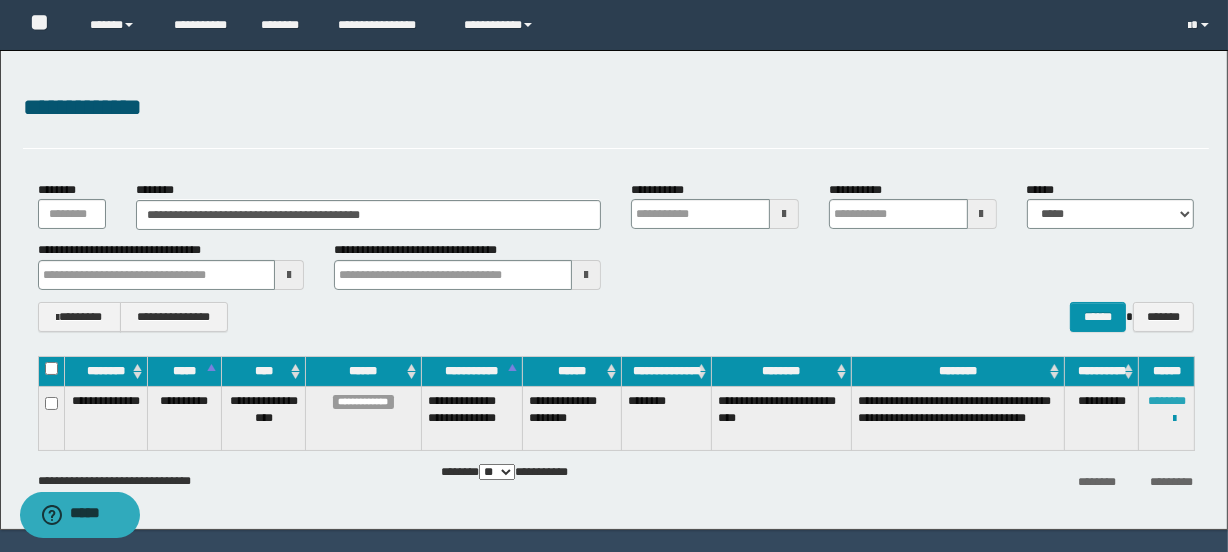 click on "********" at bounding box center [1167, 401] 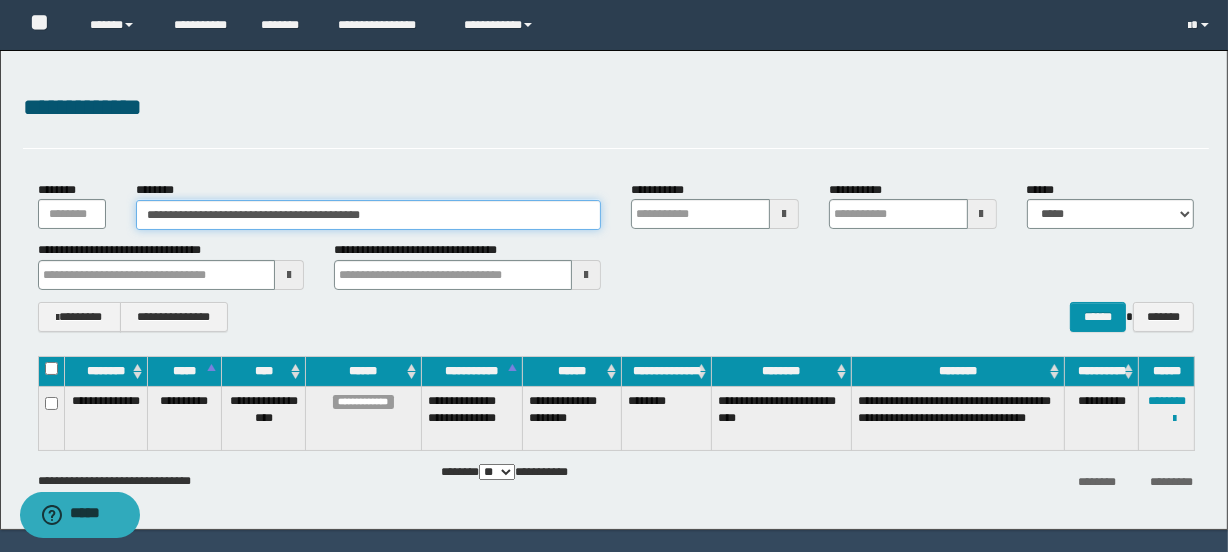 drag, startPoint x: 402, startPoint y: 201, endPoint x: 0, endPoint y: 165, distance: 403.60873 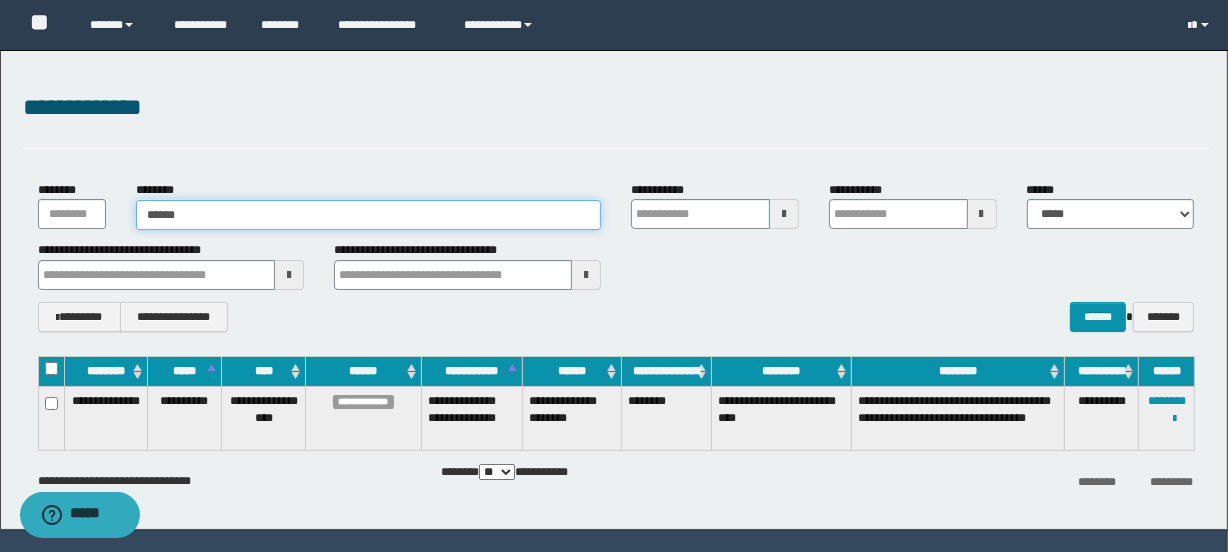 type on "*******" 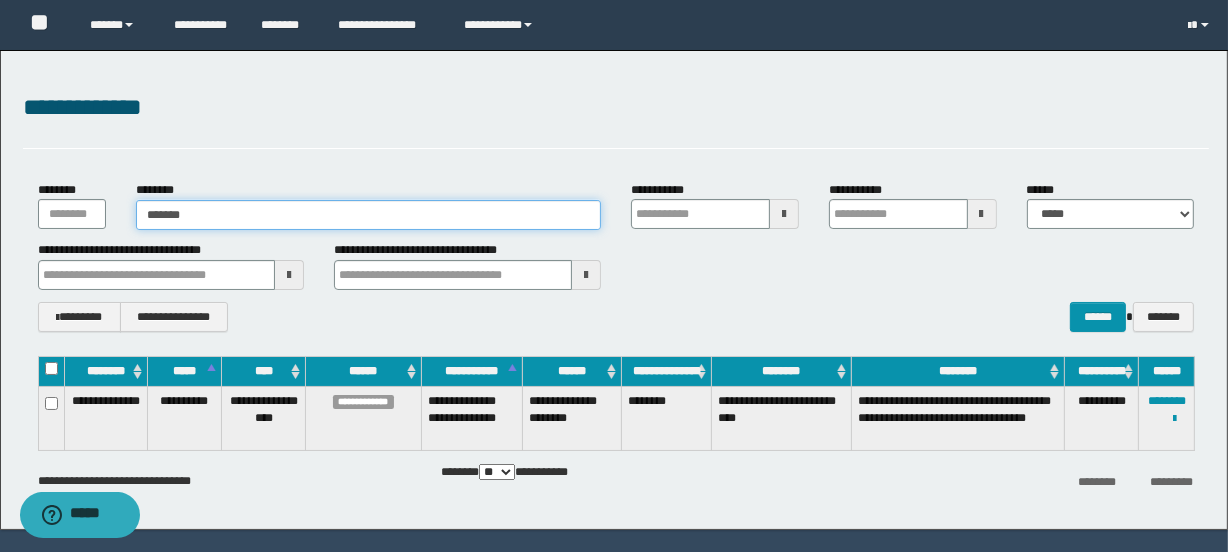 type on "*******" 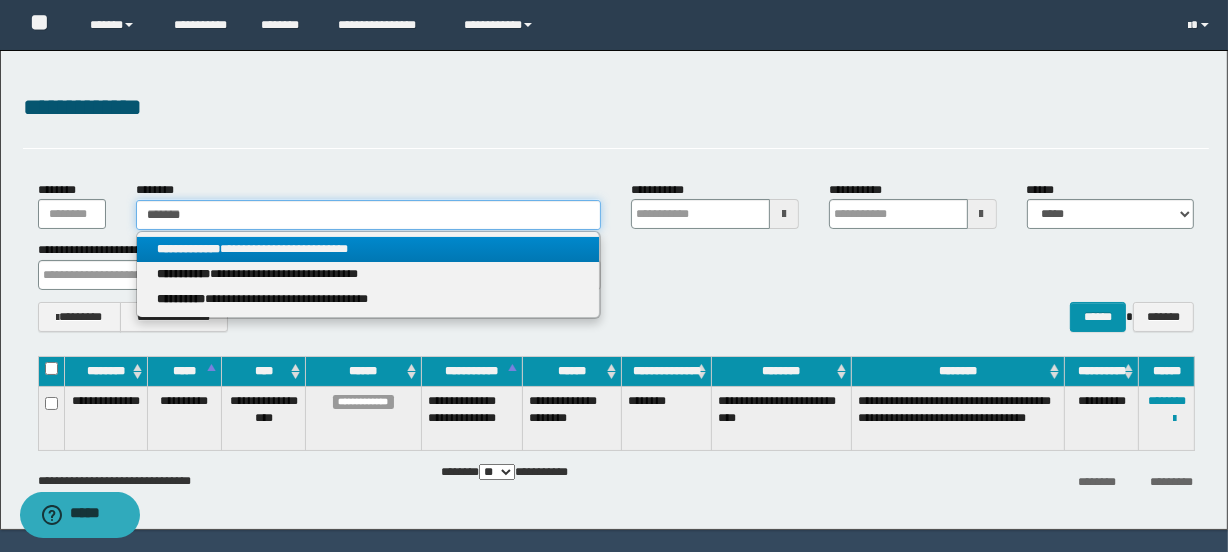 type on "*******" 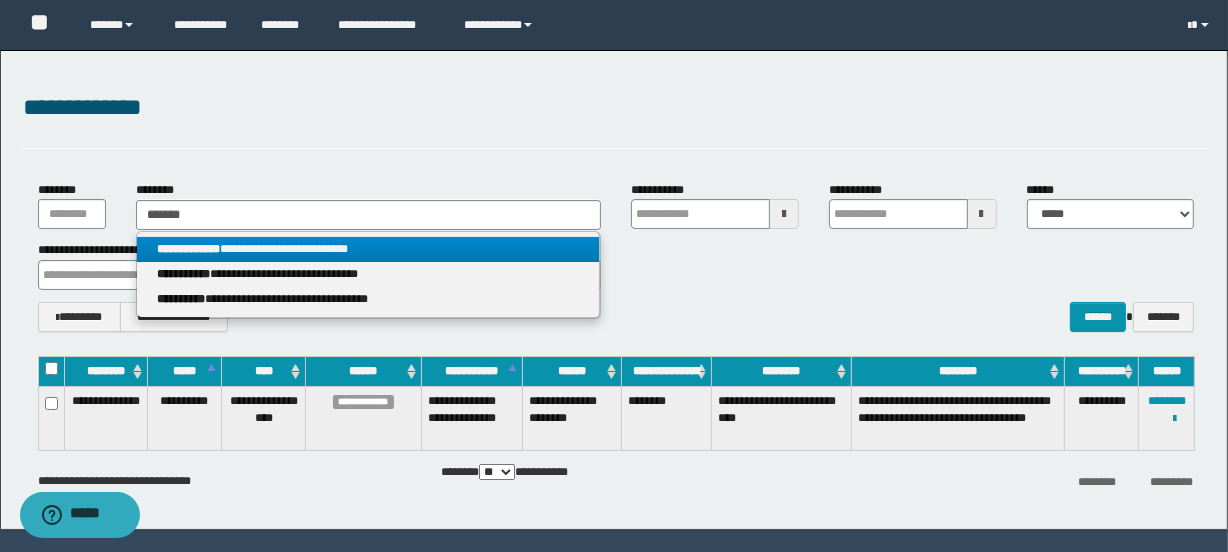 click on "**********" at bounding box center [368, 249] 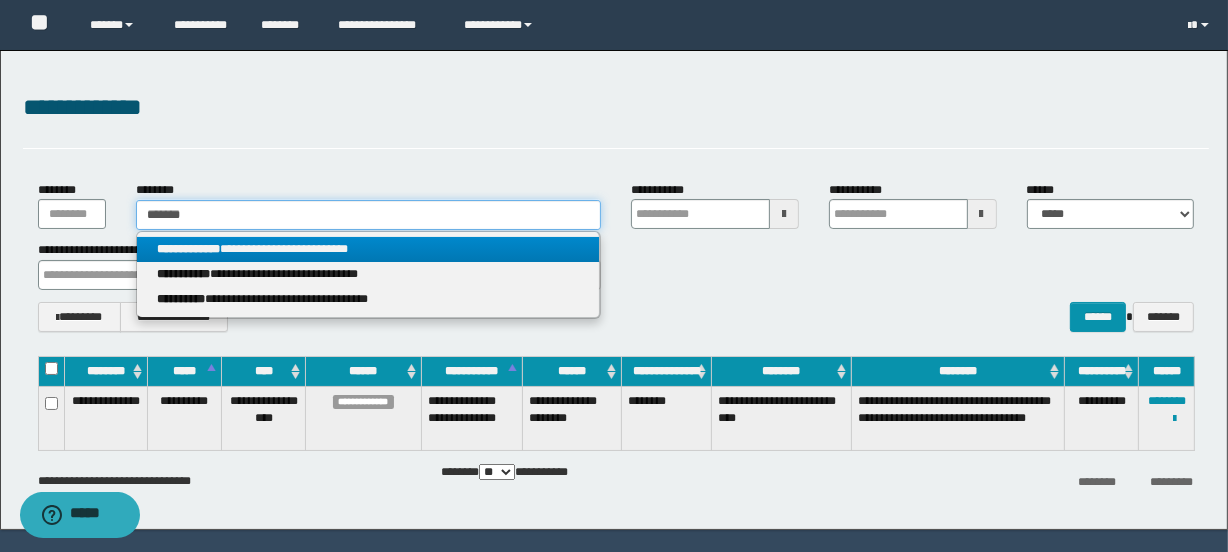 type 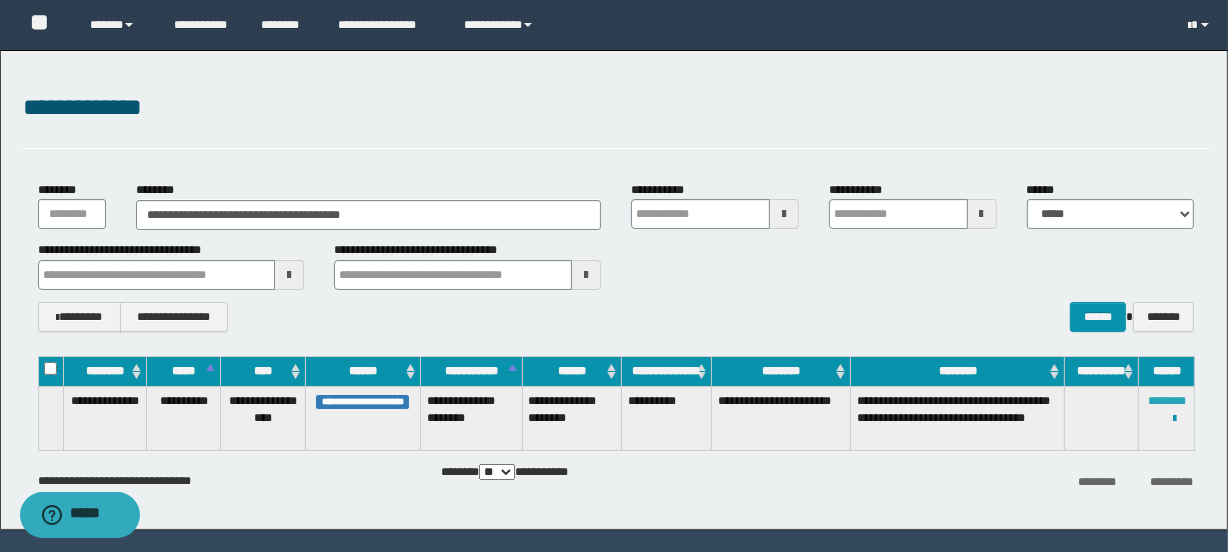 click on "********" at bounding box center (1167, 401) 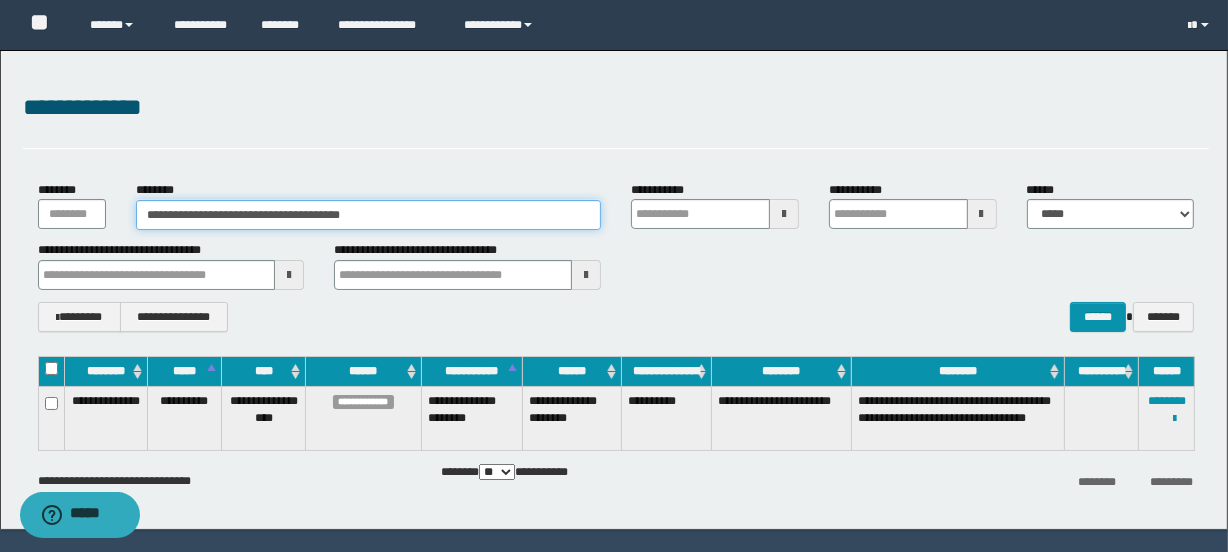 drag, startPoint x: 385, startPoint y: 210, endPoint x: 0, endPoint y: 211, distance: 385.0013 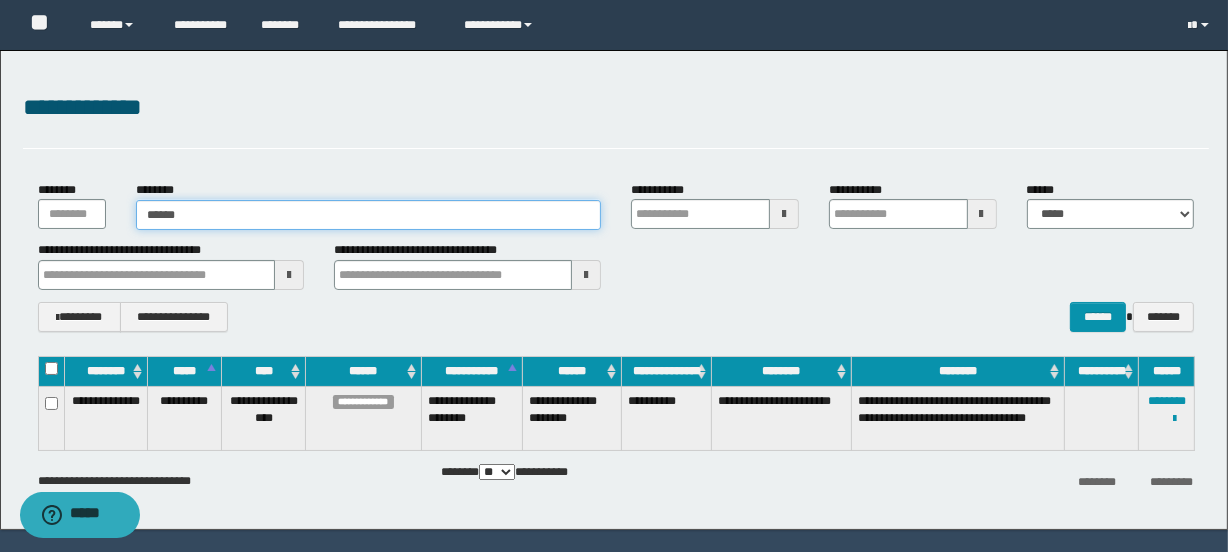 type on "*******" 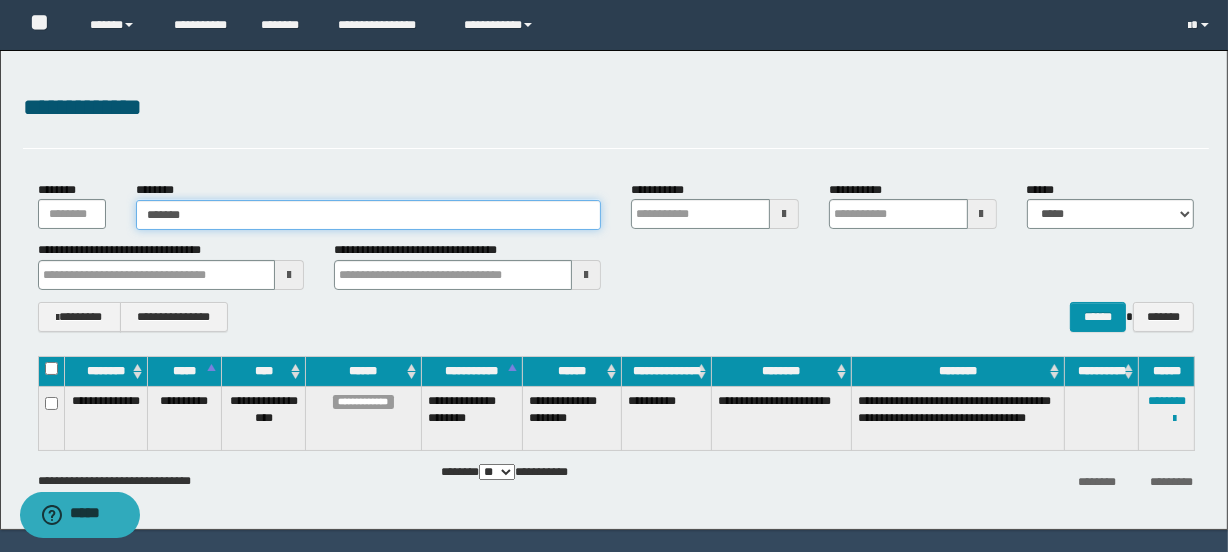 type on "*******" 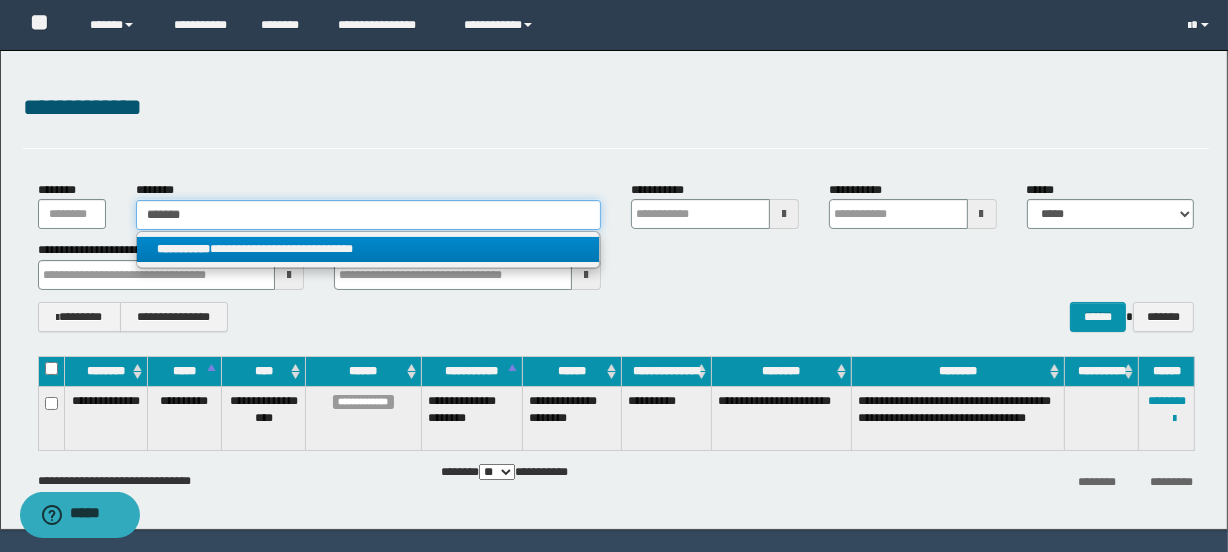 type on "*******" 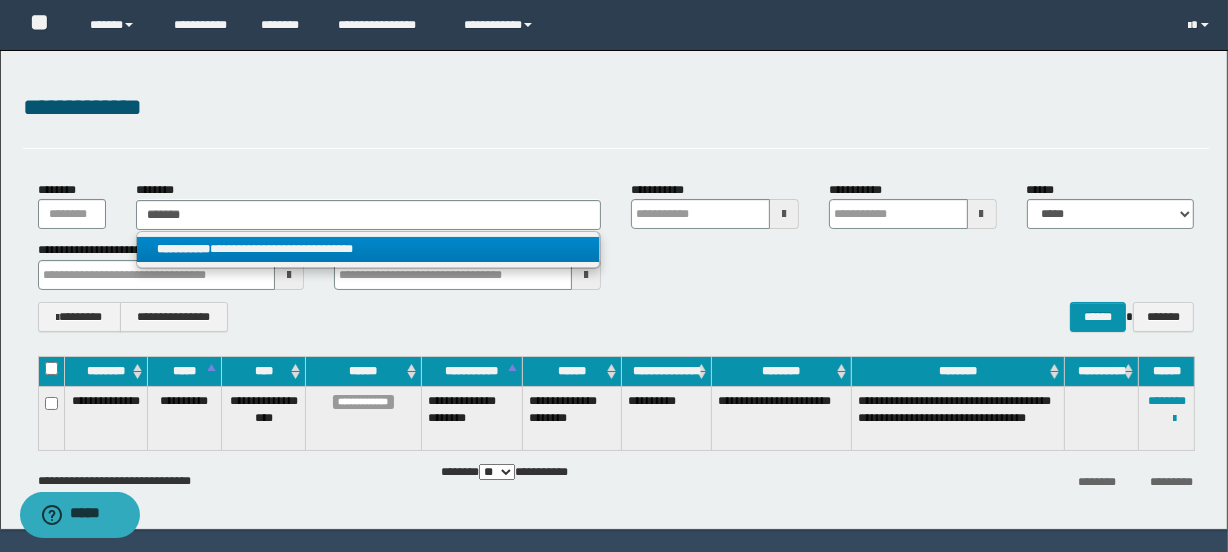 click on "**********" at bounding box center [367, 249] 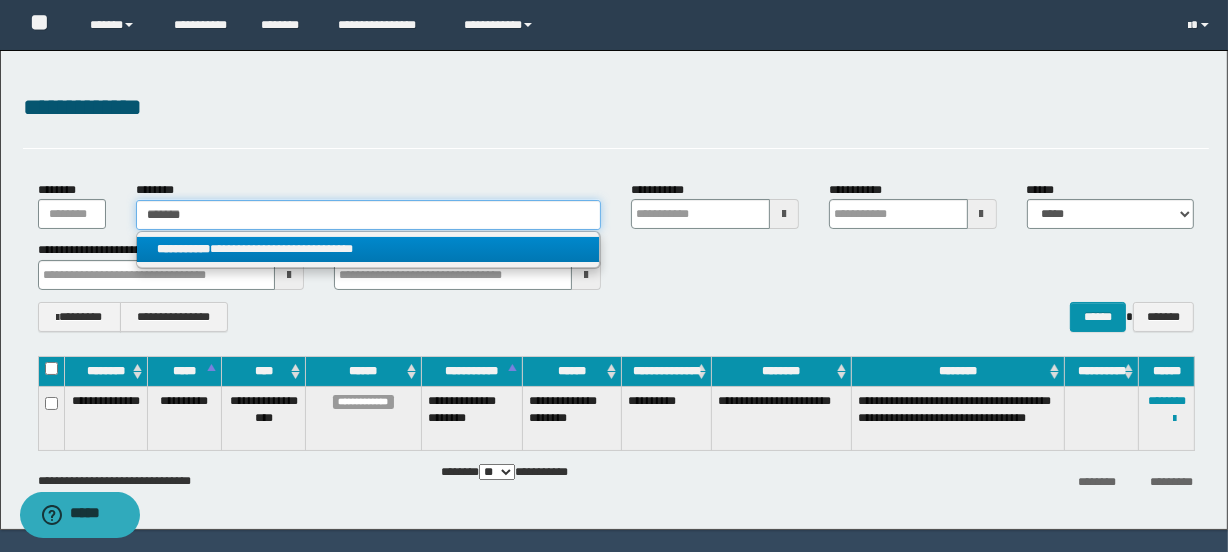 type 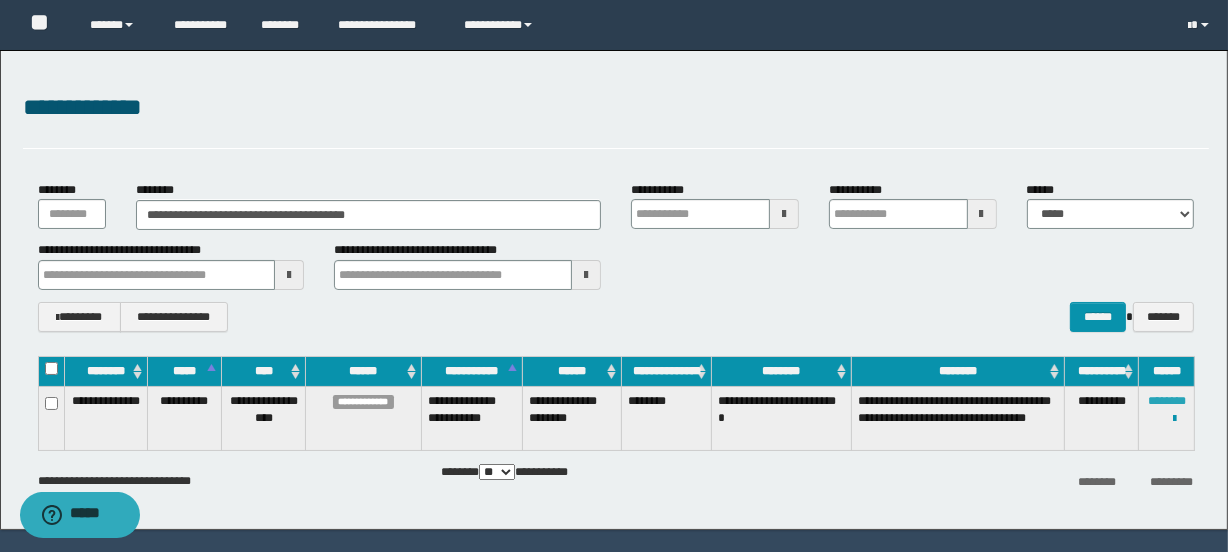 click on "********" at bounding box center [1167, 401] 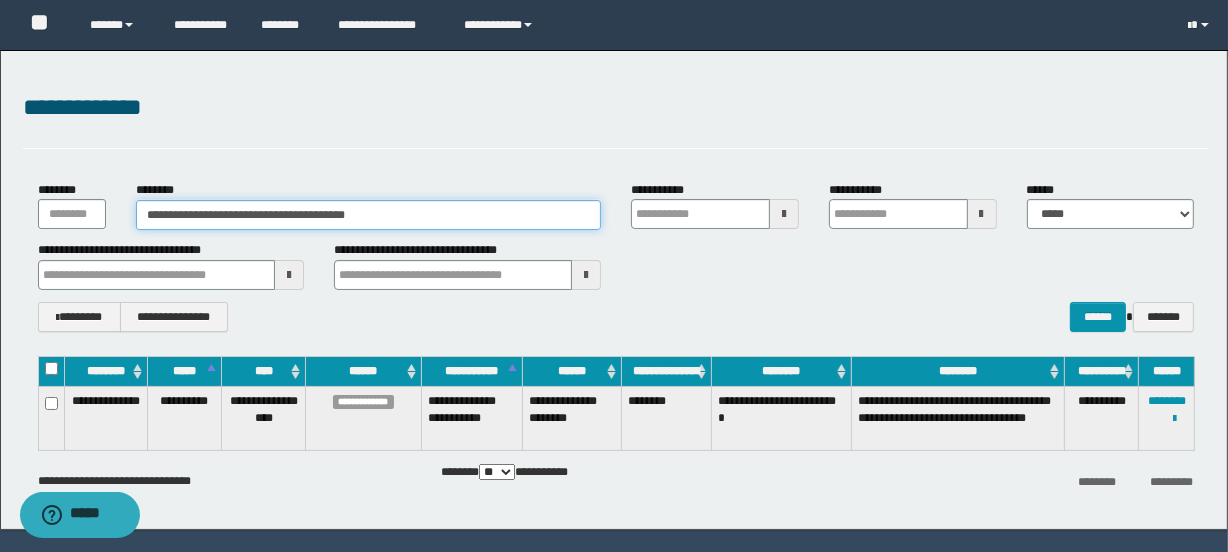 drag, startPoint x: 418, startPoint y: 214, endPoint x: 0, endPoint y: 167, distance: 420.63403 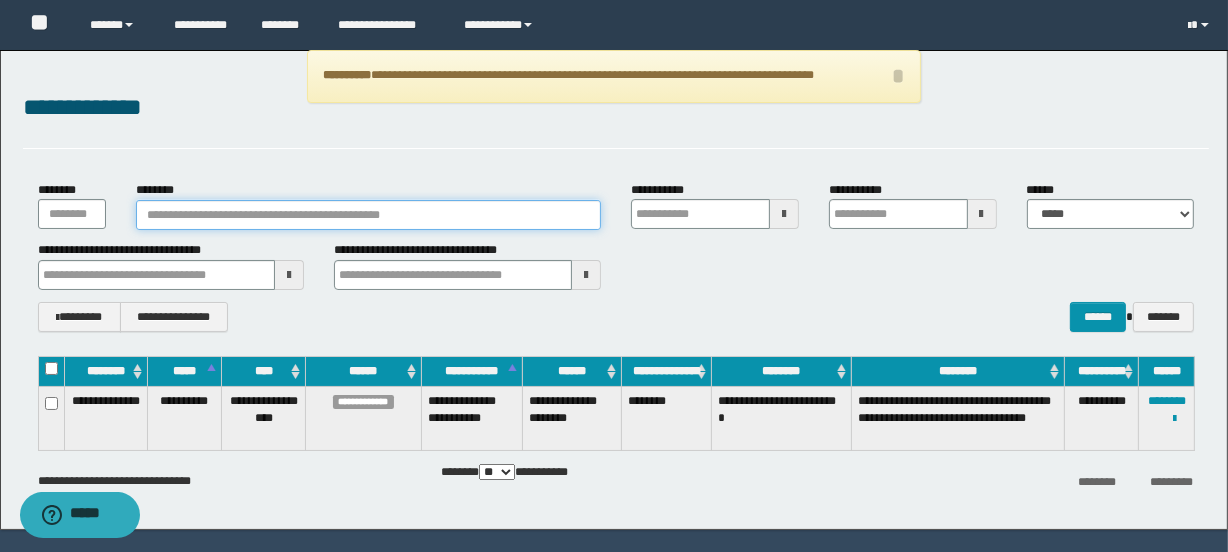 click on "********" at bounding box center (368, 215) 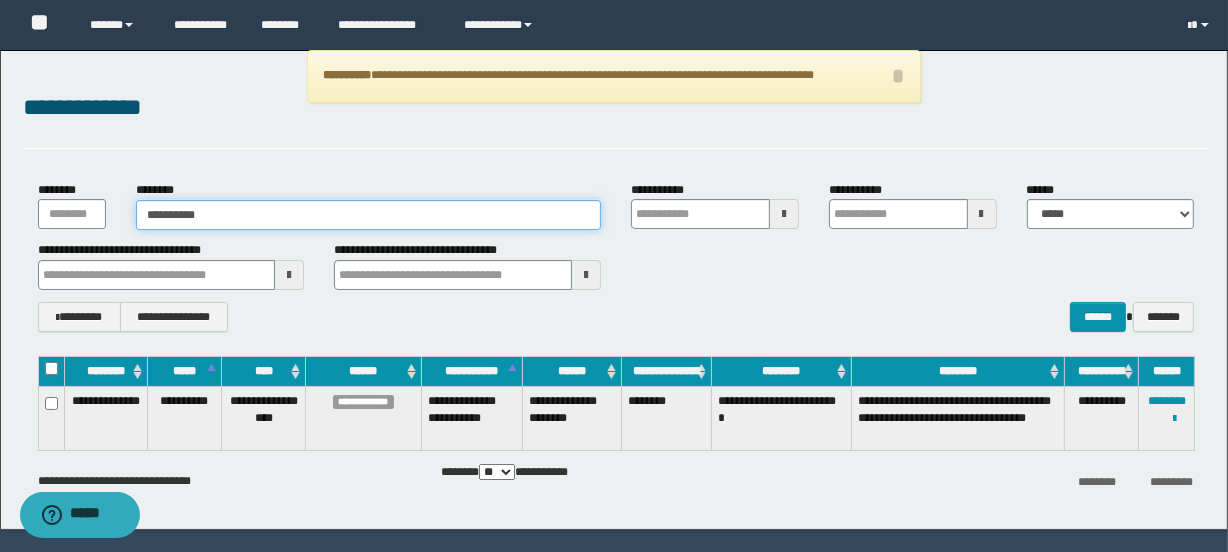 type on "**********" 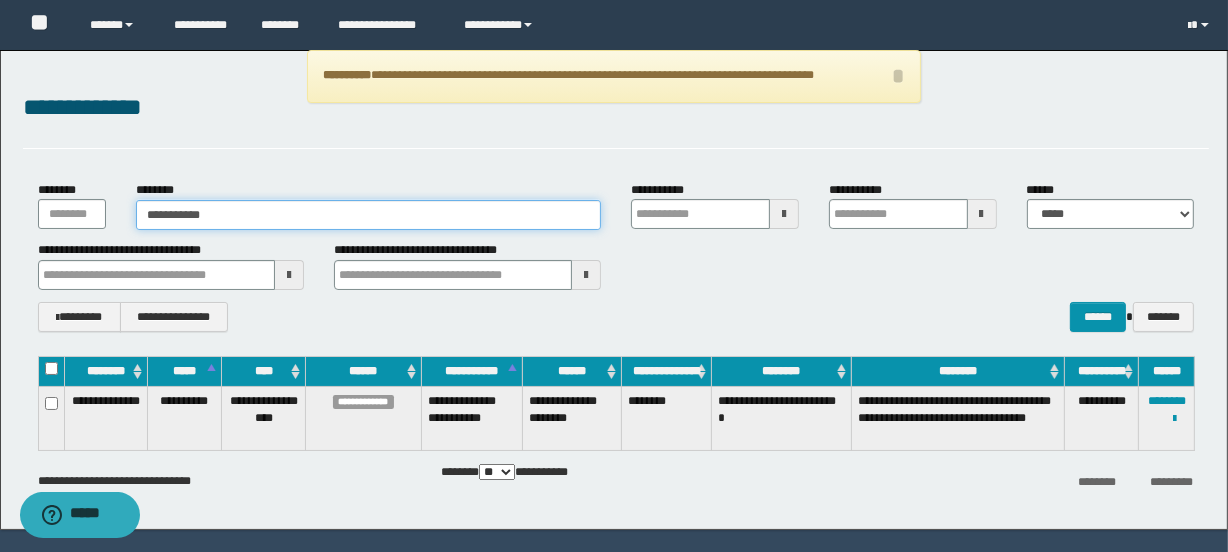type on "**********" 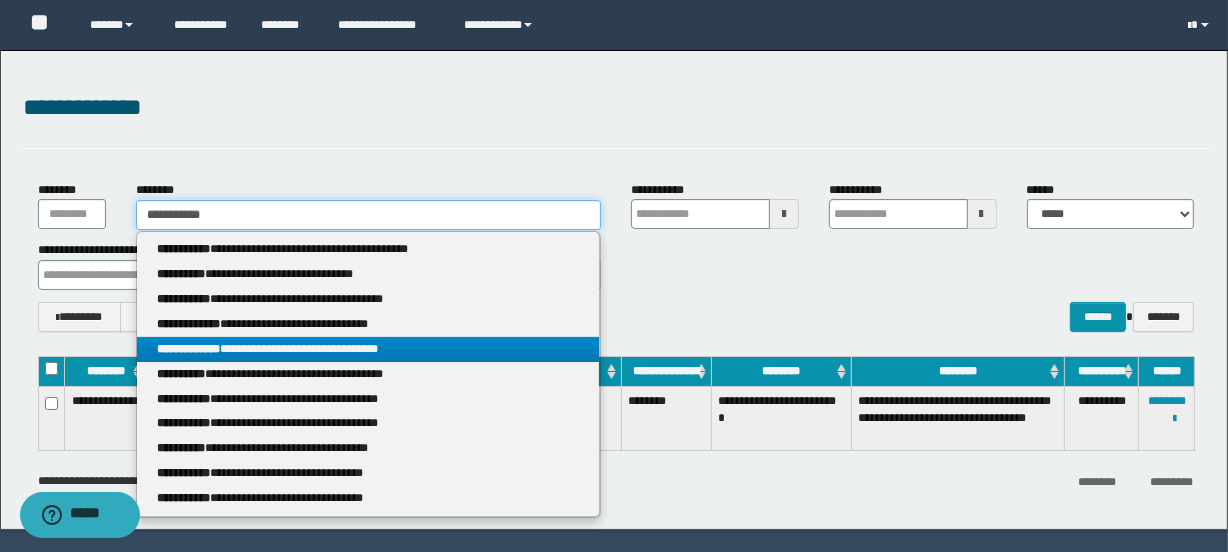 type on "**********" 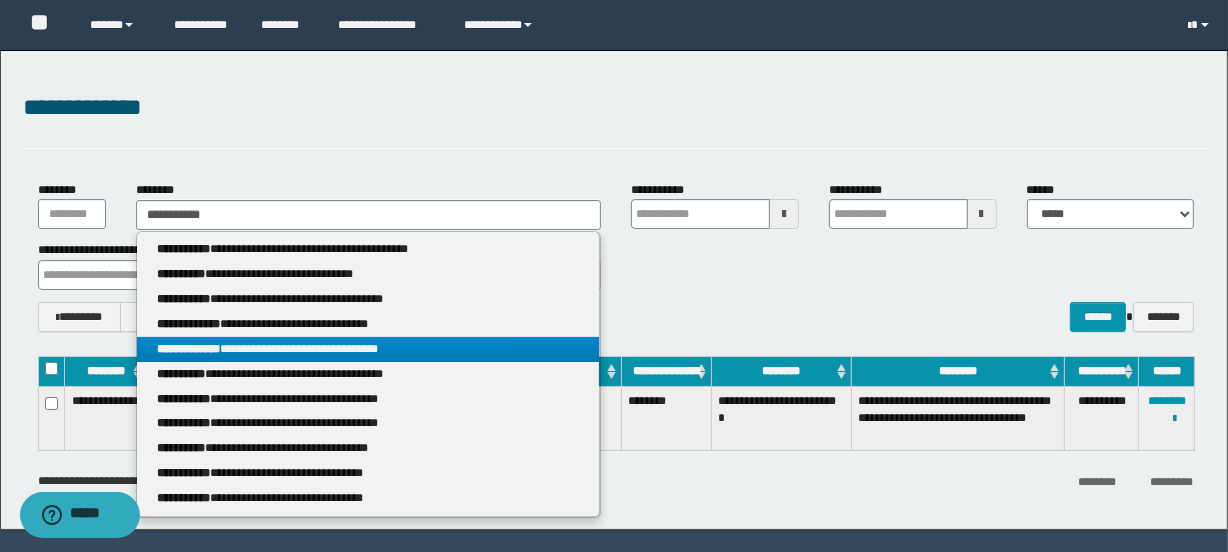 click on "**********" at bounding box center (368, 349) 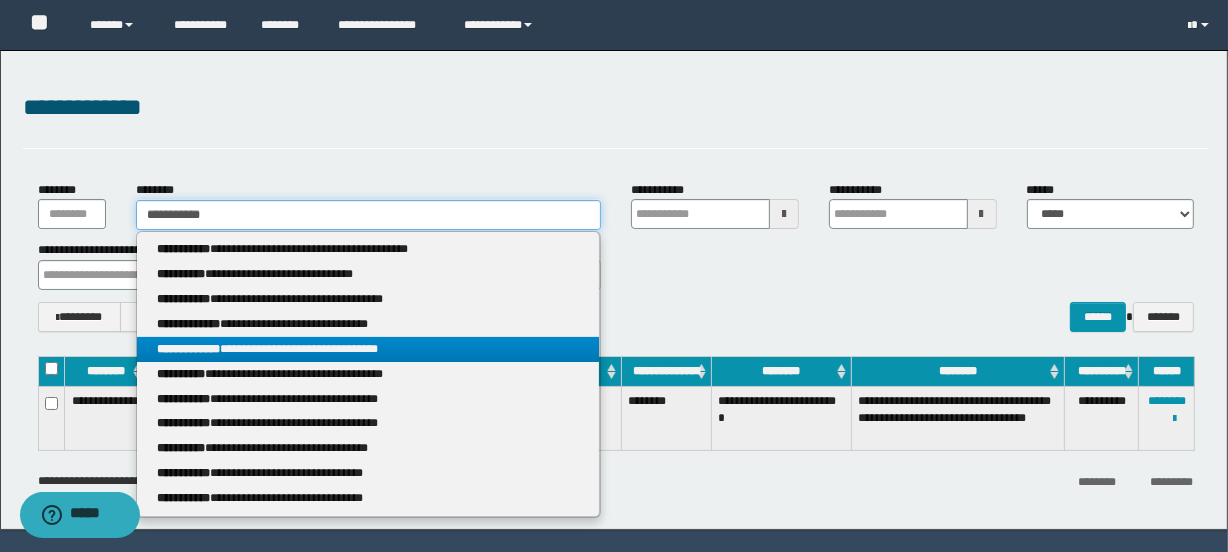 type 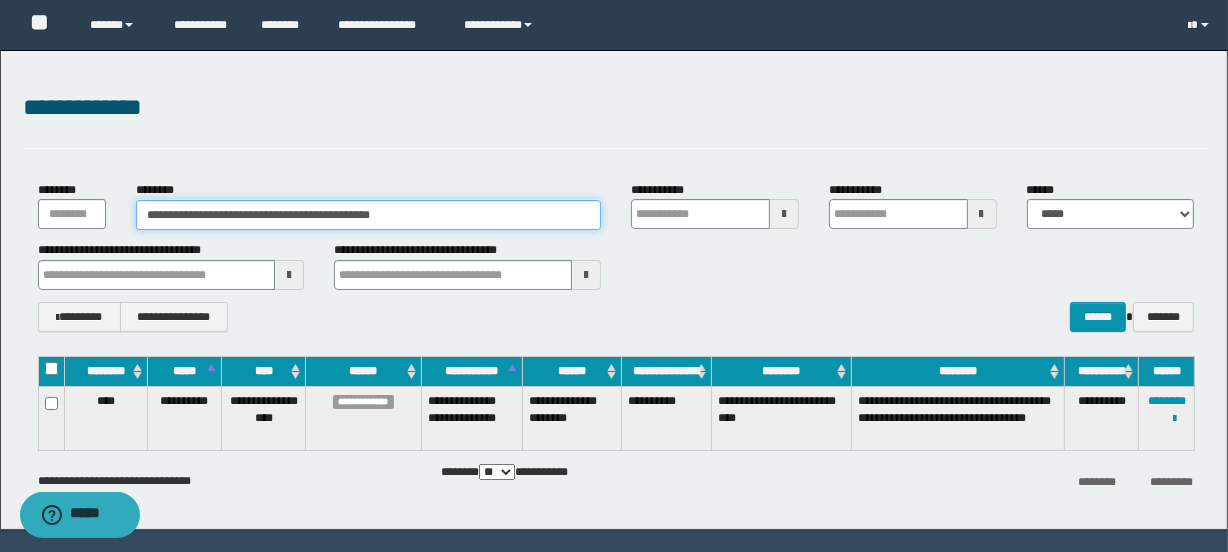 drag, startPoint x: 421, startPoint y: 211, endPoint x: 0, endPoint y: 127, distance: 429.29828 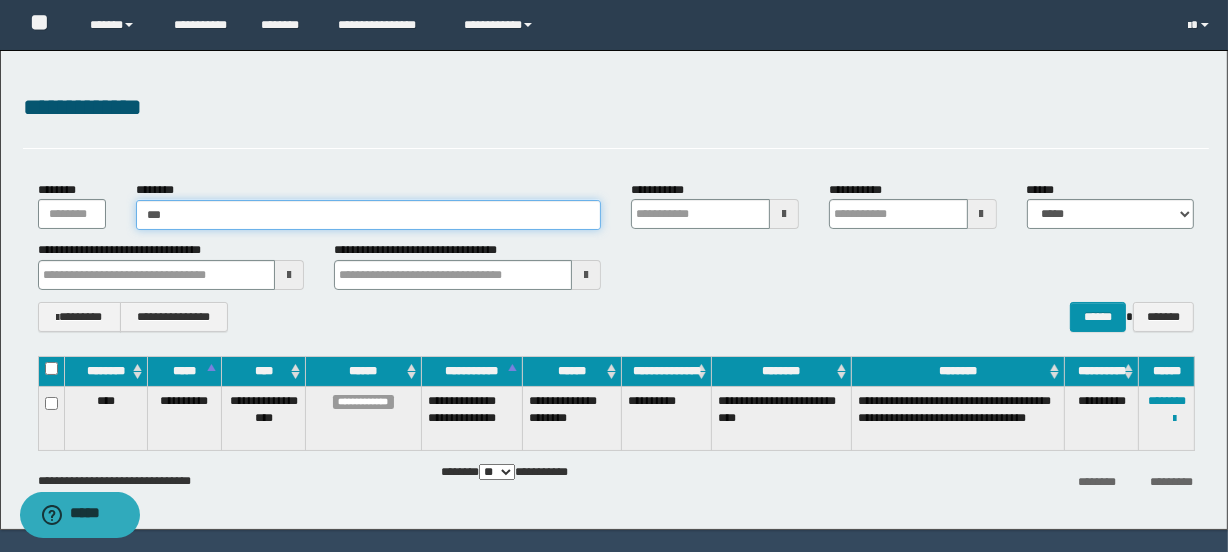 type on "****" 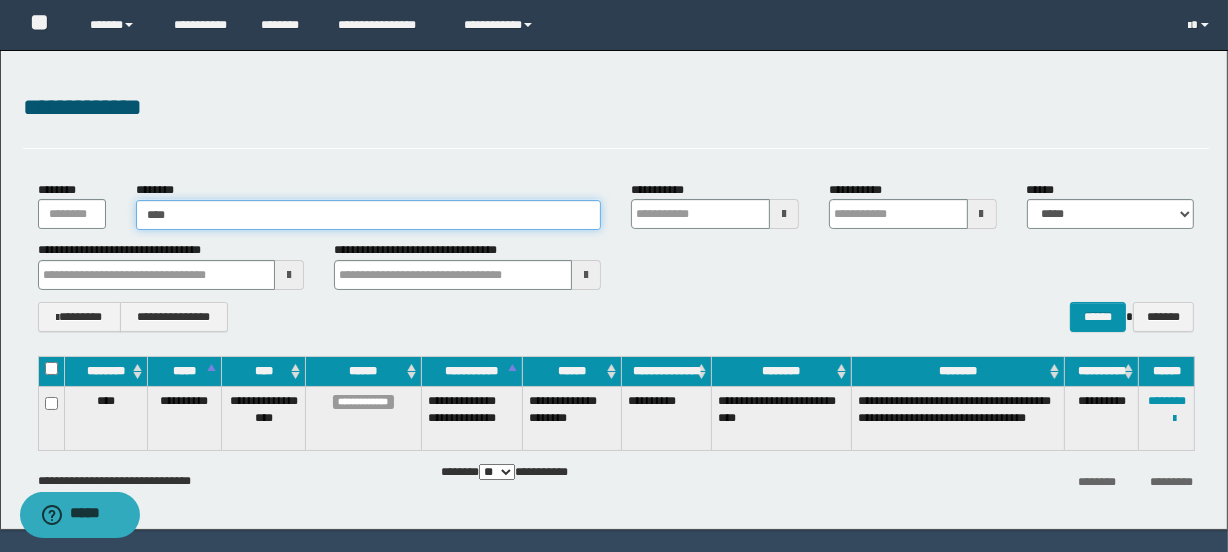 type on "****" 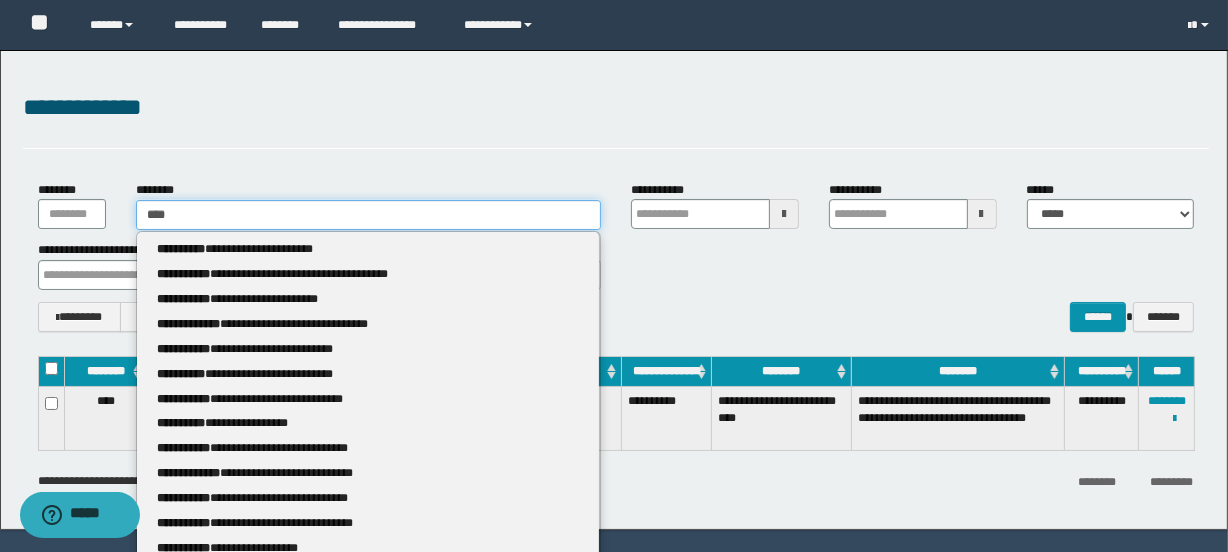 type 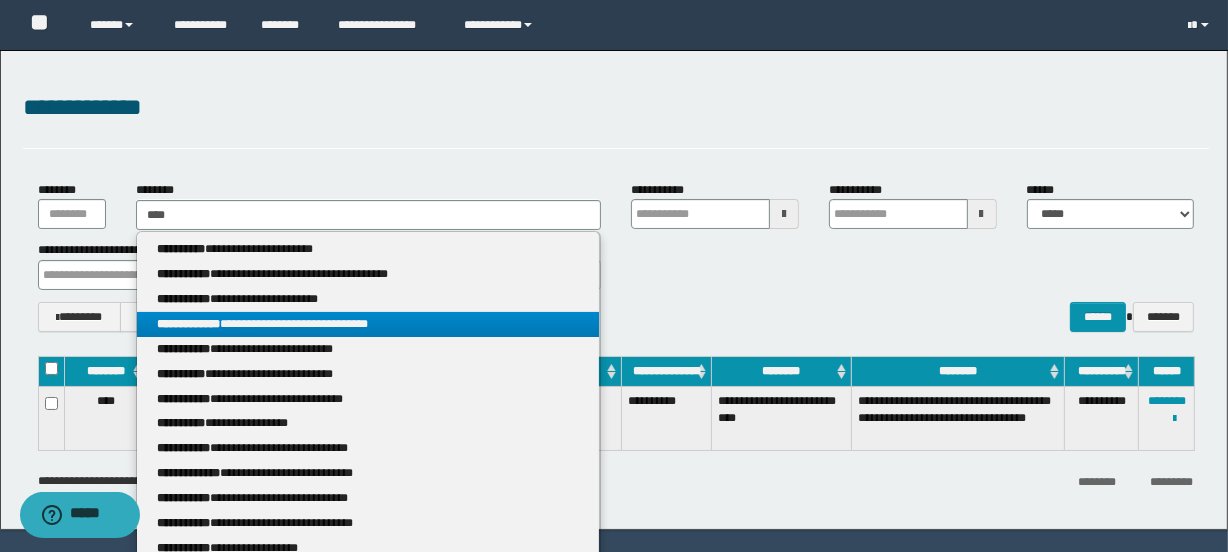click on "**********" at bounding box center (368, 324) 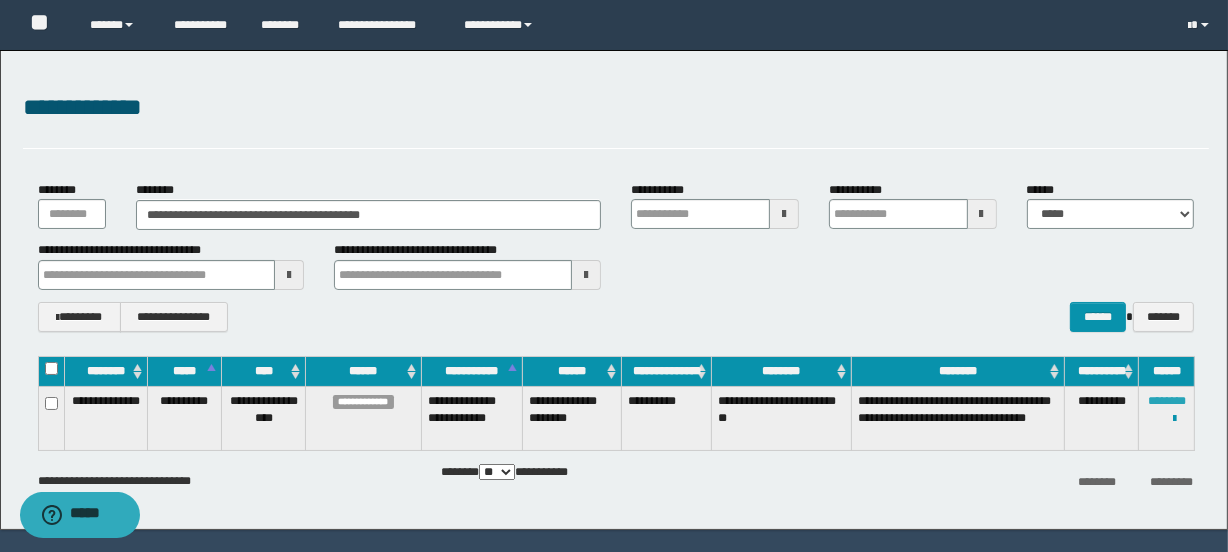 click on "********" at bounding box center (1167, 401) 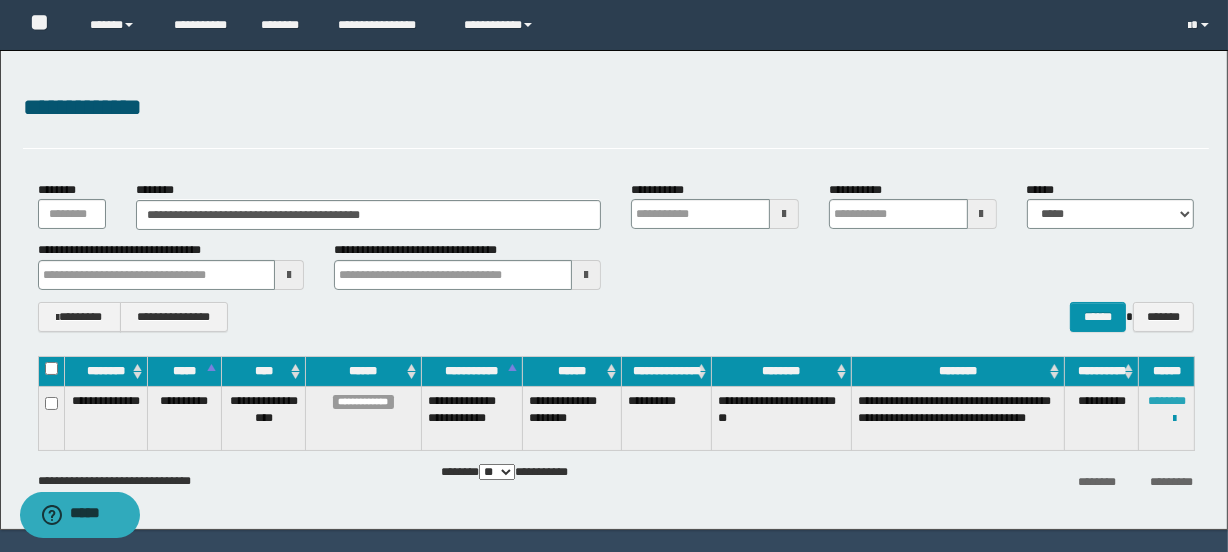 click on "********" at bounding box center (1167, 401) 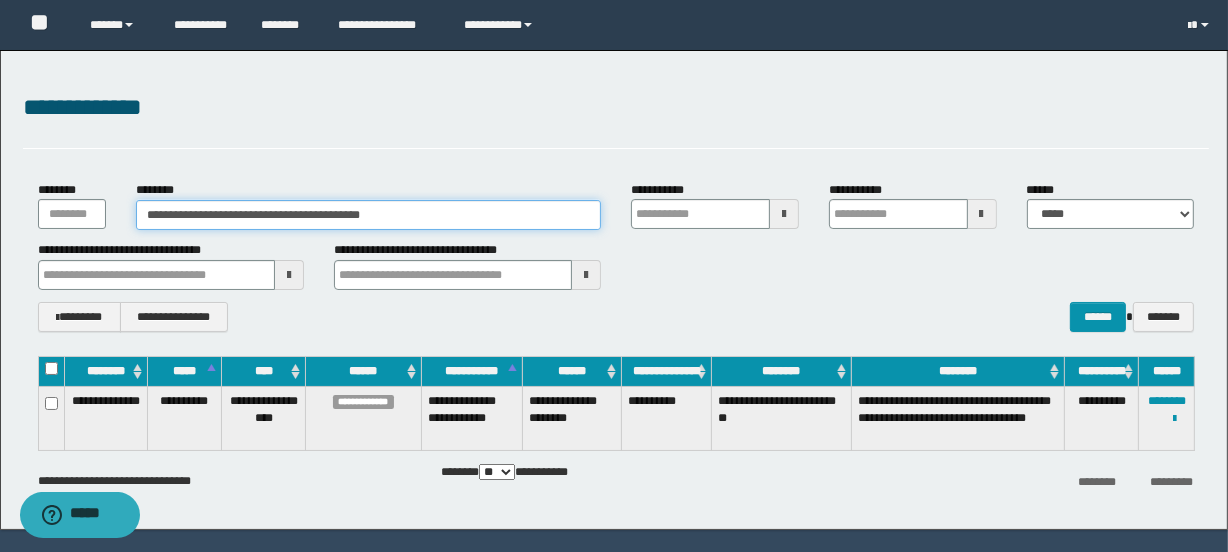drag, startPoint x: 401, startPoint y: 219, endPoint x: 0, endPoint y: 246, distance: 401.90796 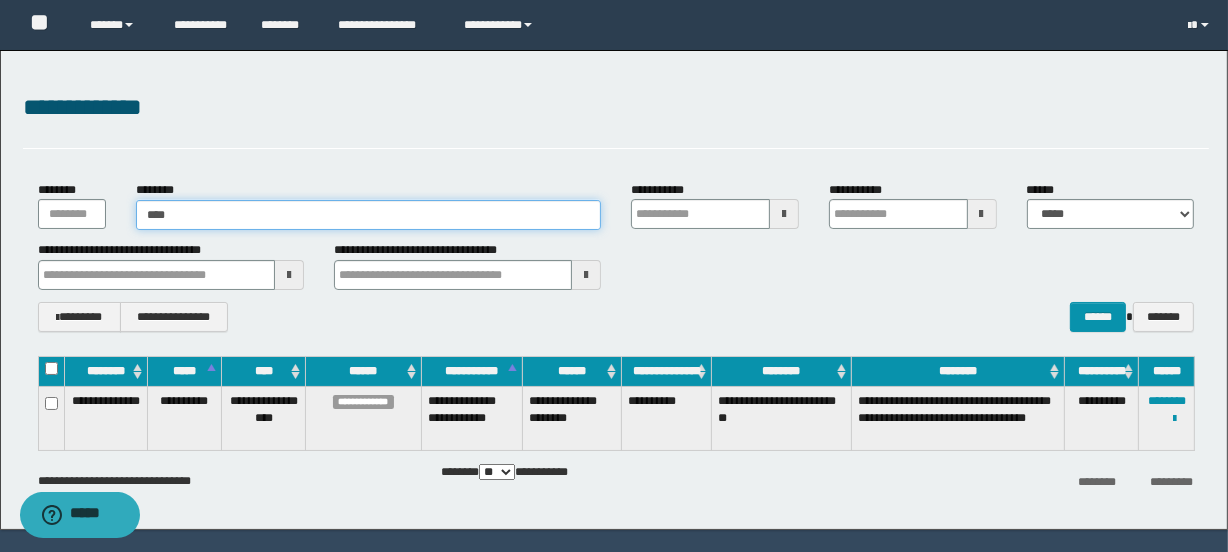 type on "*****" 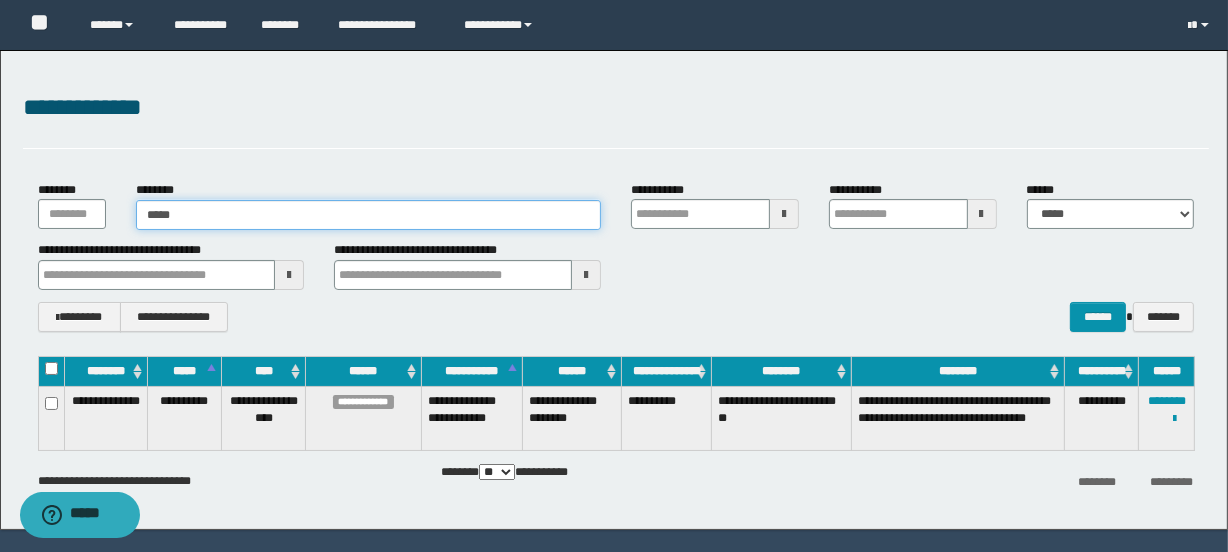 type on "*****" 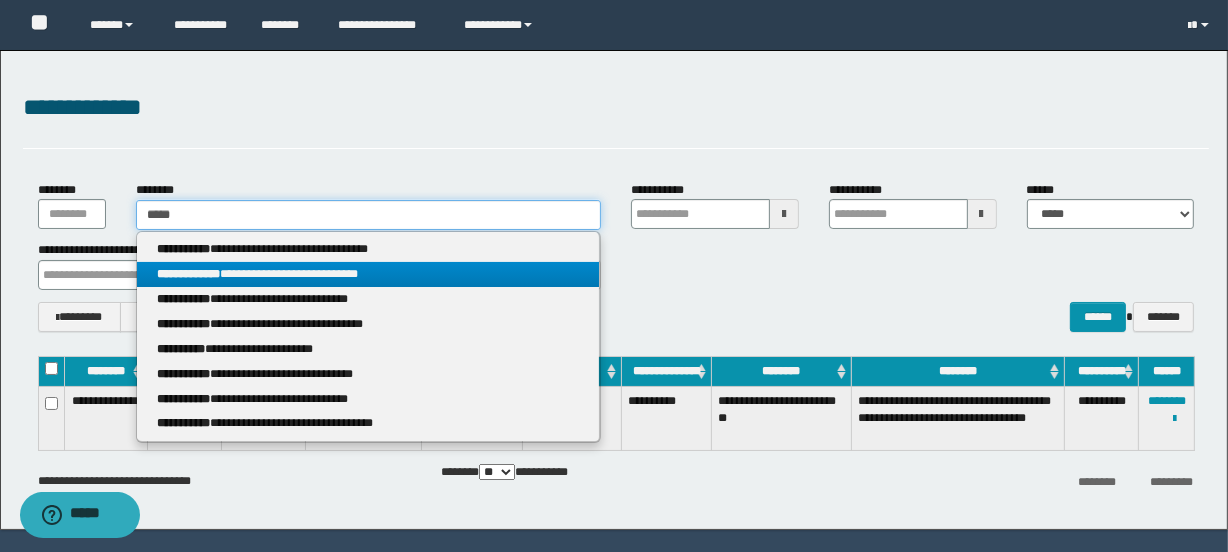 type on "*****" 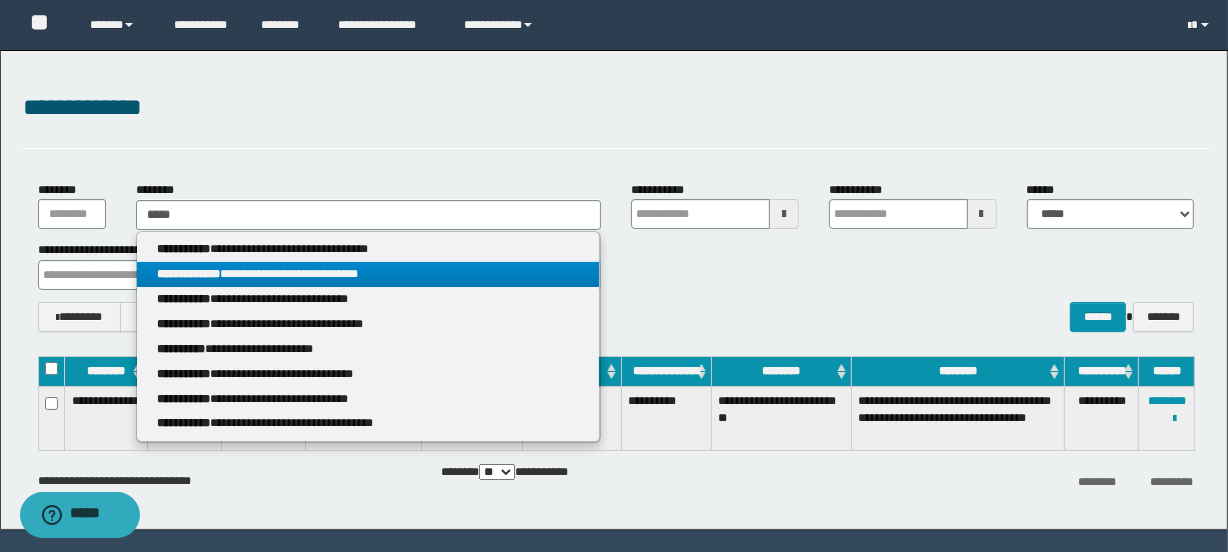 click on "**********" at bounding box center (368, 274) 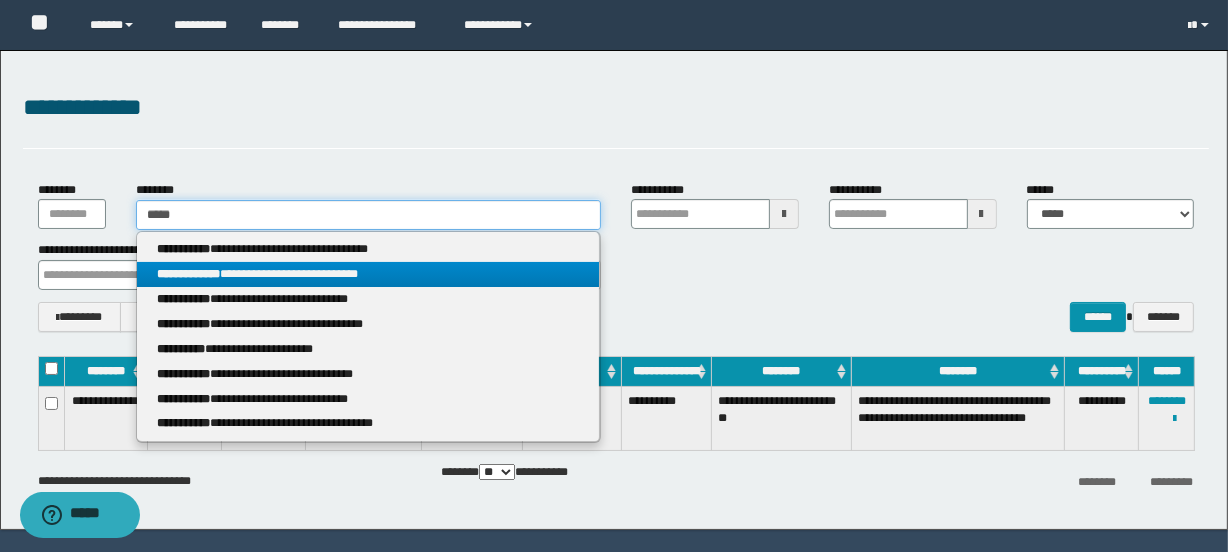 type 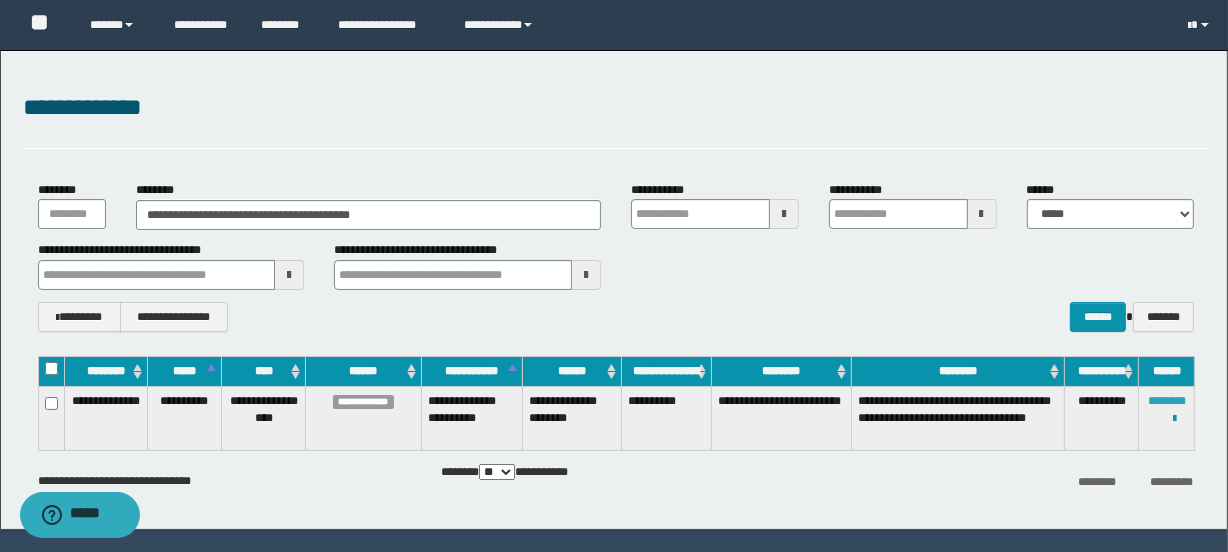click on "********" at bounding box center (1167, 401) 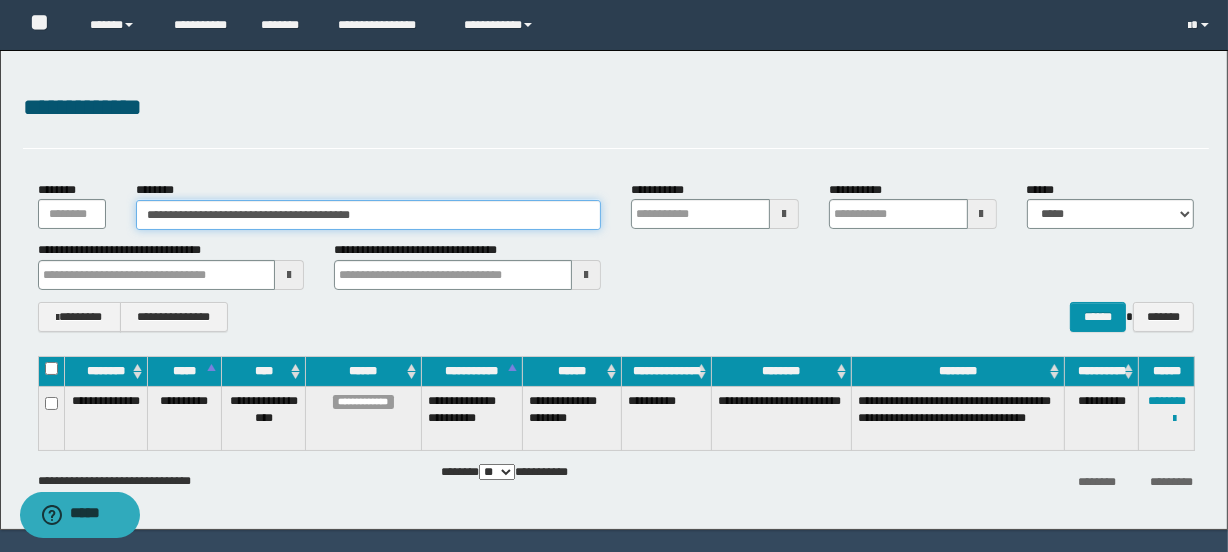 drag, startPoint x: 388, startPoint y: 210, endPoint x: 0, endPoint y: 215, distance: 388.03223 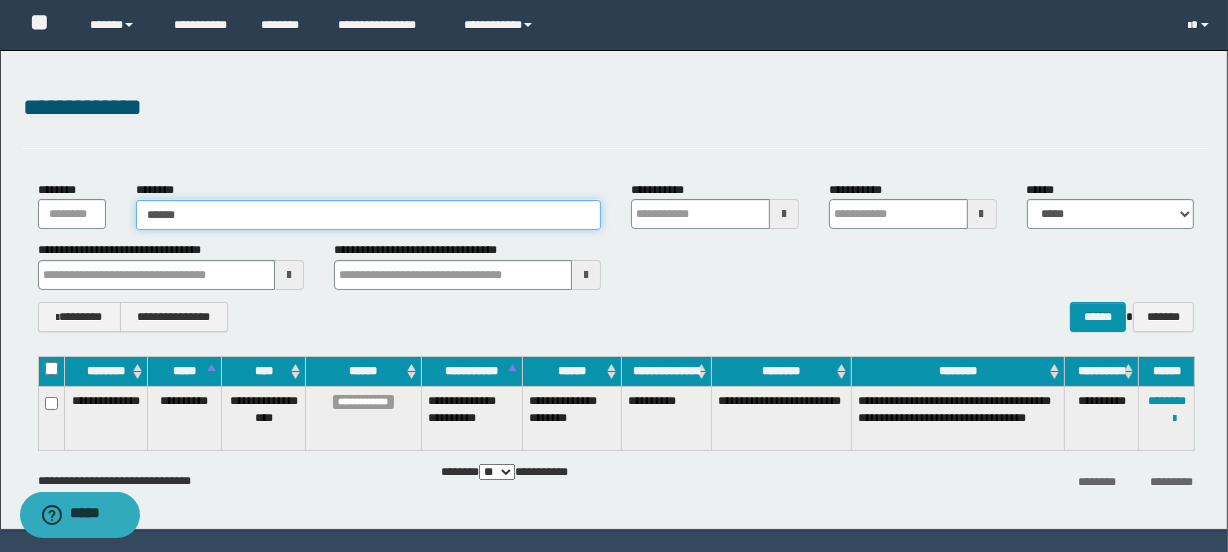 type on "*******" 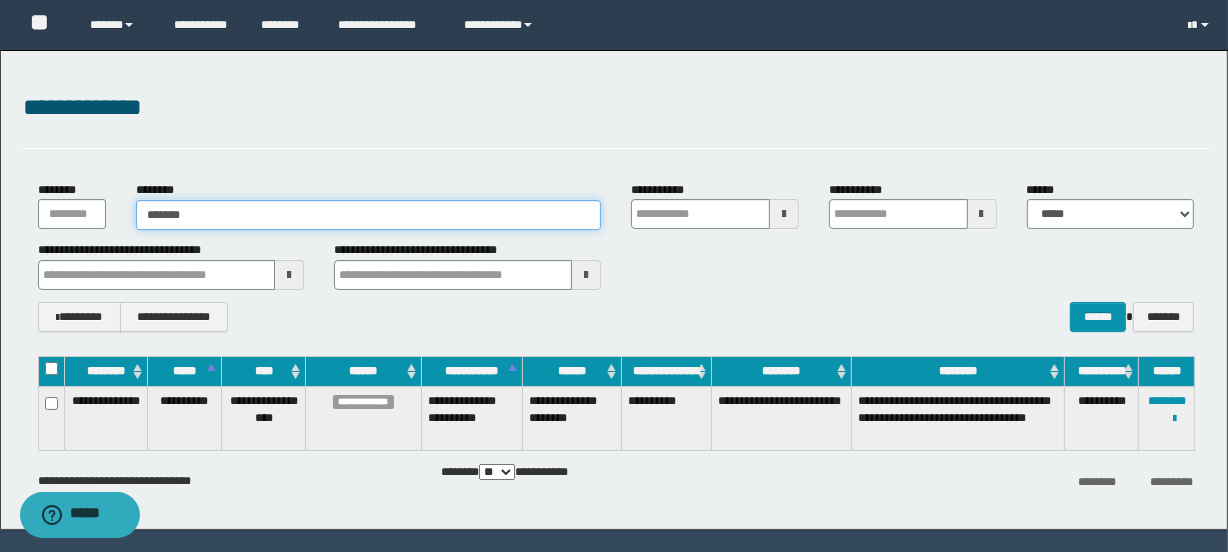 type on "*******" 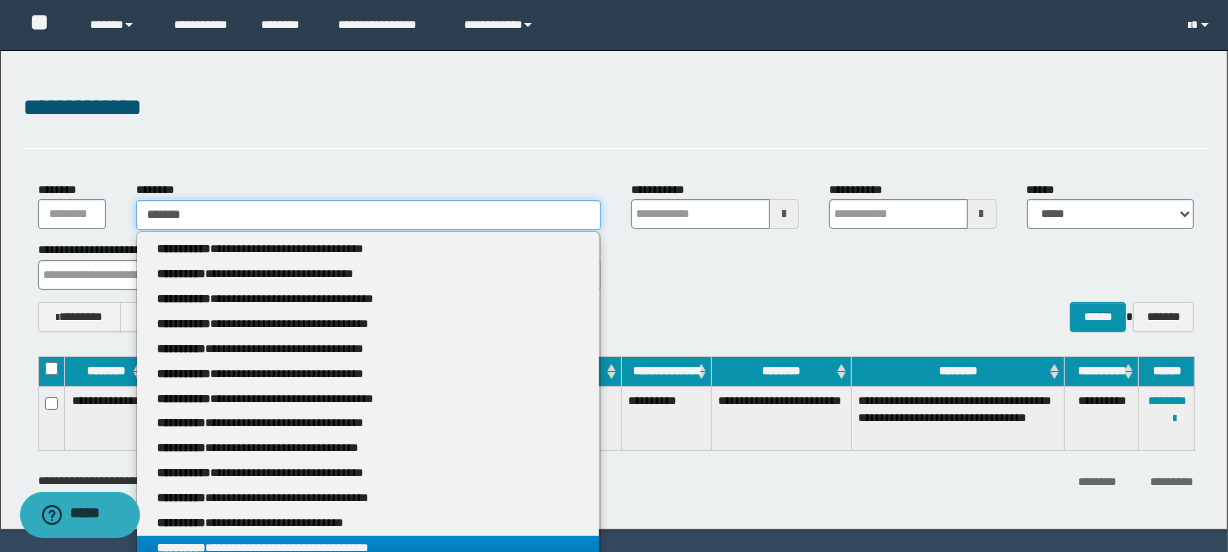type on "*******" 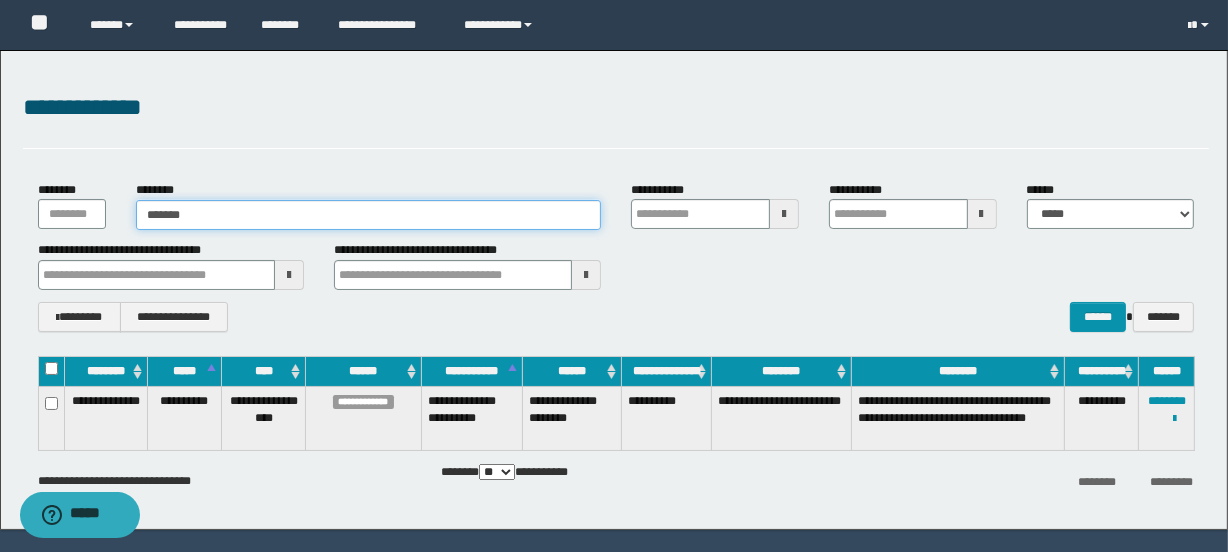 type on "*******" 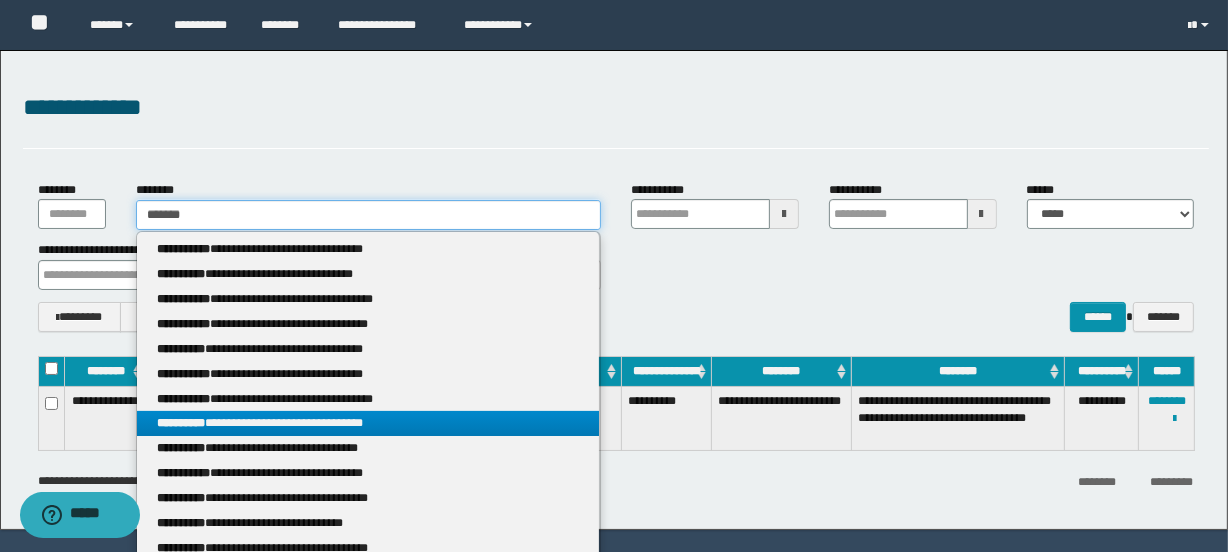 type 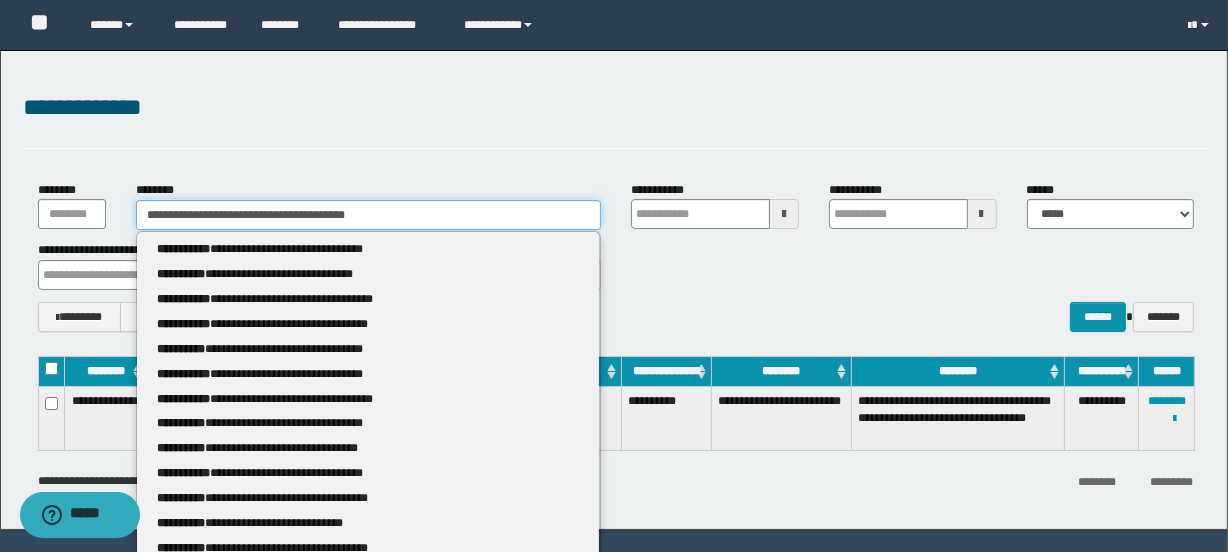 type on "**********" 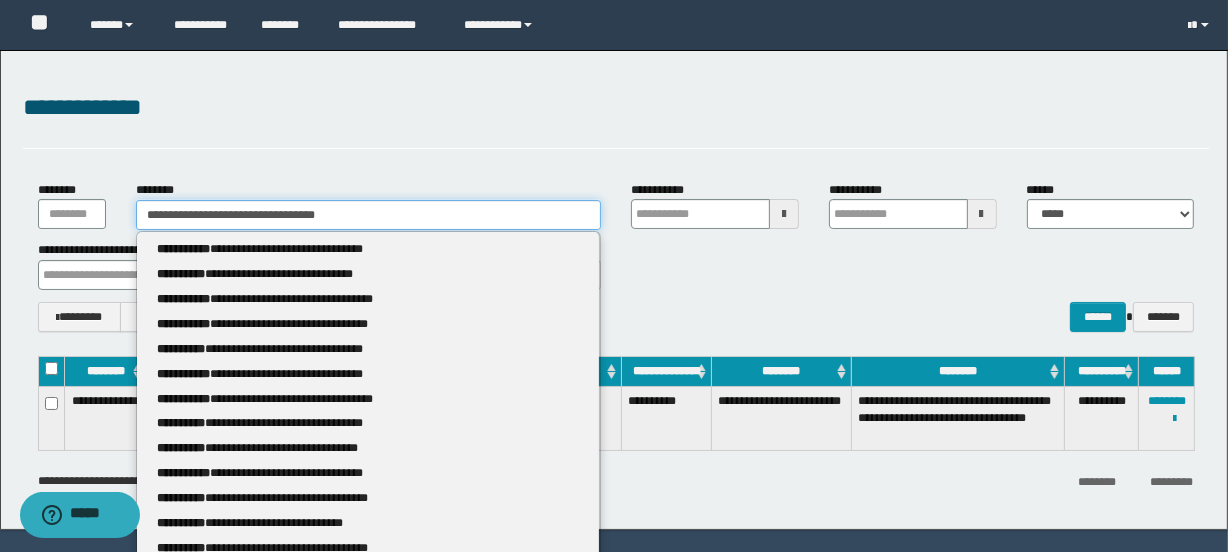 type on "*******" 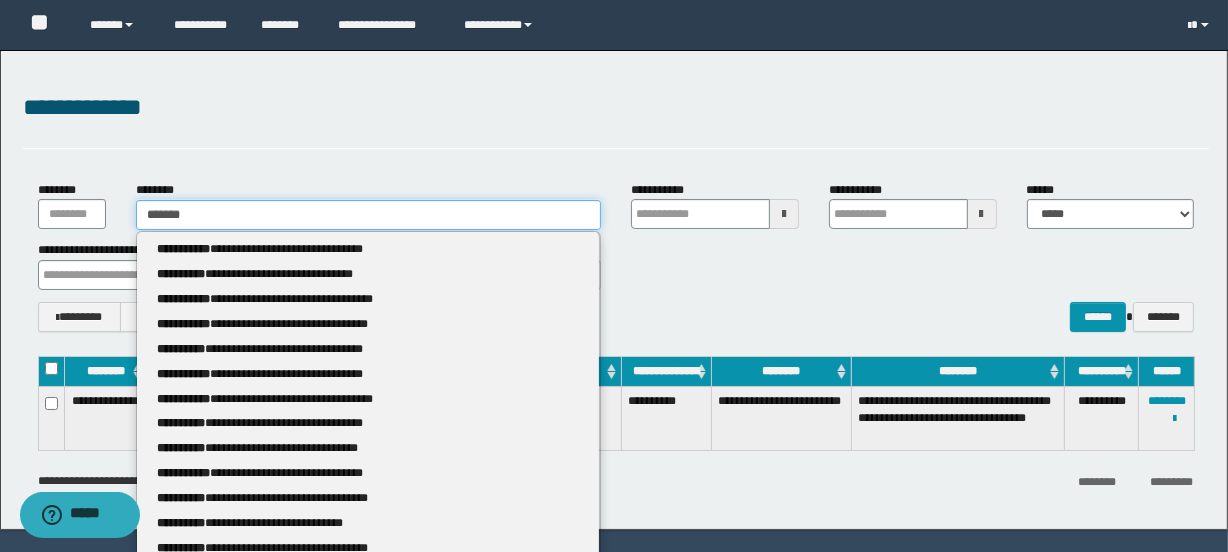type 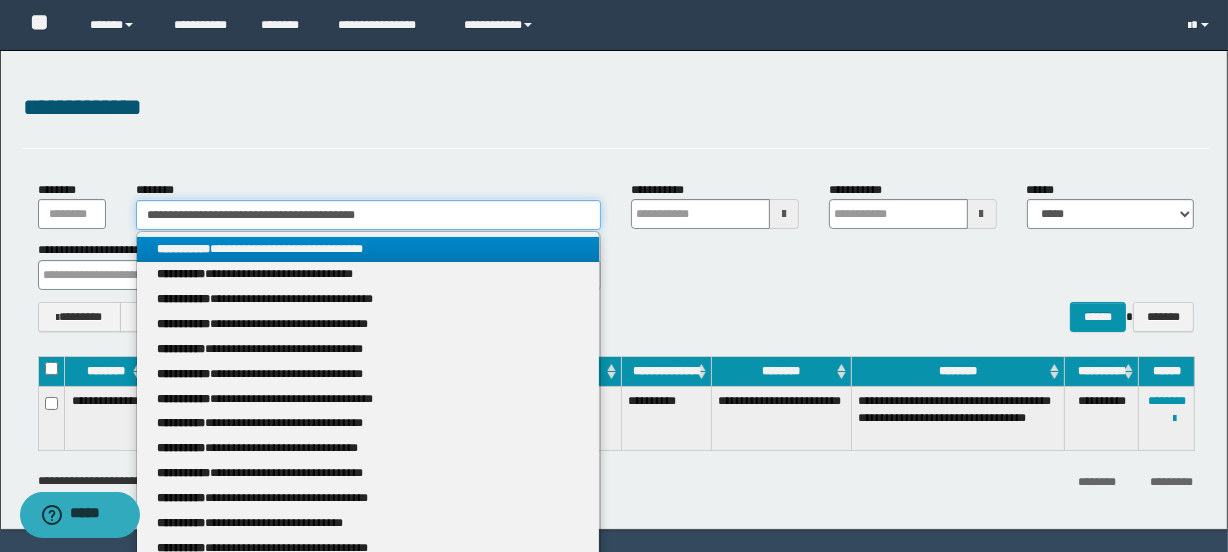 type on "*******" 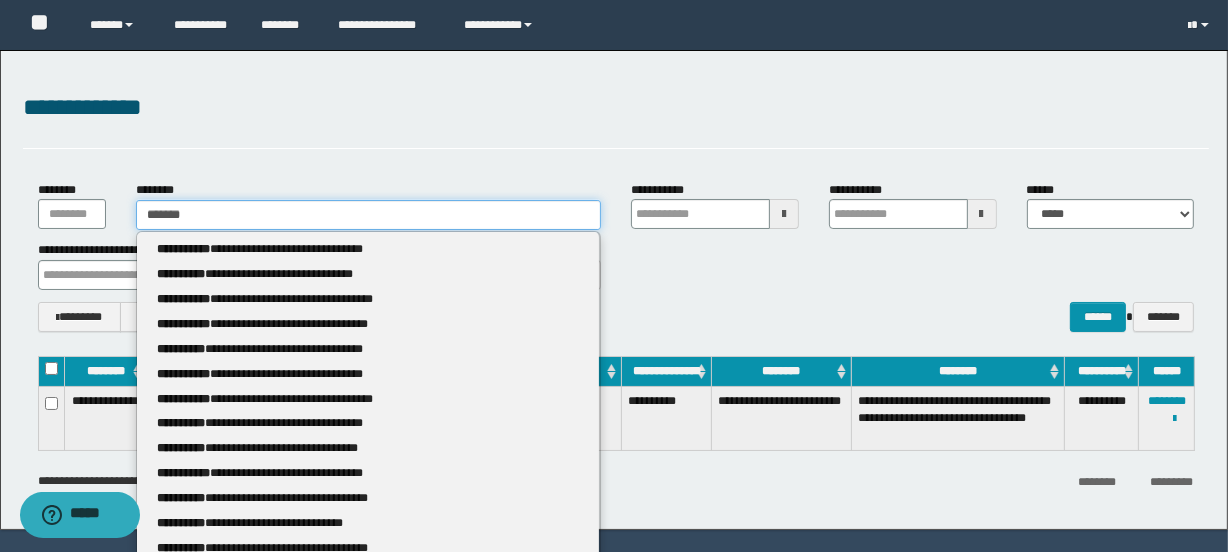 type 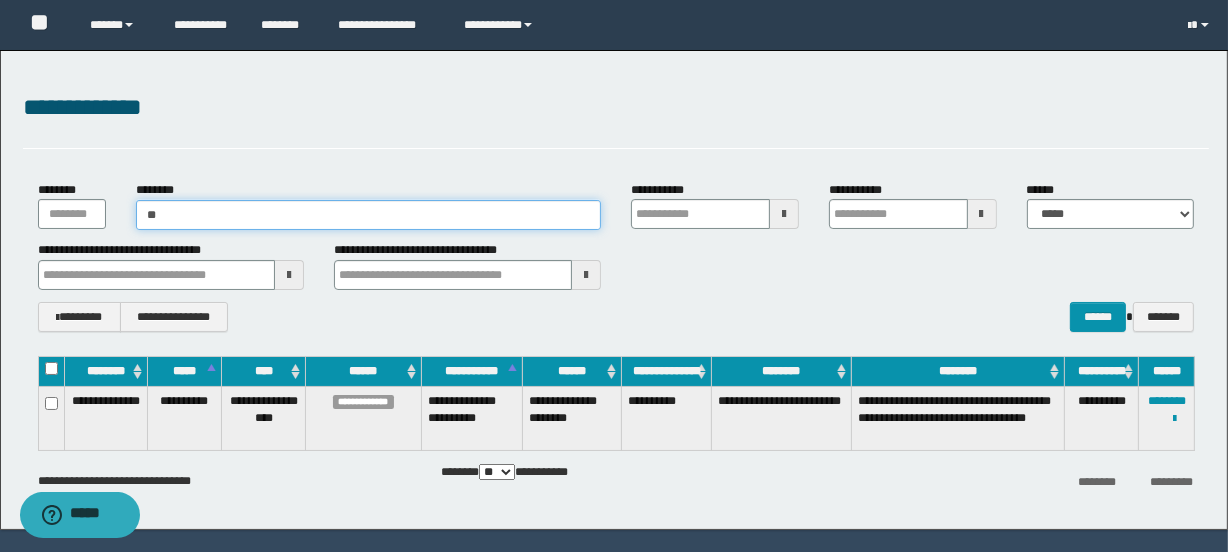 type on "*" 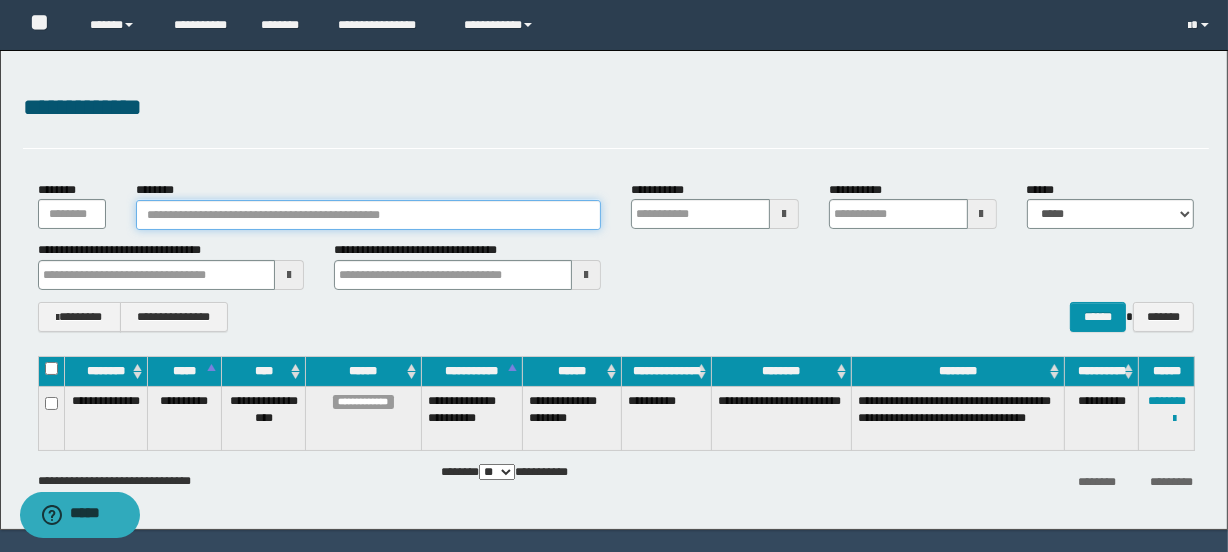 type on "*" 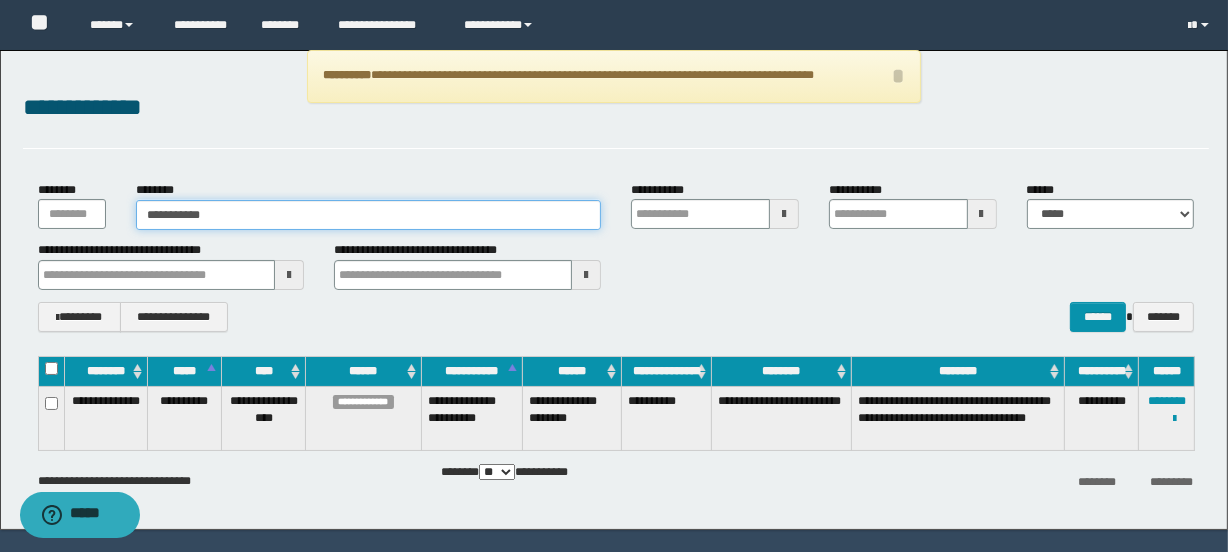 type on "**********" 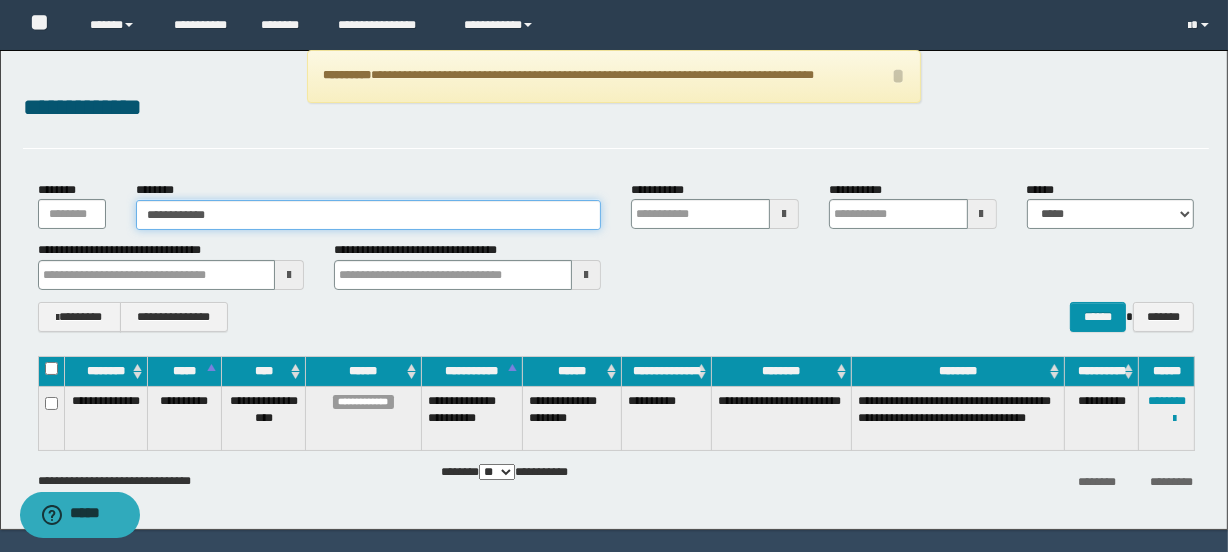 type on "**********" 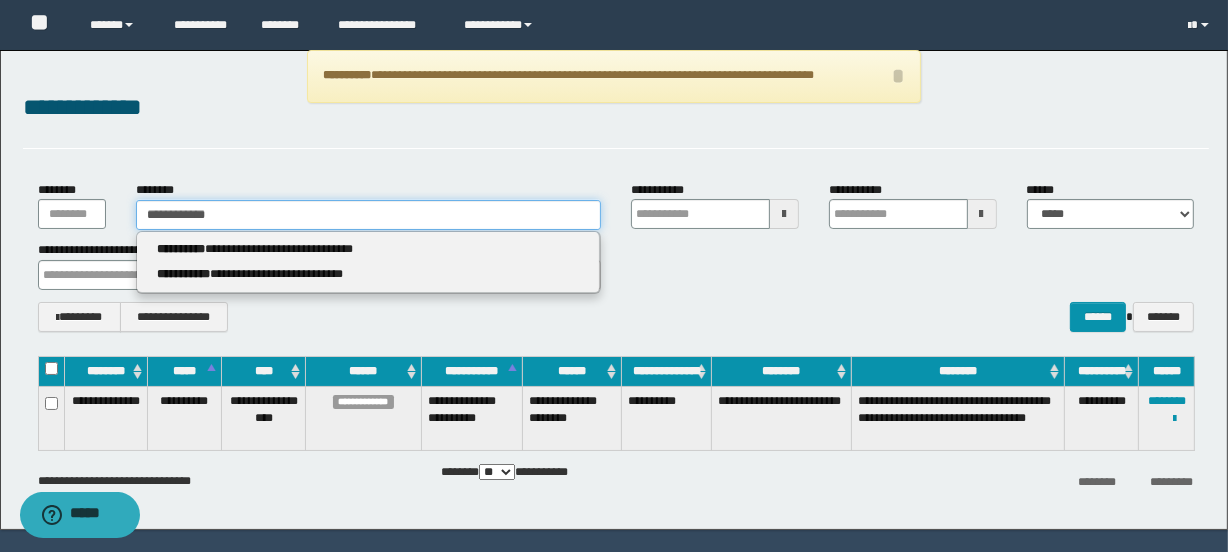 type 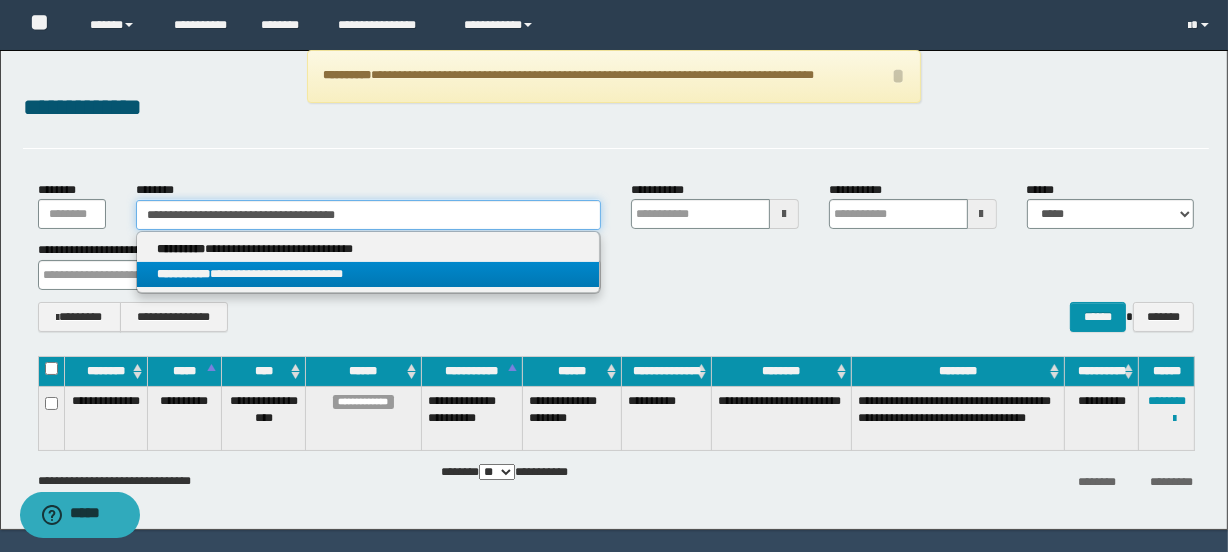 type on "**********" 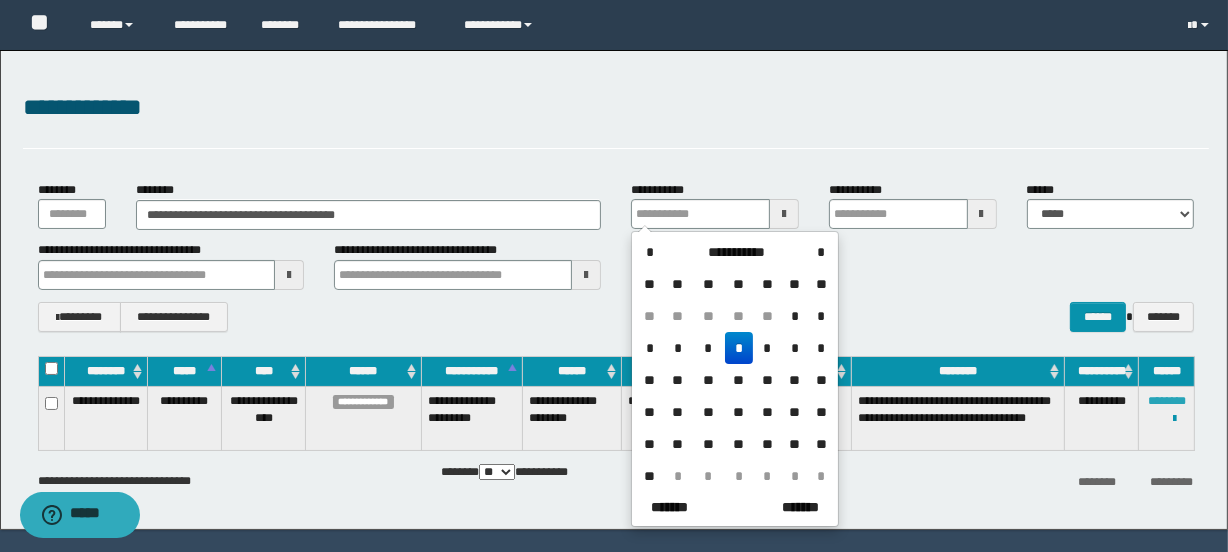 click on "********" at bounding box center (1167, 401) 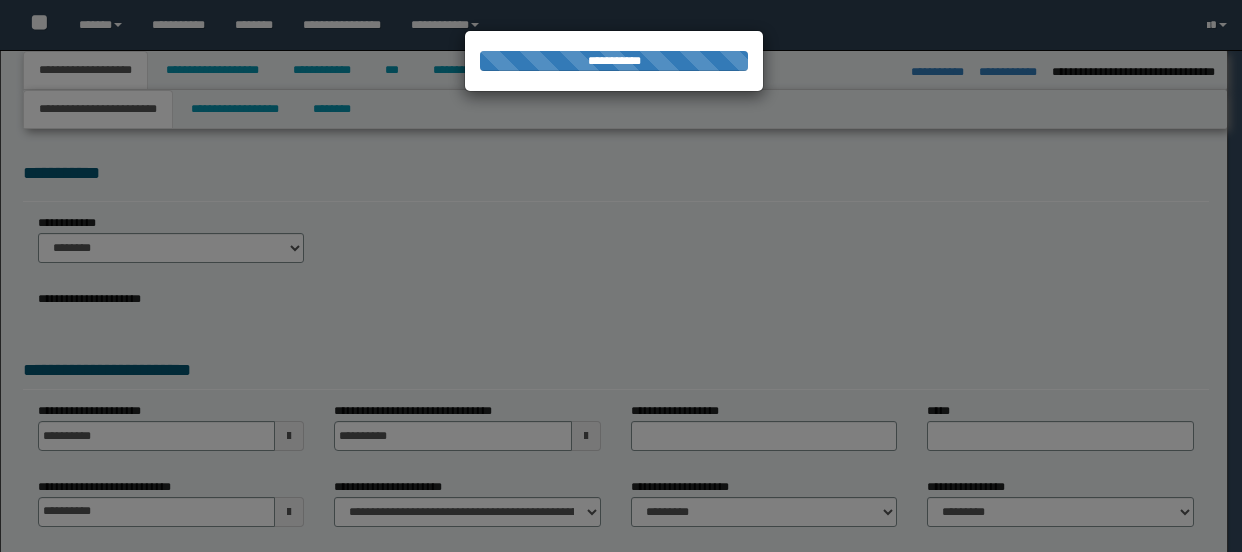 select on "*" 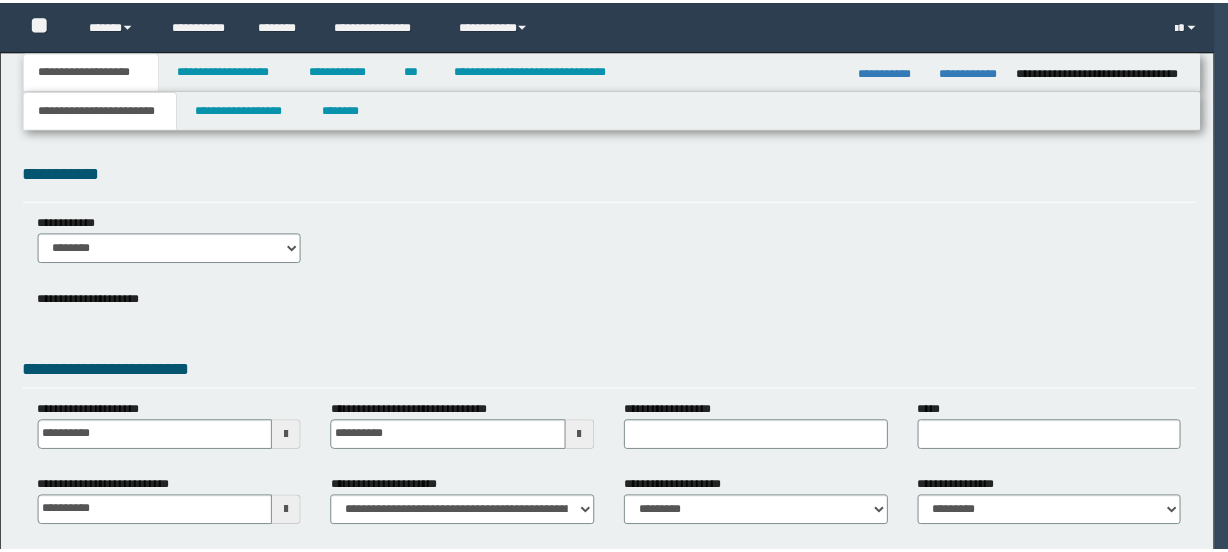 scroll, scrollTop: 0, scrollLeft: 0, axis: both 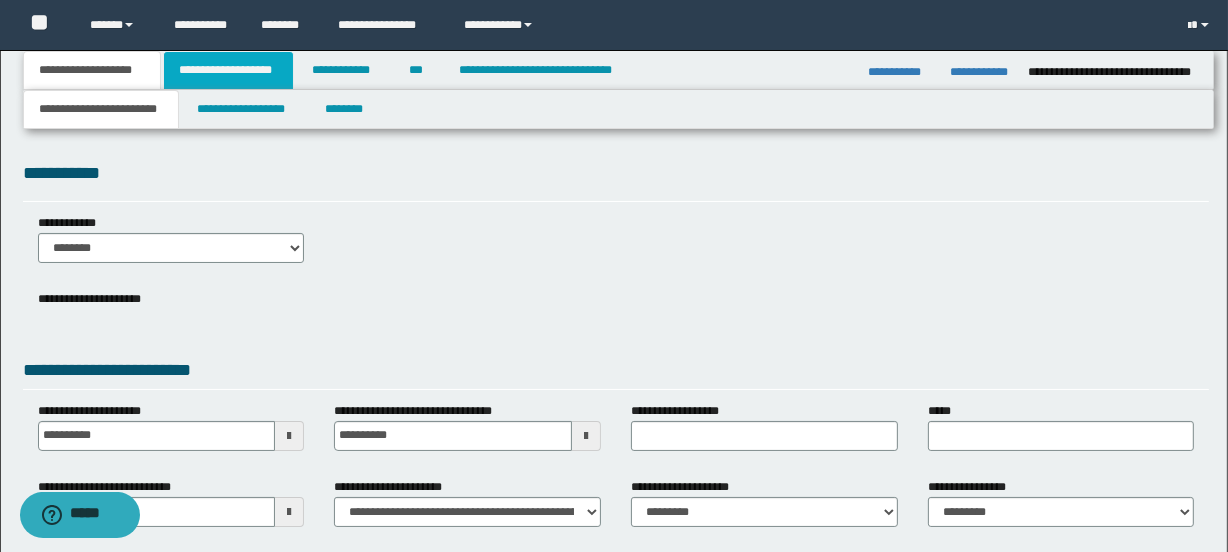 click on "**********" at bounding box center (228, 70) 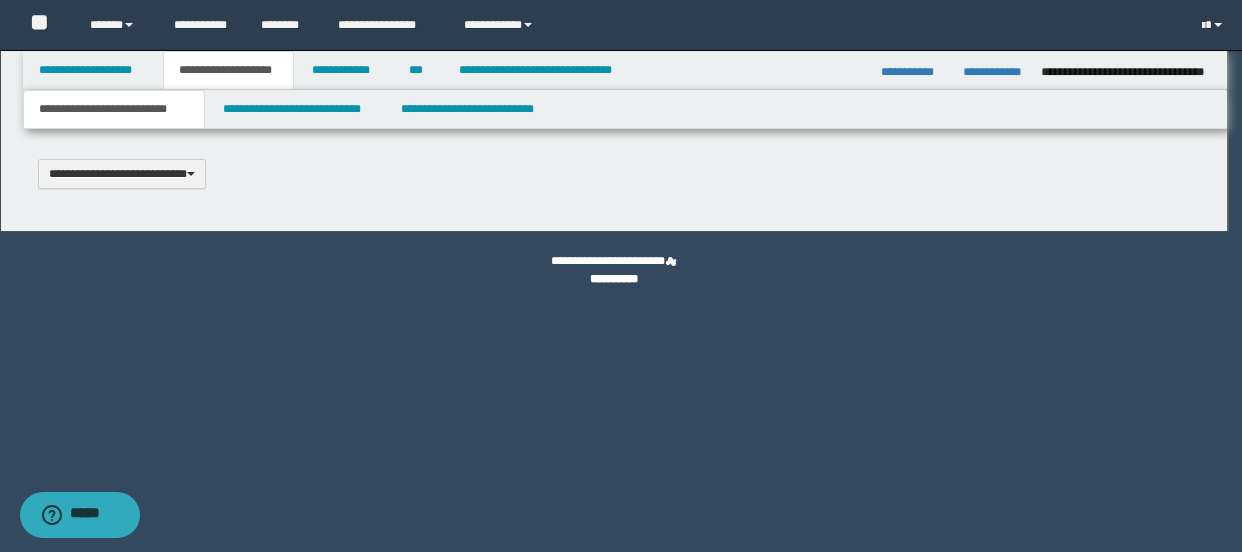type 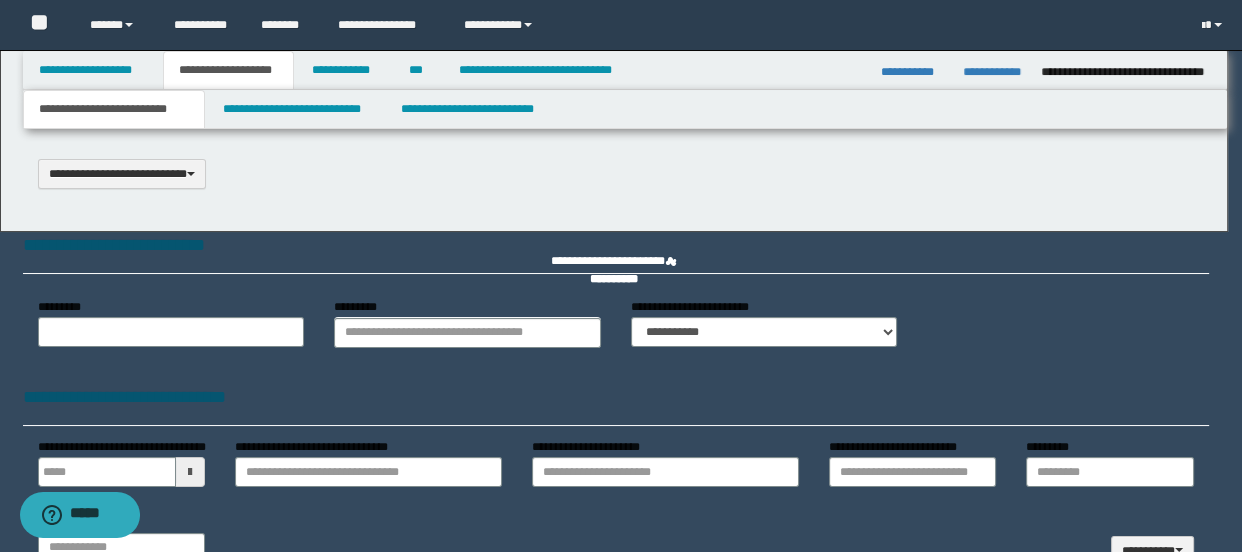 select on "*" 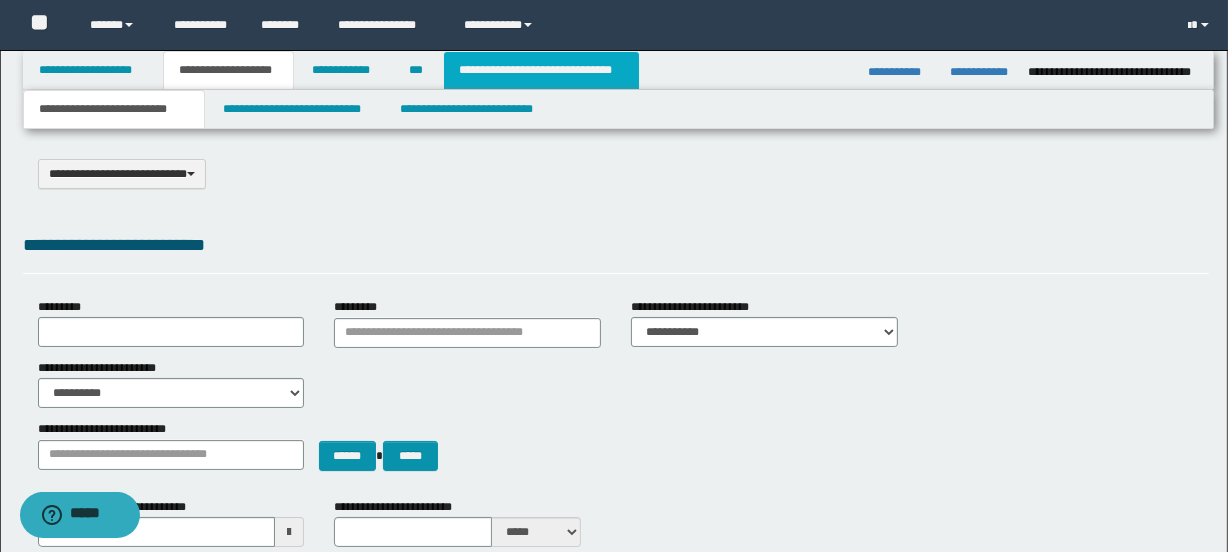 click on "**********" at bounding box center [541, 70] 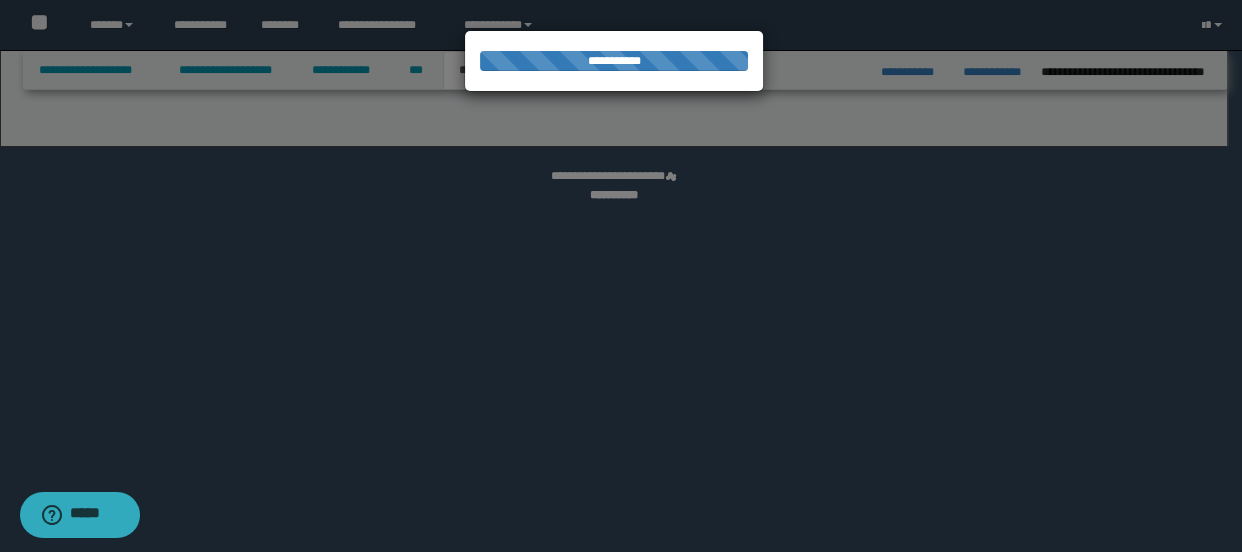 select on "*" 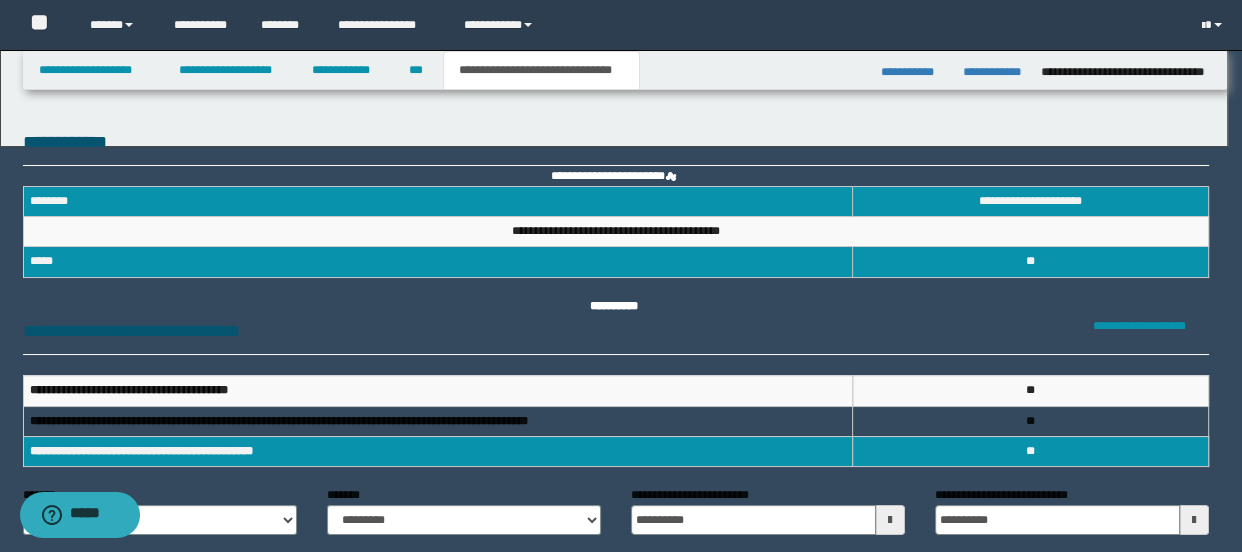 scroll, scrollTop: 0, scrollLeft: 0, axis: both 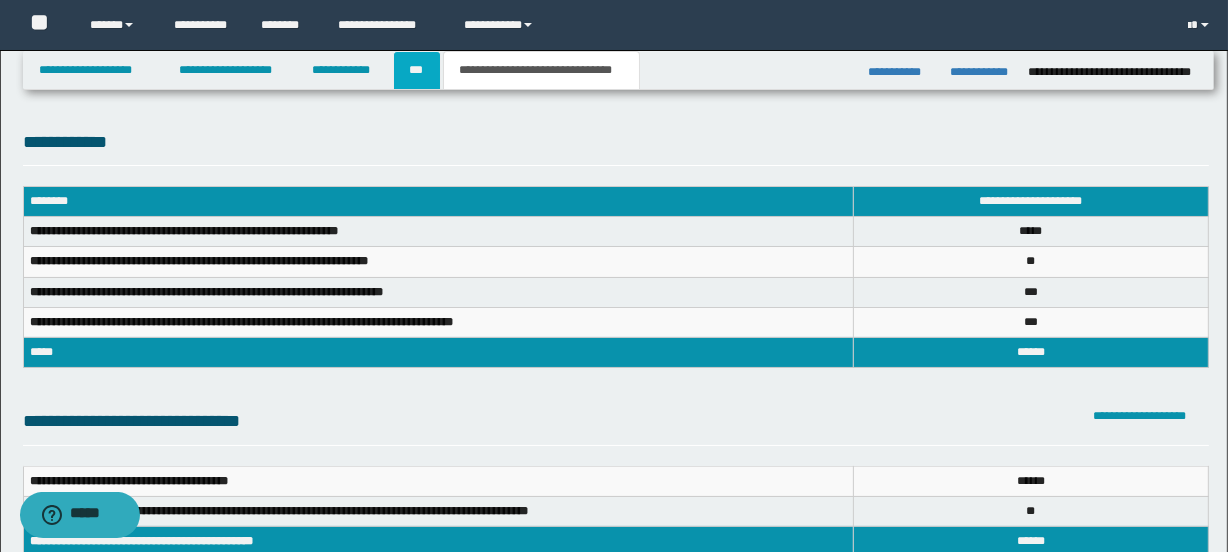 click on "***" at bounding box center (417, 70) 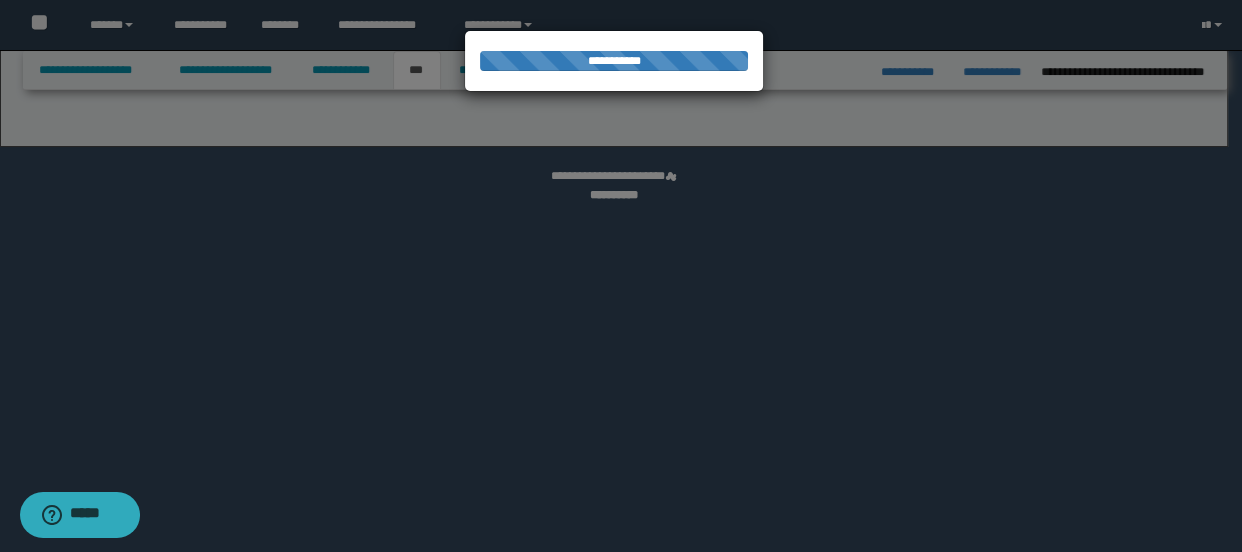 select on "*" 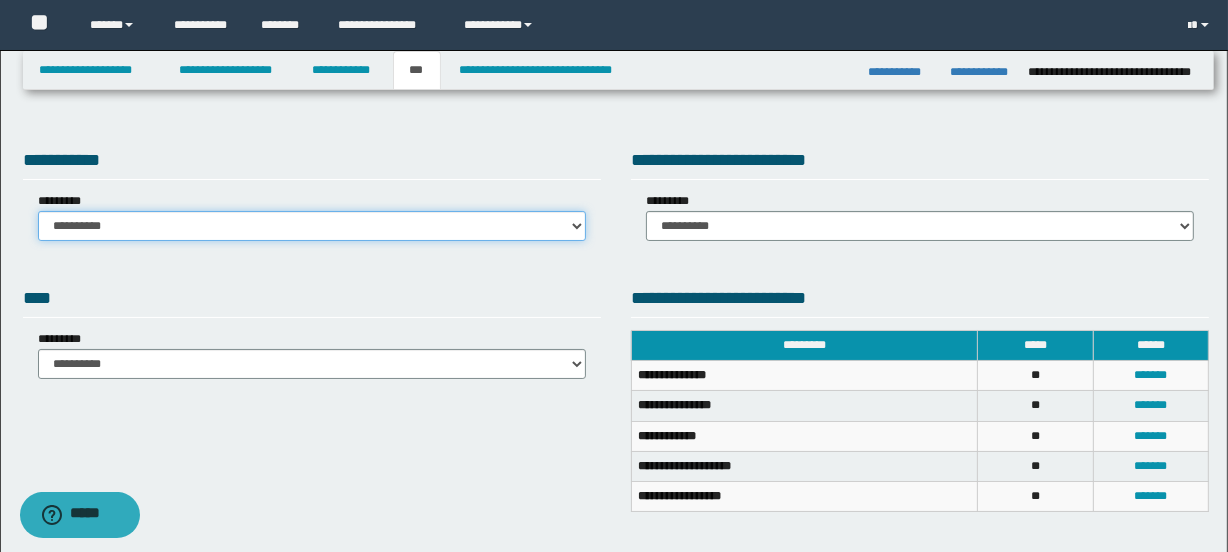 click on "**********" at bounding box center [312, 226] 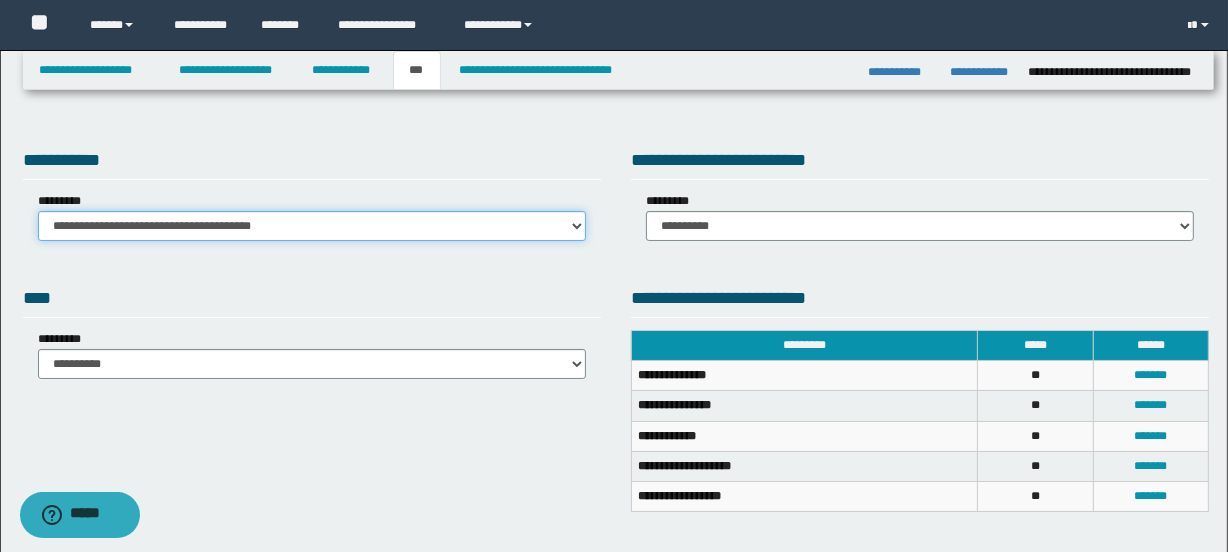 click on "**********" at bounding box center [312, 226] 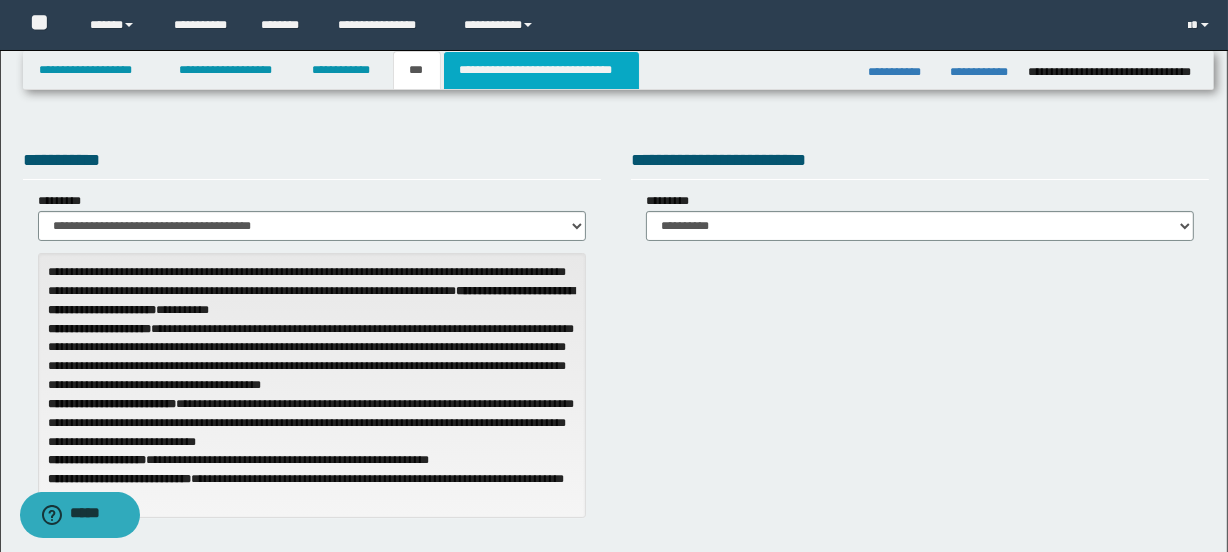click on "**********" at bounding box center (541, 70) 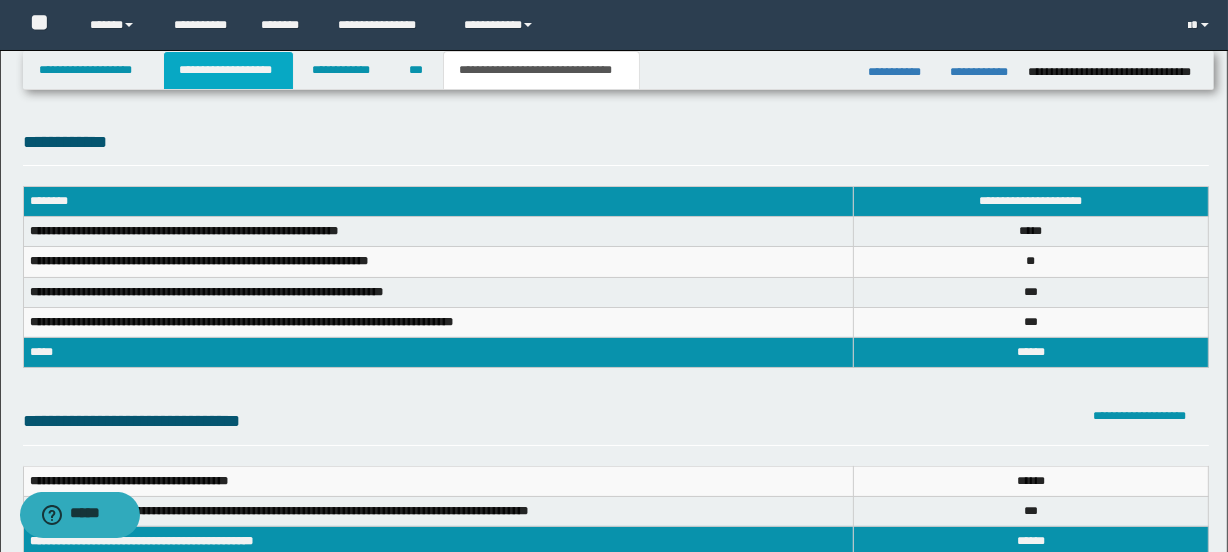 click on "**********" at bounding box center (228, 70) 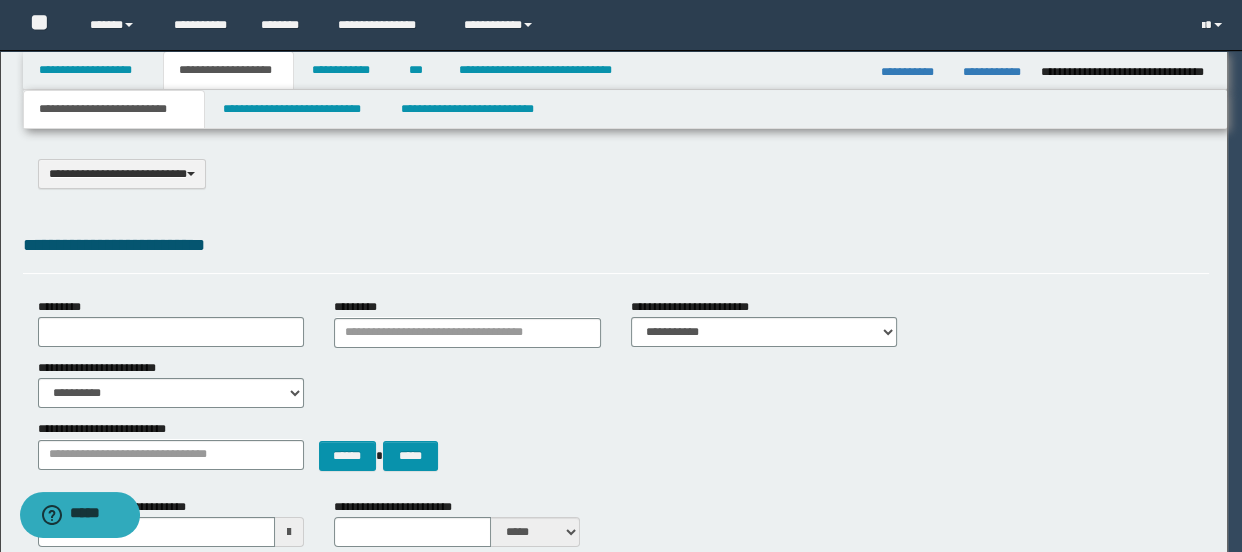 type 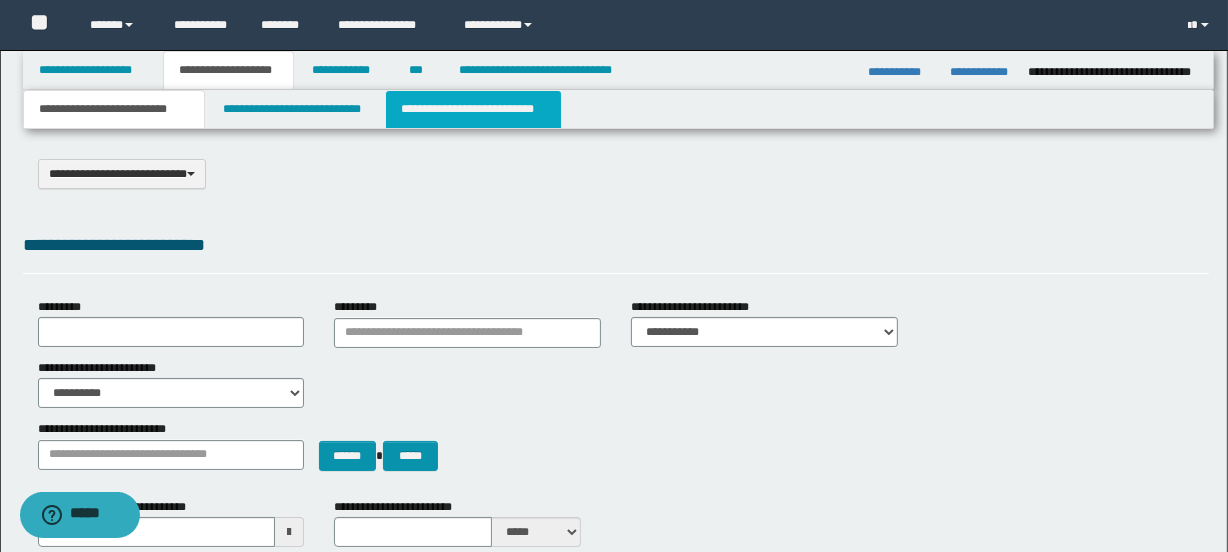click on "**********" at bounding box center (473, 109) 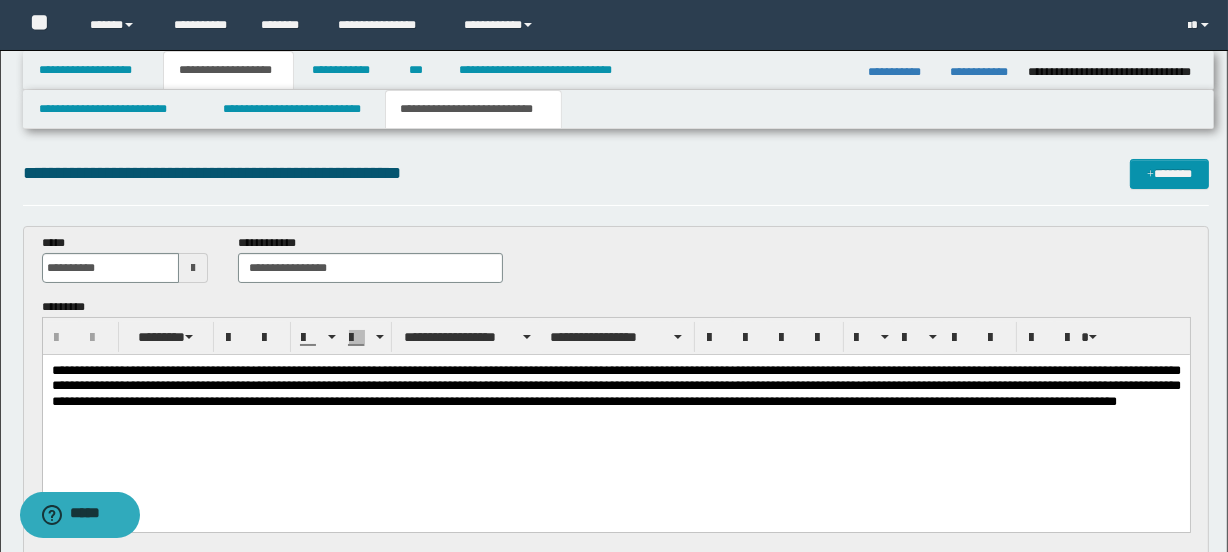 scroll, scrollTop: 0, scrollLeft: 0, axis: both 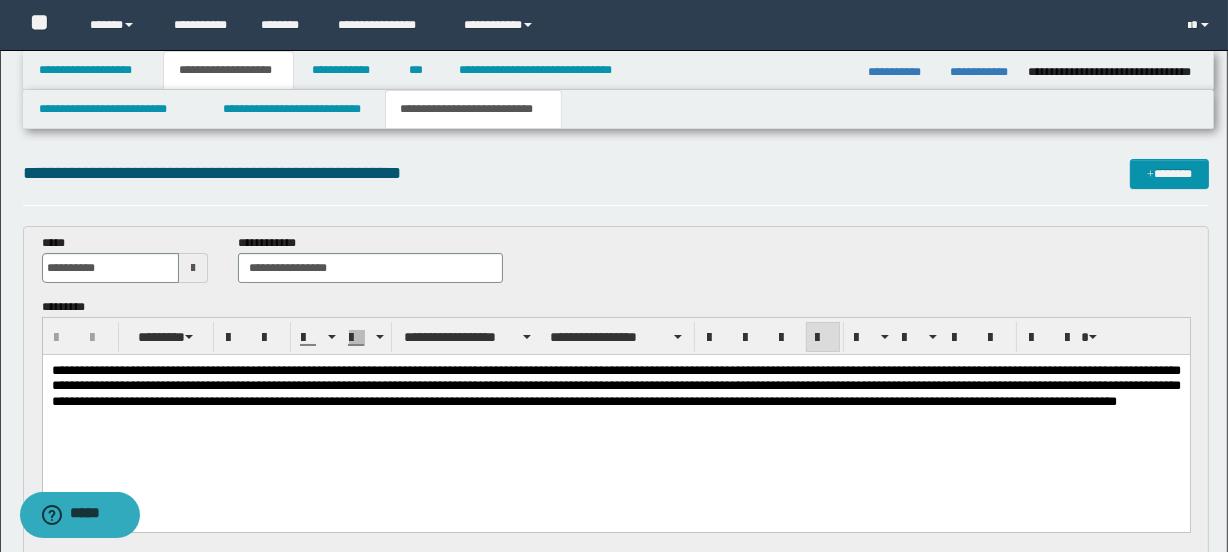 type 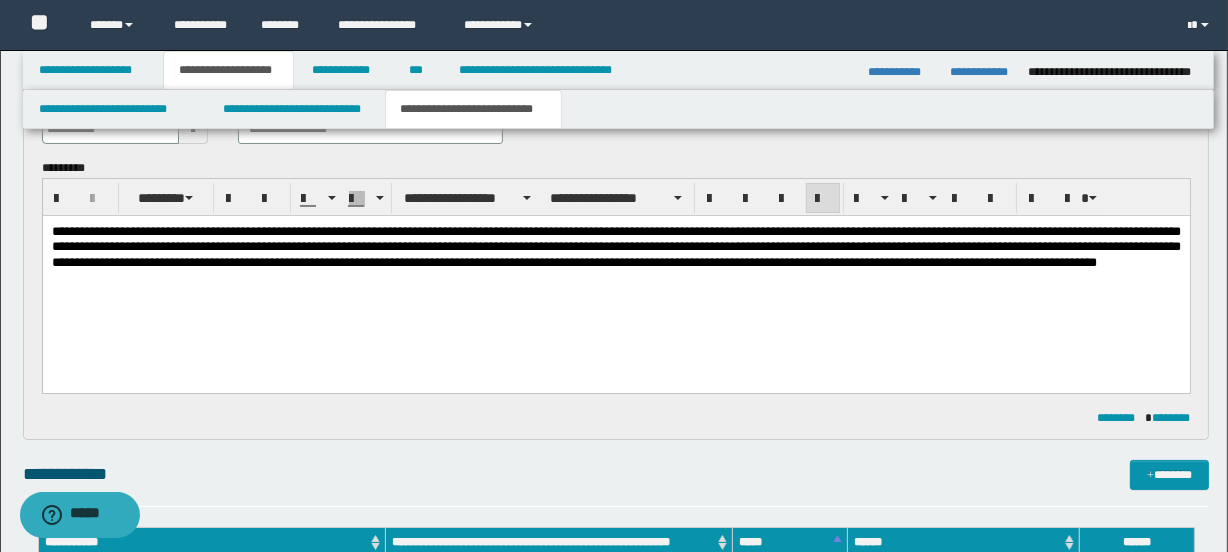 scroll, scrollTop: 98, scrollLeft: 0, axis: vertical 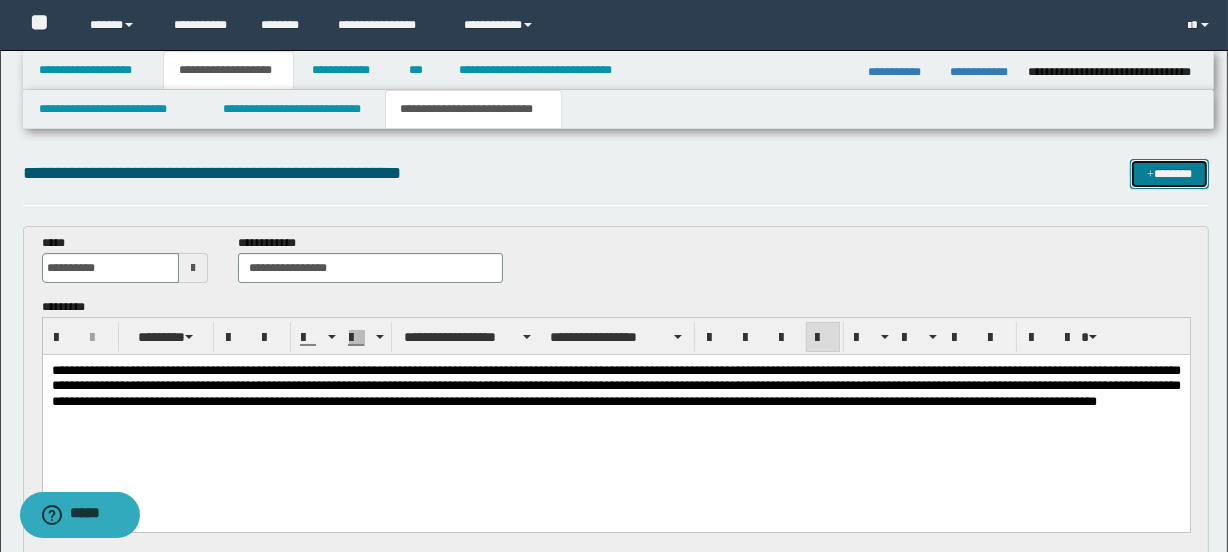 click on "*******" at bounding box center (1170, 174) 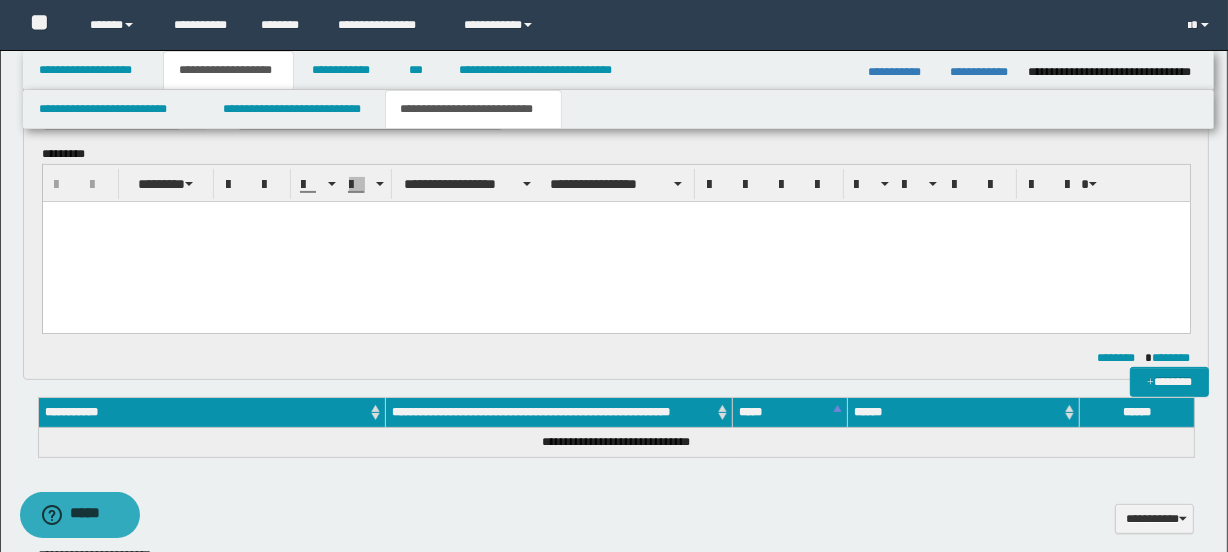 scroll, scrollTop: 0, scrollLeft: 0, axis: both 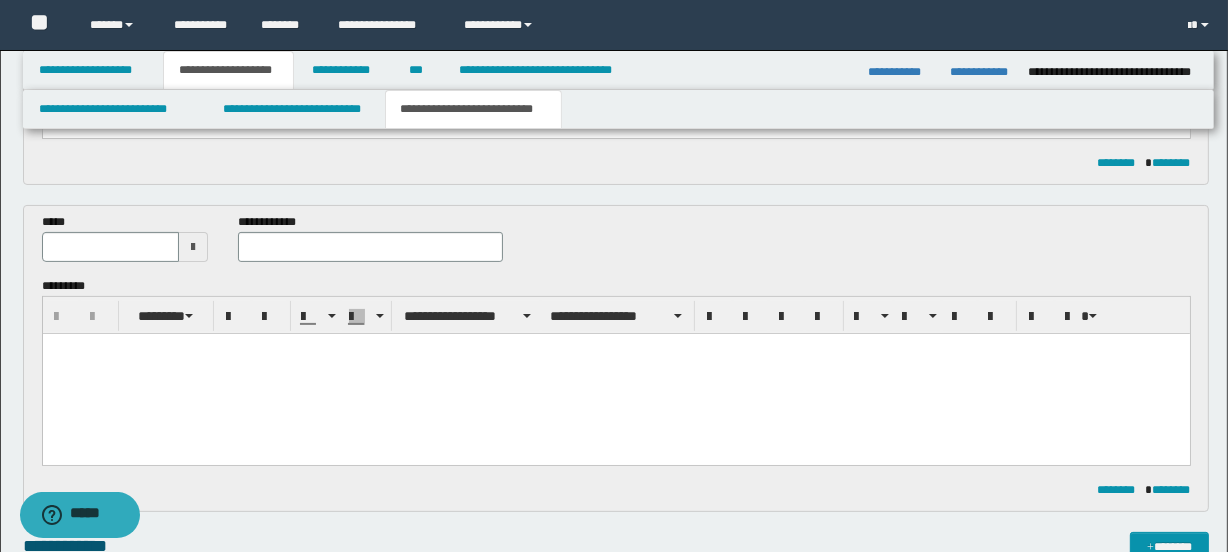 click at bounding box center [193, 247] 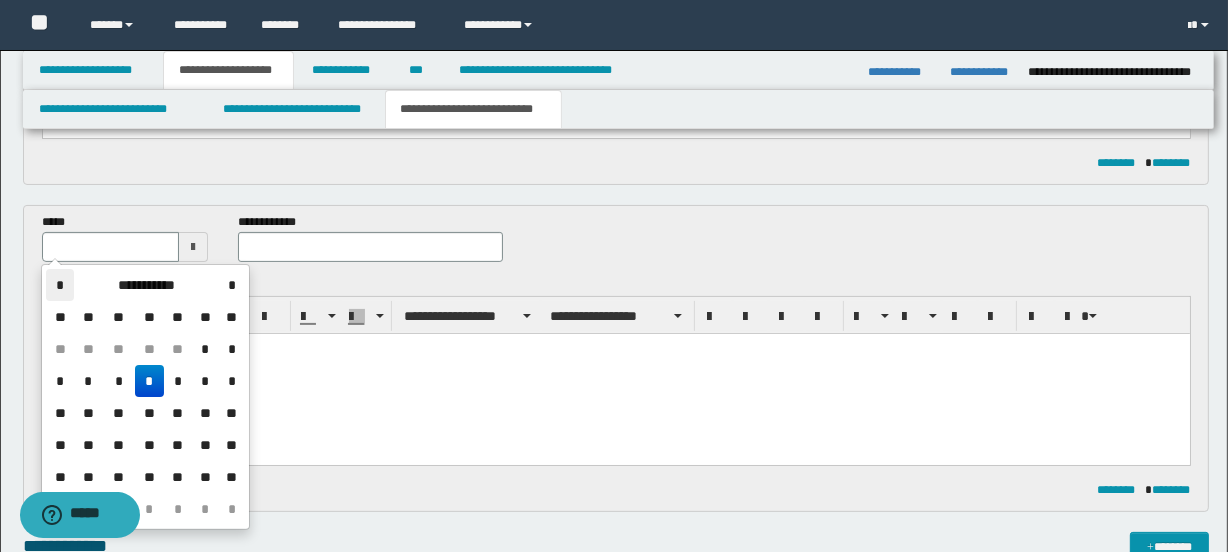 click on "*" at bounding box center (60, 285) 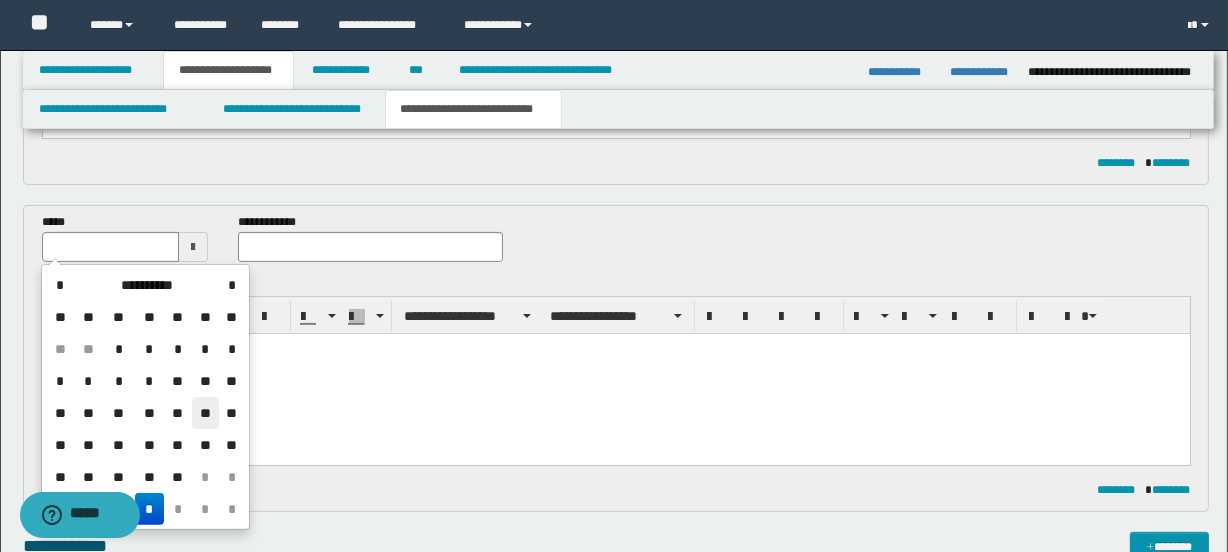 click on "**" at bounding box center (206, 413) 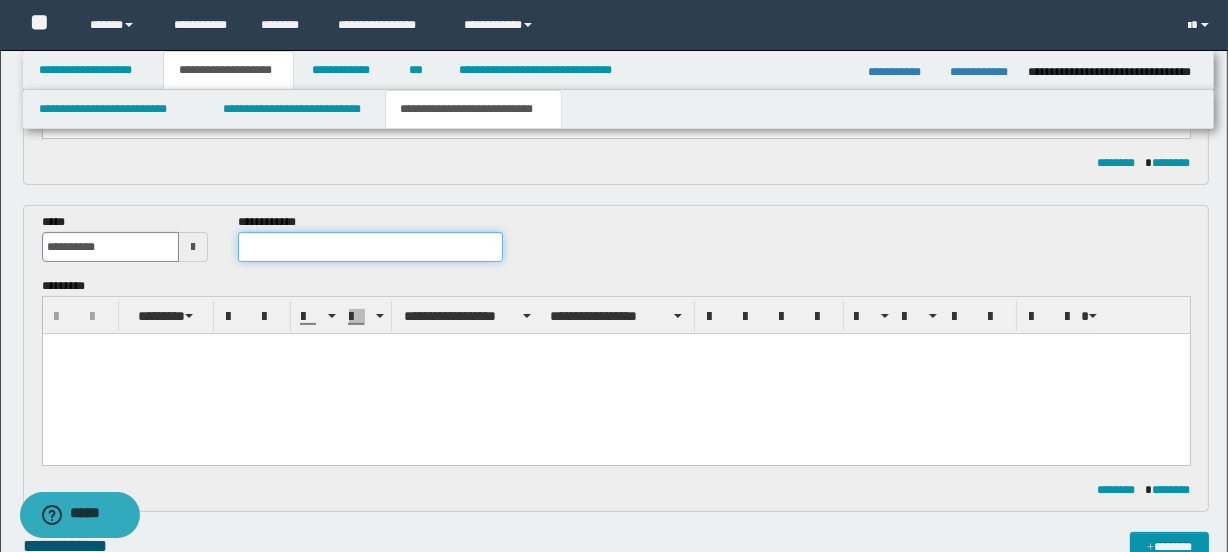 click at bounding box center [370, 247] 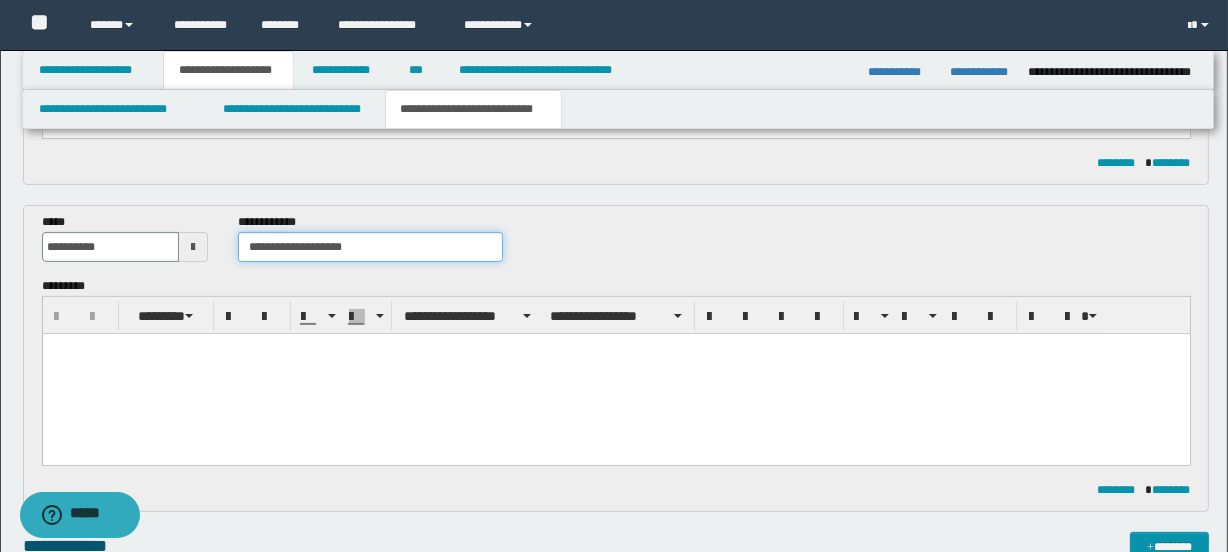 type on "**********" 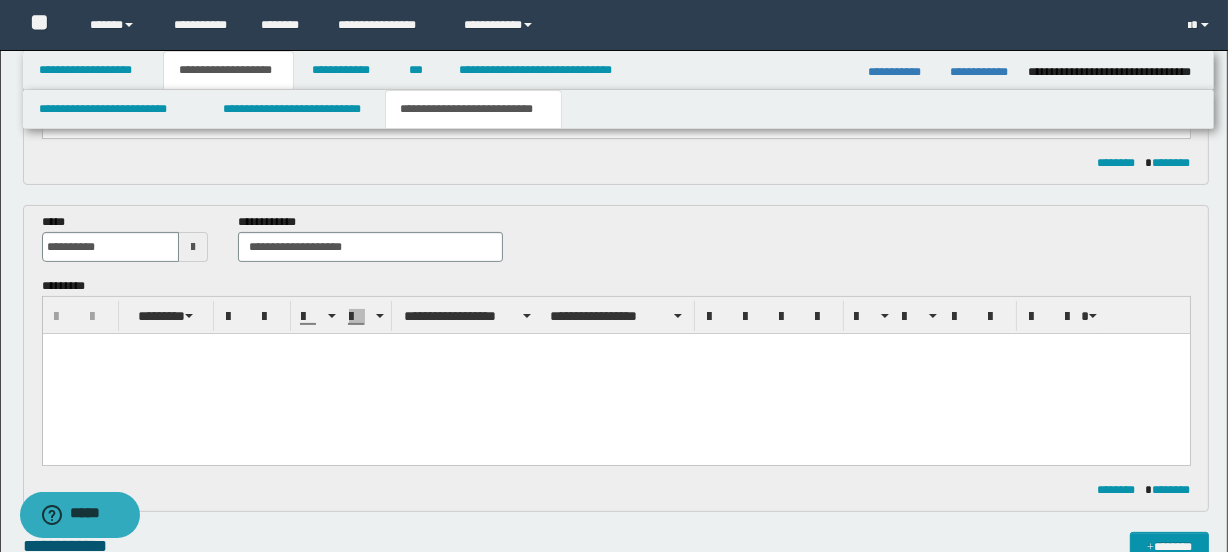 click at bounding box center (615, 349) 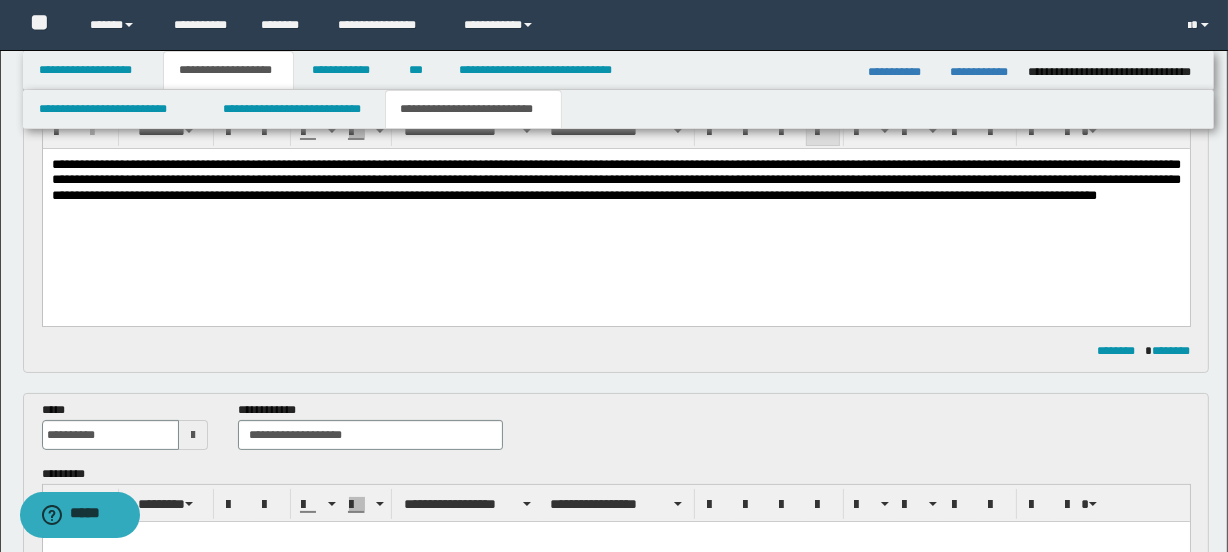 scroll, scrollTop: 130, scrollLeft: 0, axis: vertical 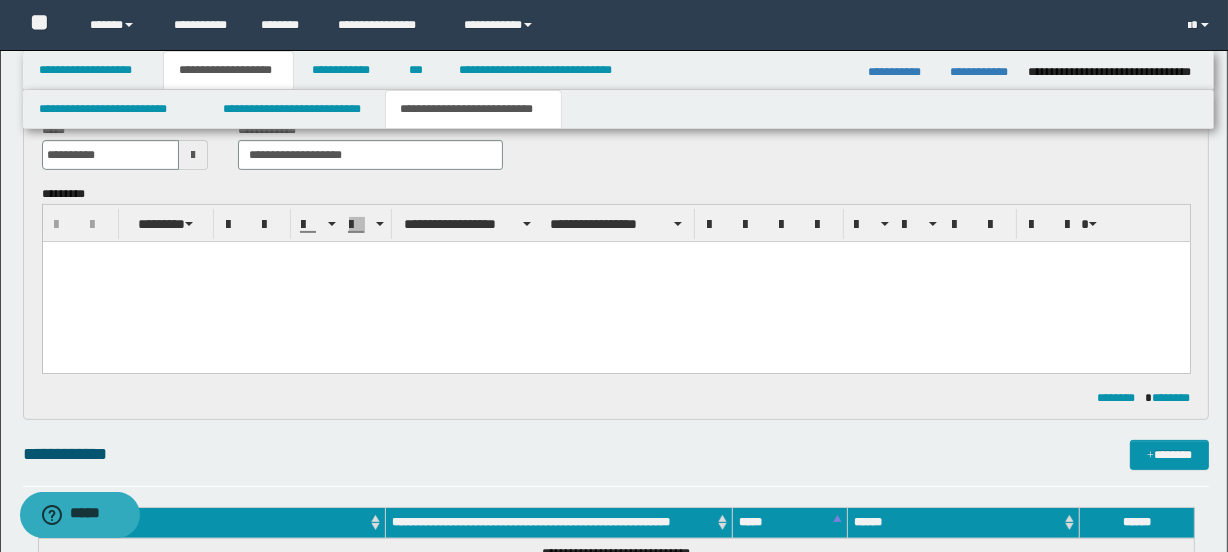drag, startPoint x: 1240, startPoint y: 153, endPoint x: 965, endPoint y: 31, distance: 300.84714 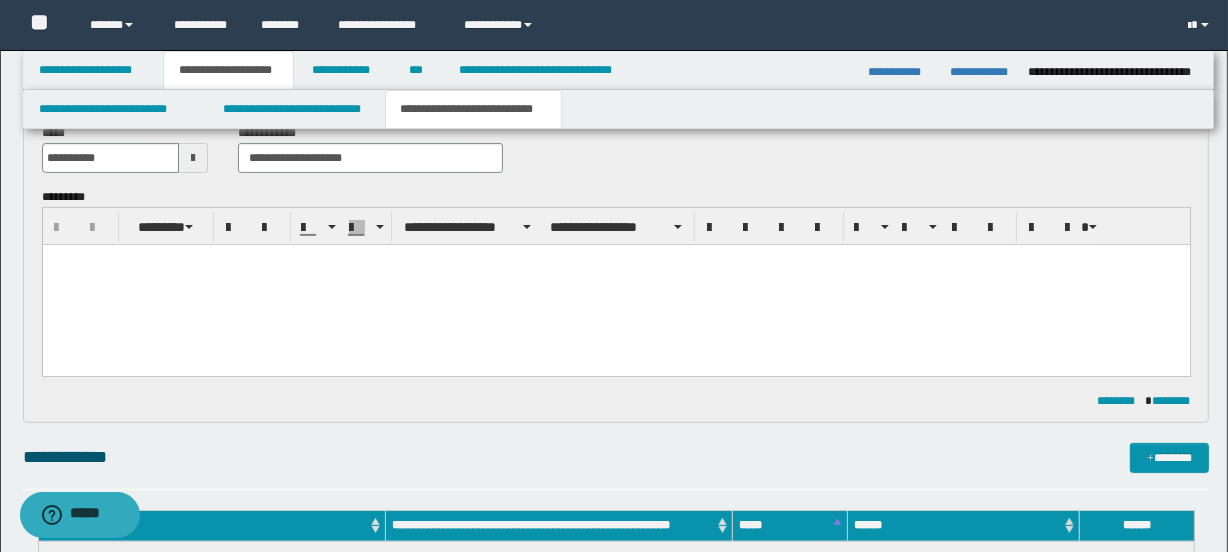 click at bounding box center [615, 285] 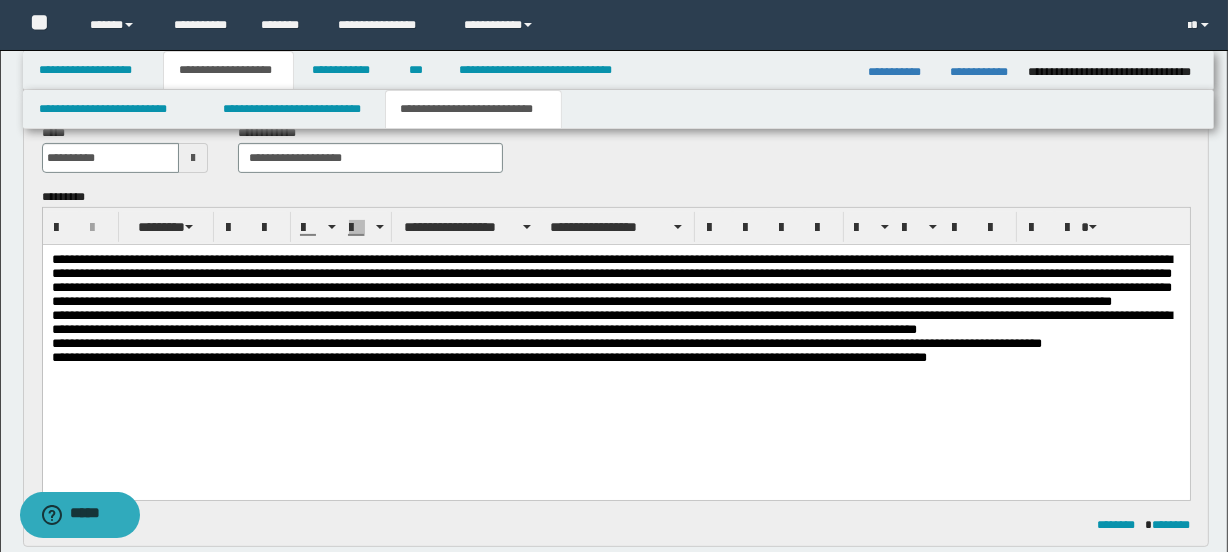 click on "**********" at bounding box center (615, 322) 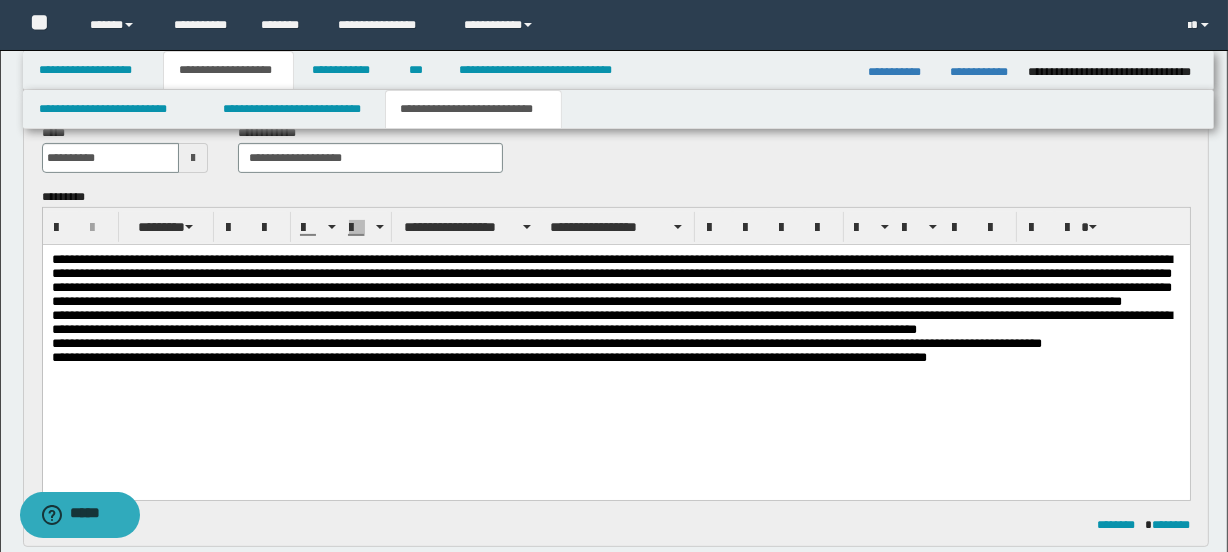 click on "**********" at bounding box center (615, 322) 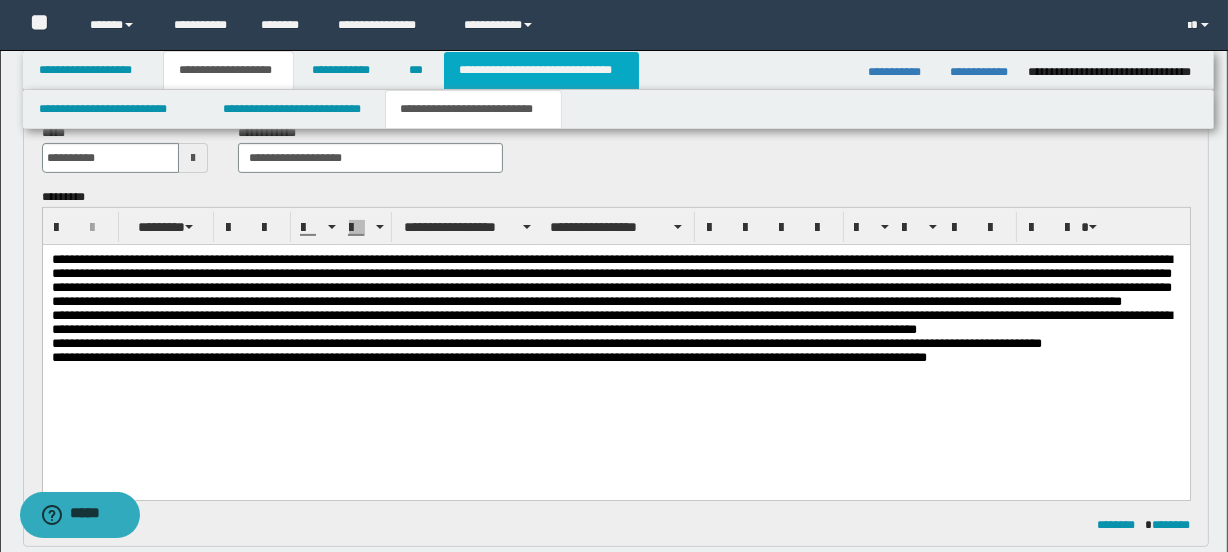 click on "**********" at bounding box center (541, 70) 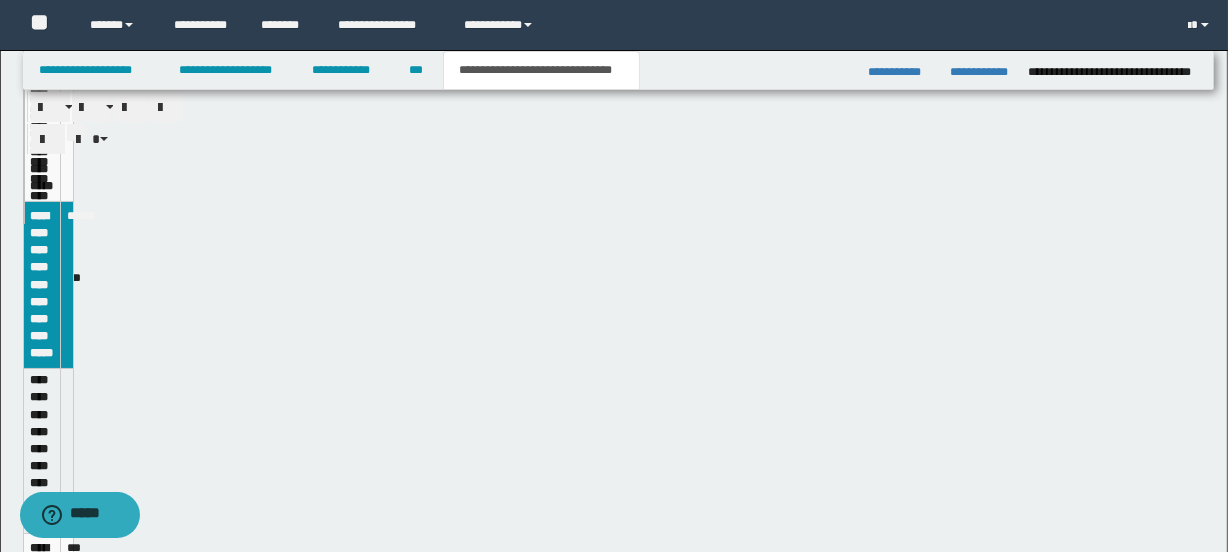 scroll, scrollTop: 452, scrollLeft: 0, axis: vertical 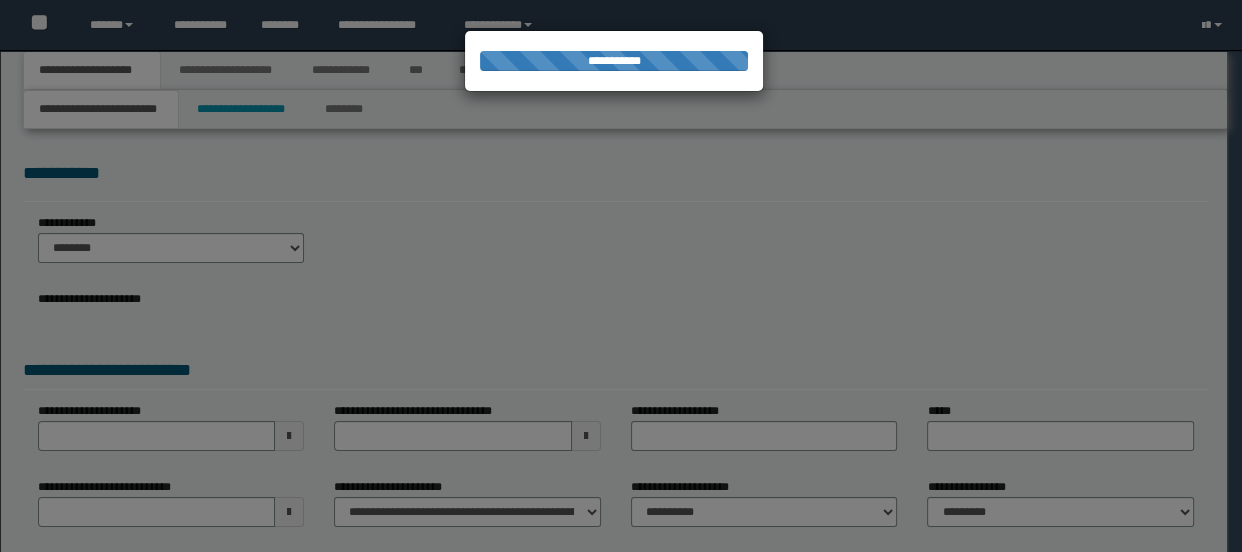 select on "*" 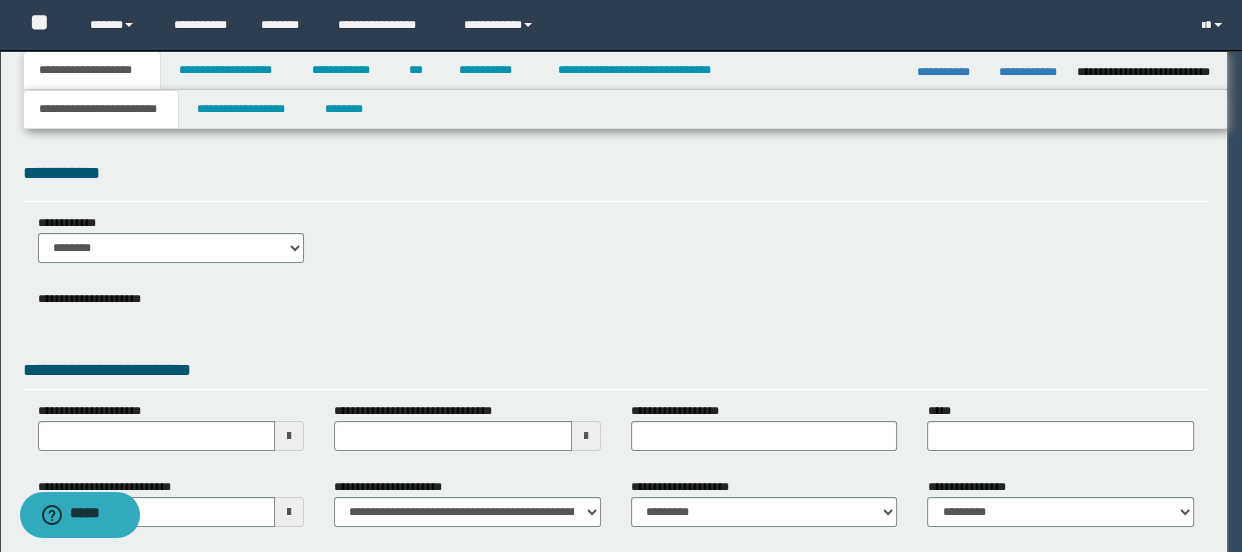 scroll, scrollTop: 0, scrollLeft: 0, axis: both 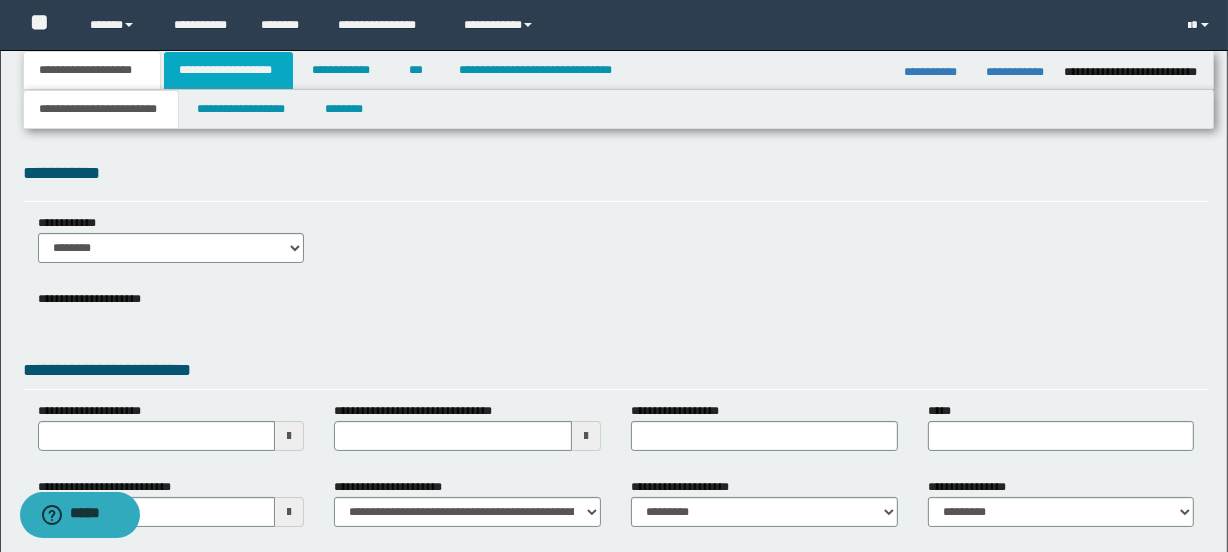 click on "**********" at bounding box center [228, 70] 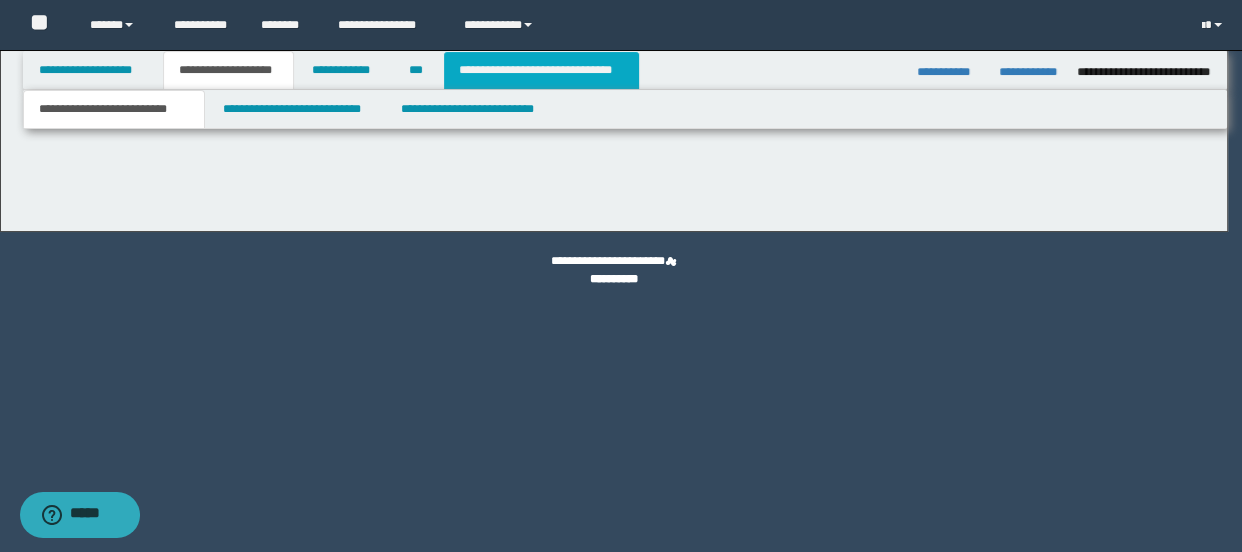 scroll, scrollTop: 0, scrollLeft: 0, axis: both 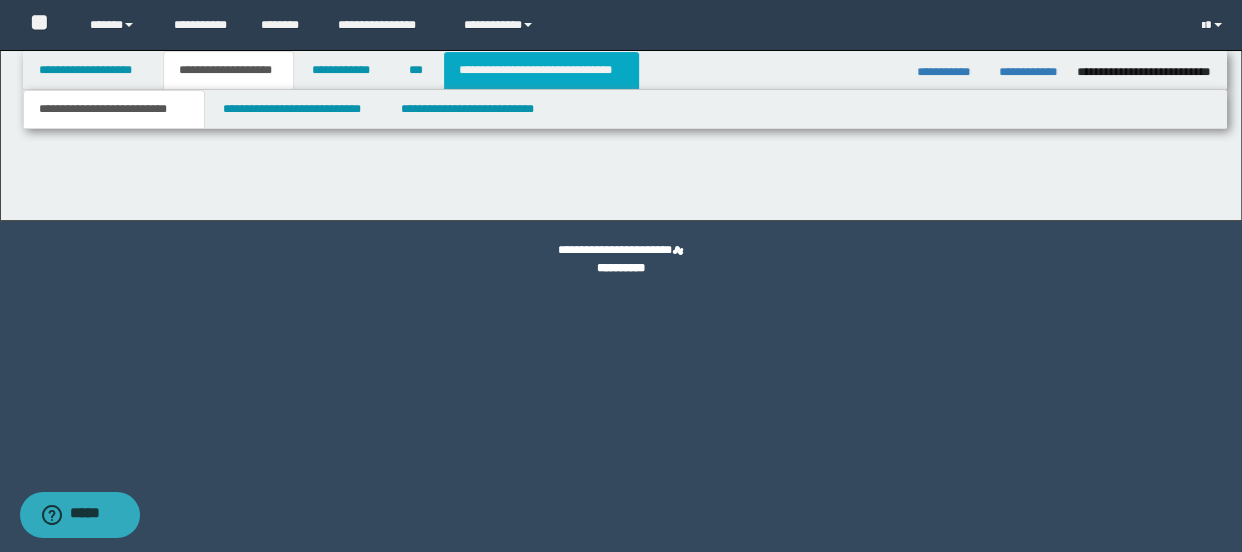 click on "**********" at bounding box center (541, 70) 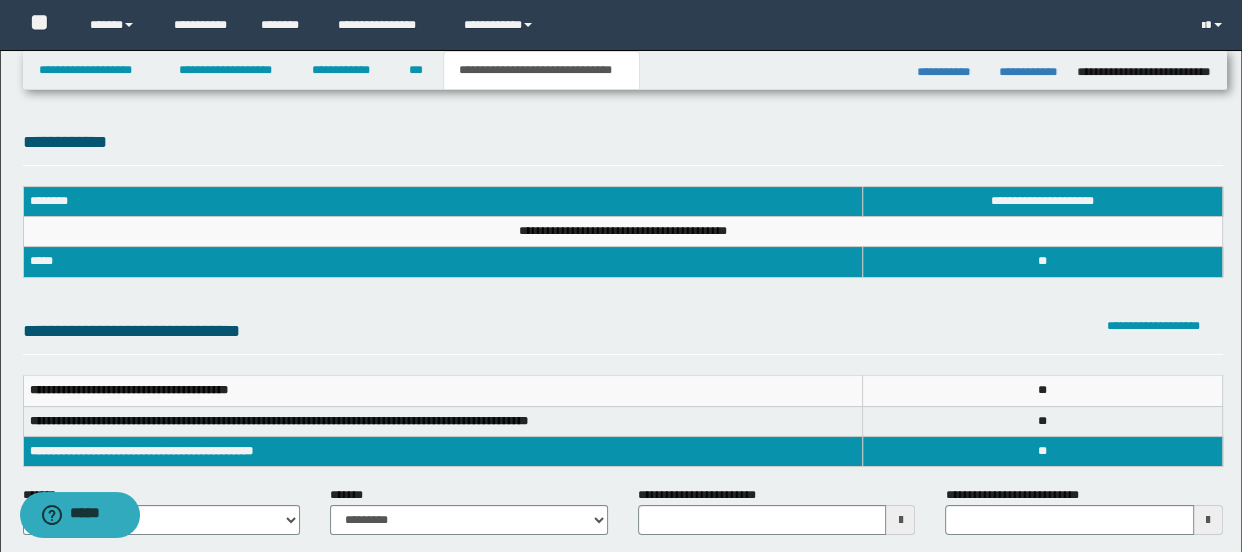 scroll, scrollTop: 0, scrollLeft: 0, axis: both 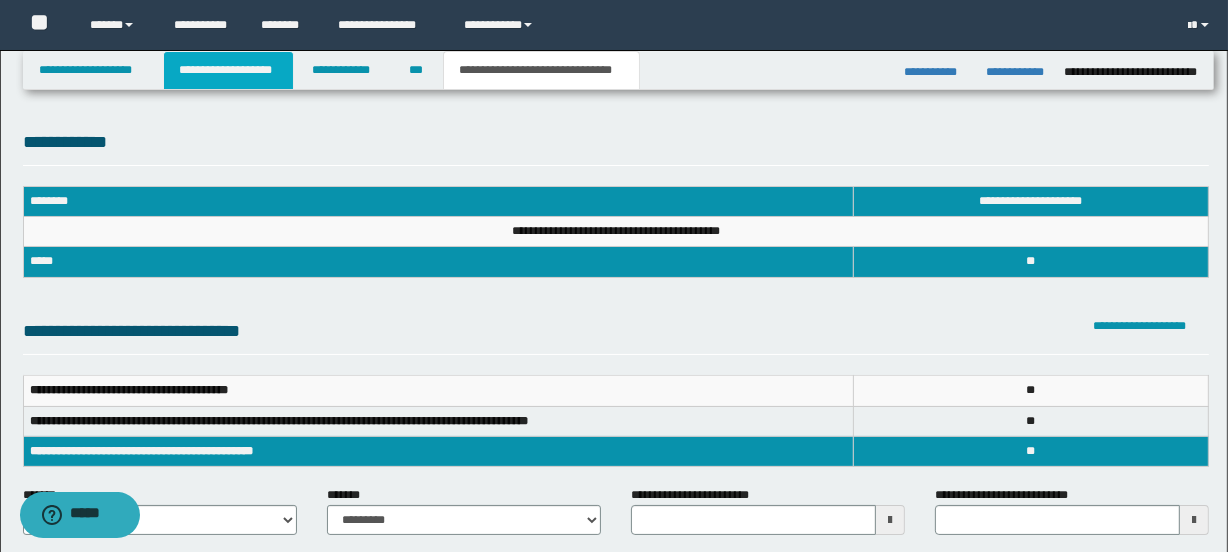 click on "**********" at bounding box center (228, 70) 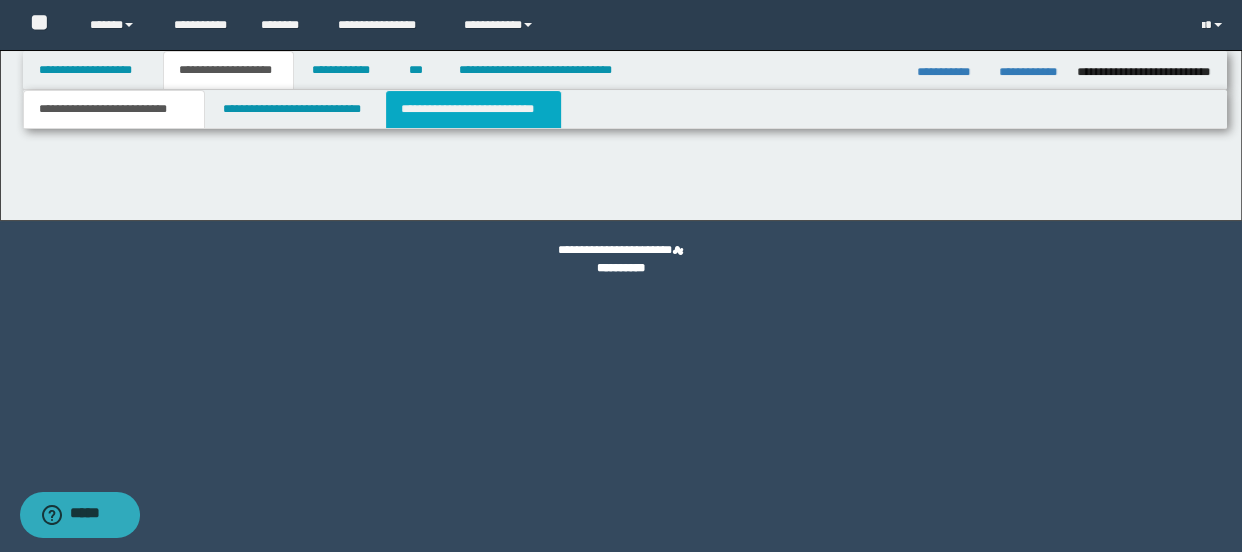 click on "**********" at bounding box center [473, 109] 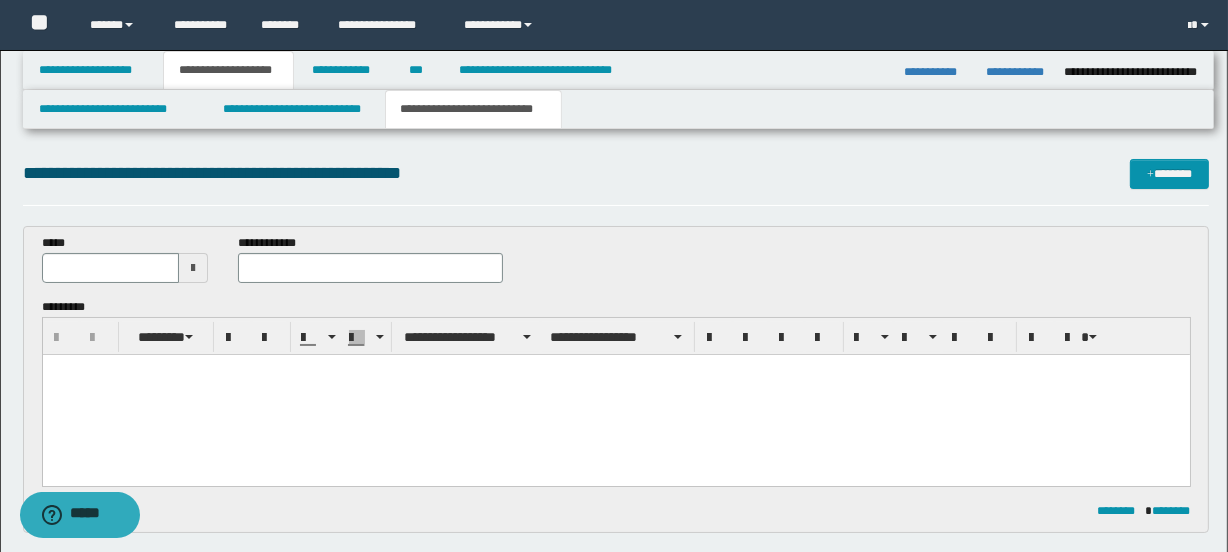scroll, scrollTop: 0, scrollLeft: 0, axis: both 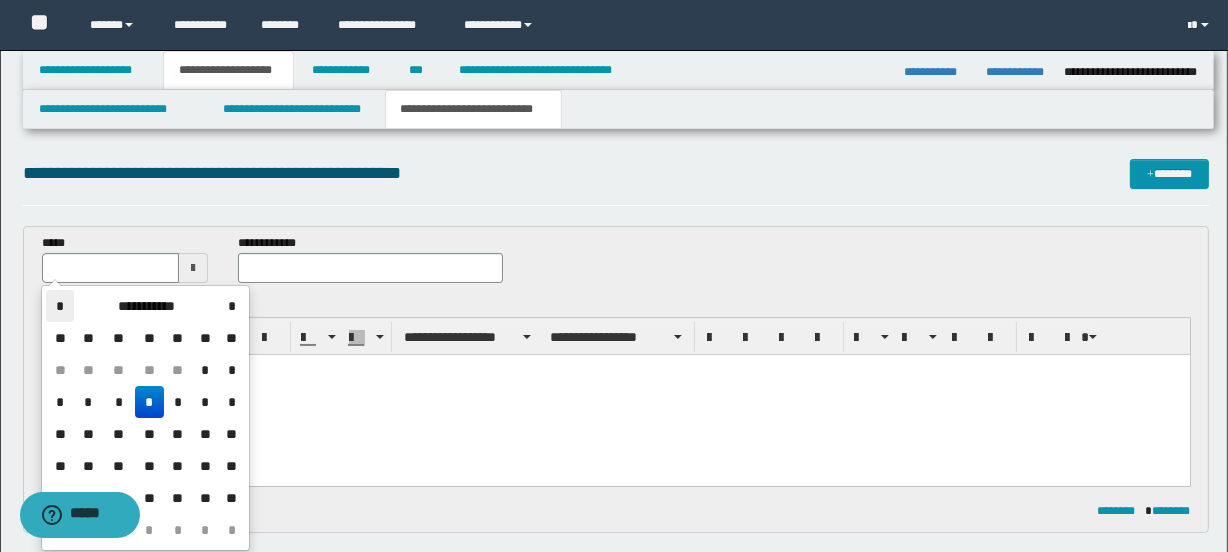 click on "*" at bounding box center [60, 306] 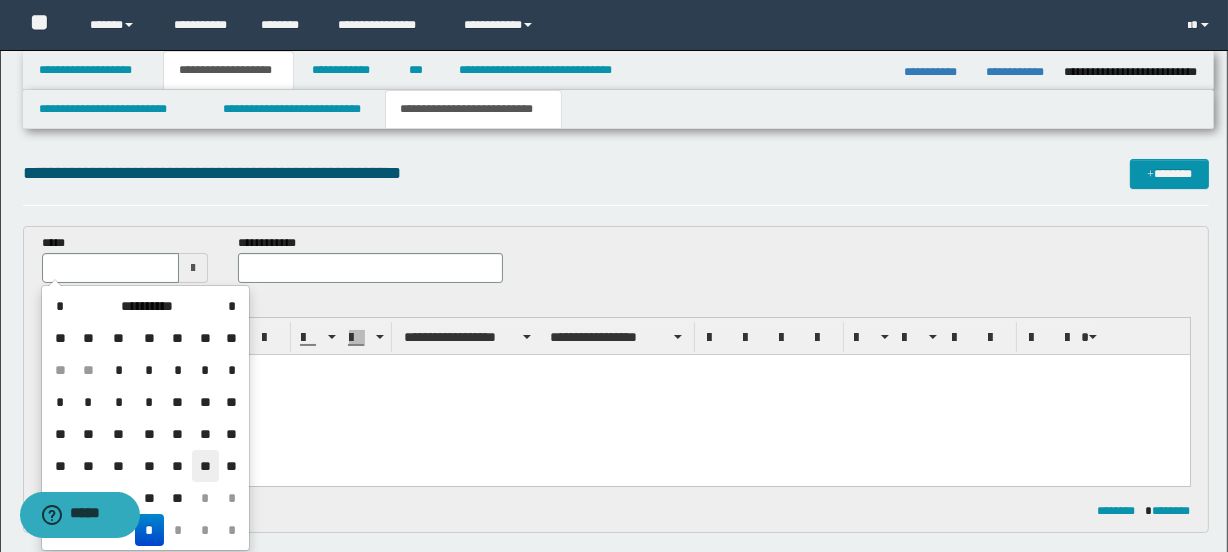 click on "**" at bounding box center [206, 466] 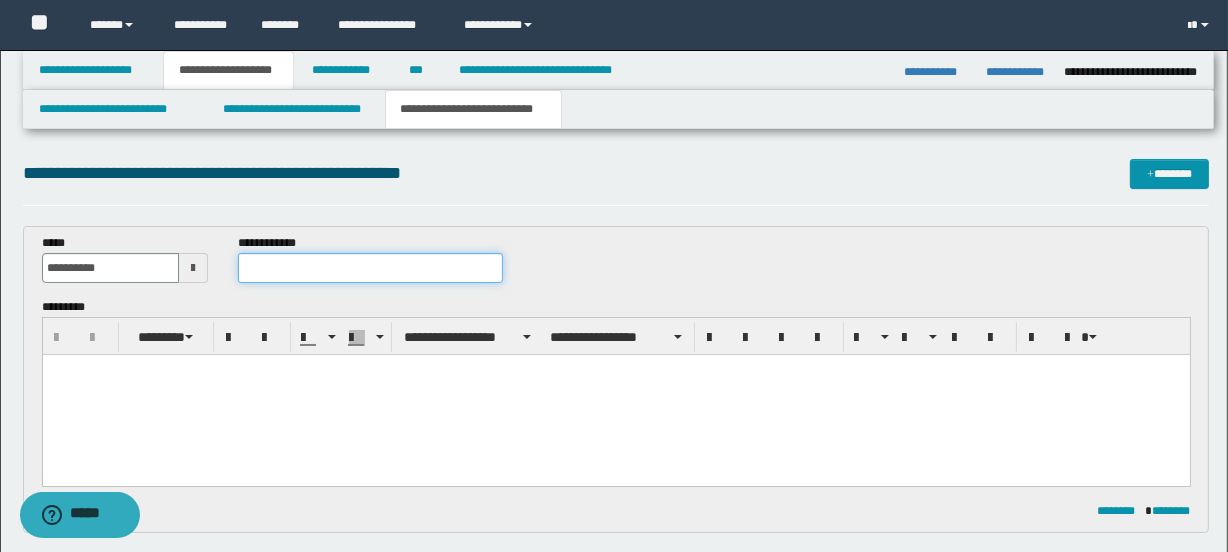 click at bounding box center (370, 268) 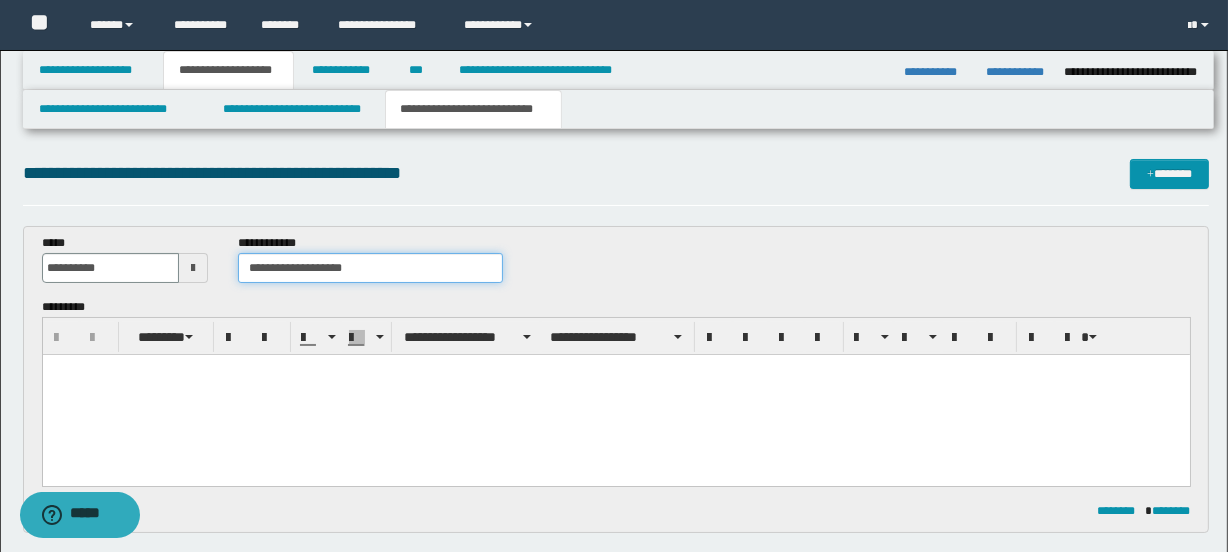 type on "**********" 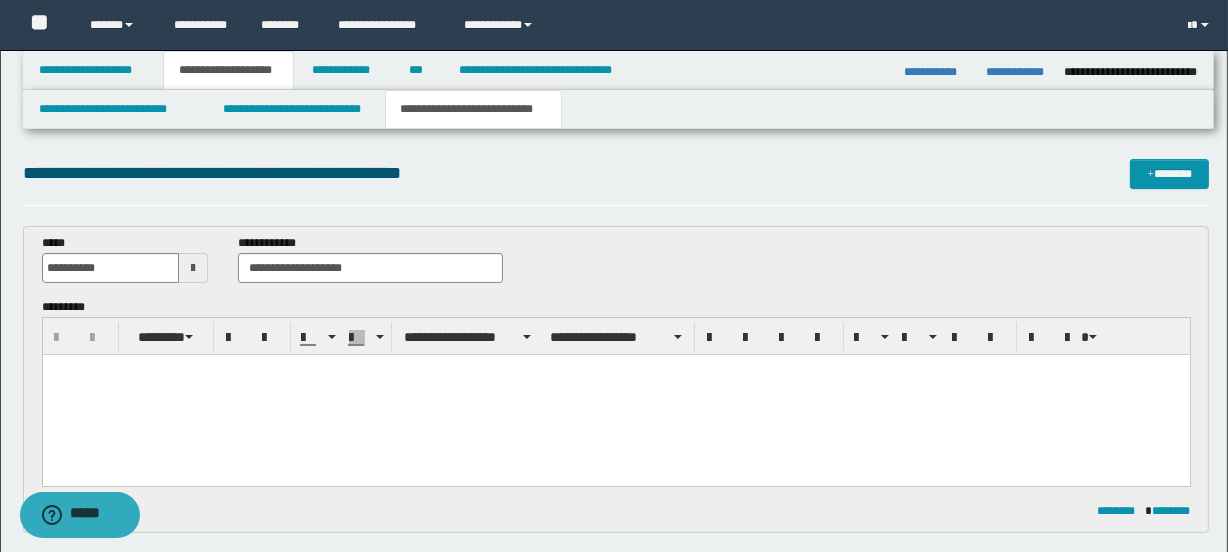 click at bounding box center [615, 395] 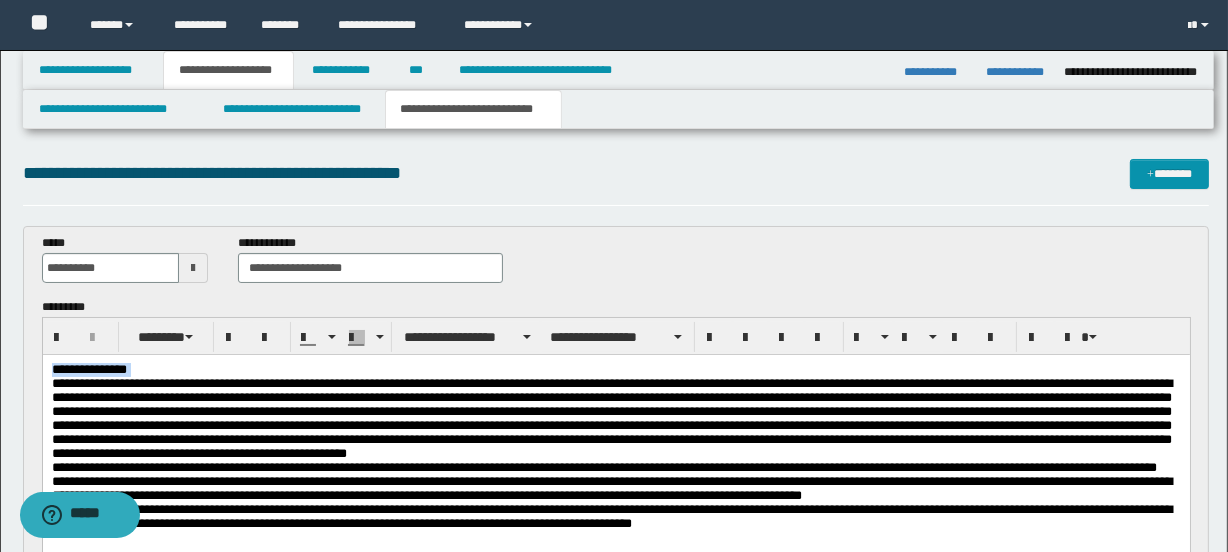 drag, startPoint x: 188, startPoint y: 363, endPoint x: -1, endPoint y: 379, distance: 189.67604 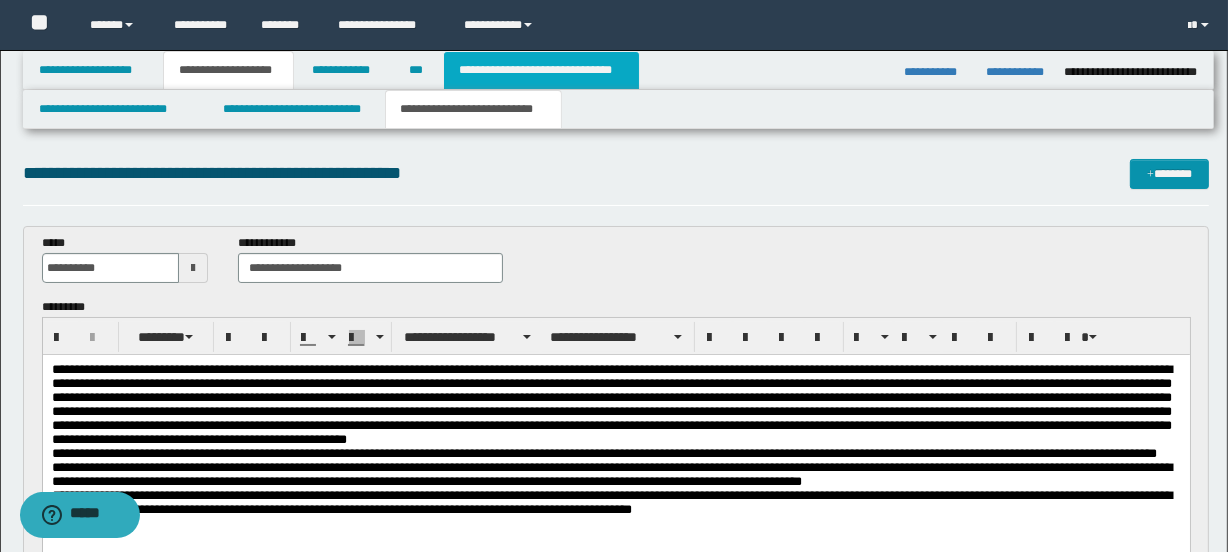 click on "**********" at bounding box center [541, 70] 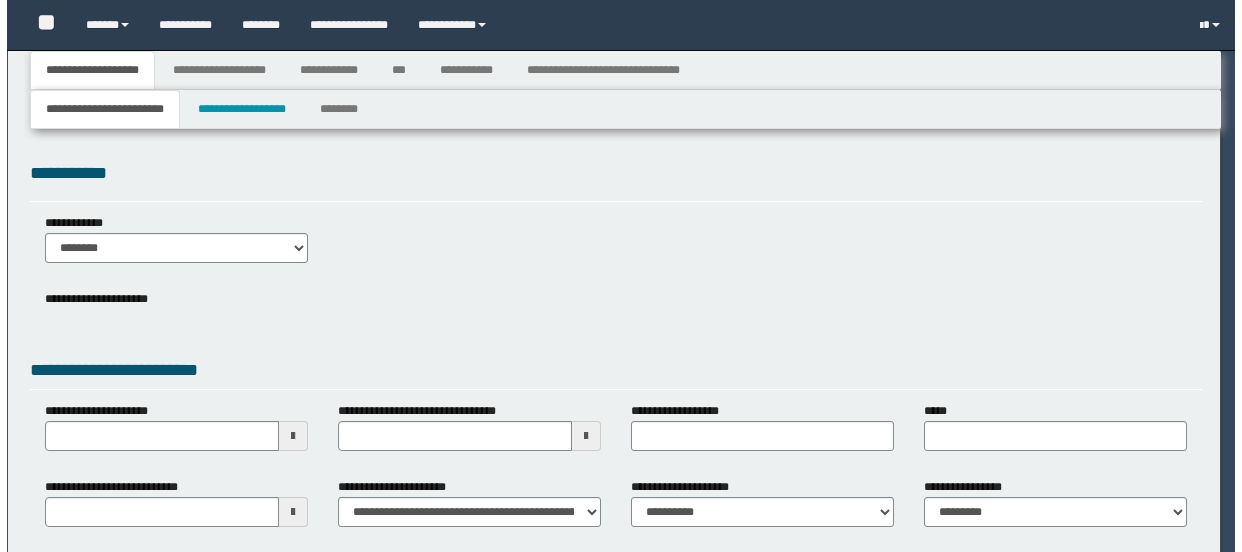 scroll, scrollTop: 0, scrollLeft: 0, axis: both 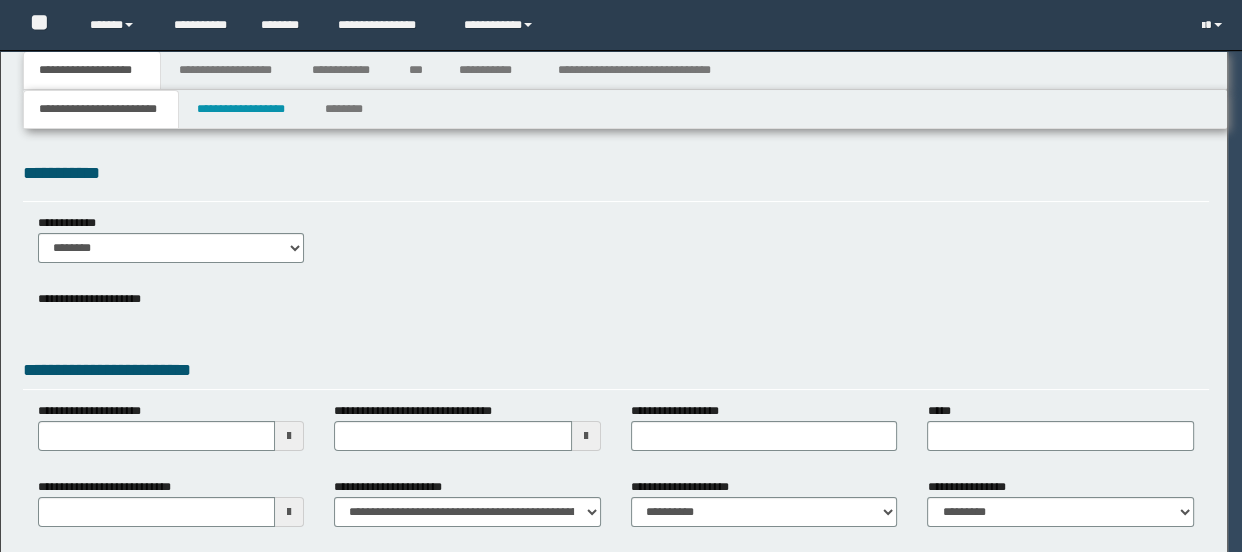 select on "*" 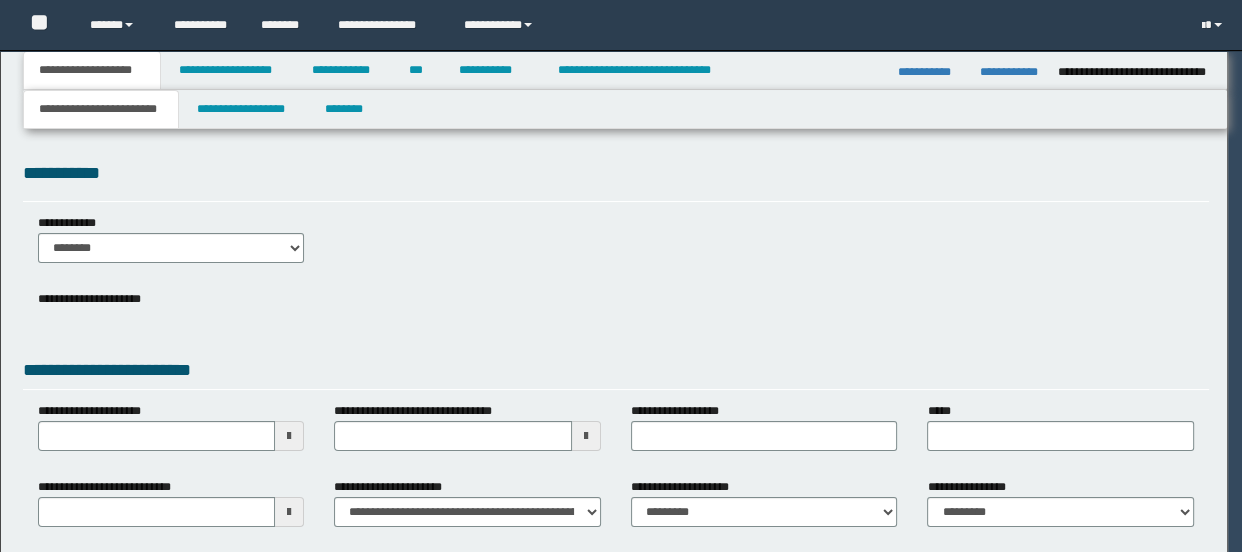 scroll, scrollTop: 0, scrollLeft: 0, axis: both 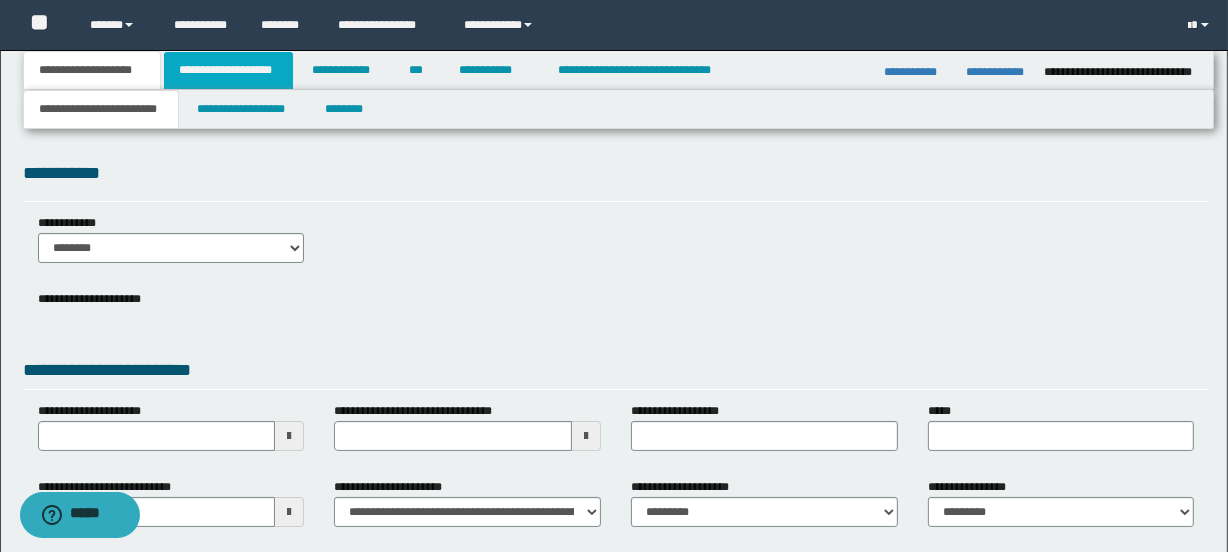 click on "**********" at bounding box center (228, 70) 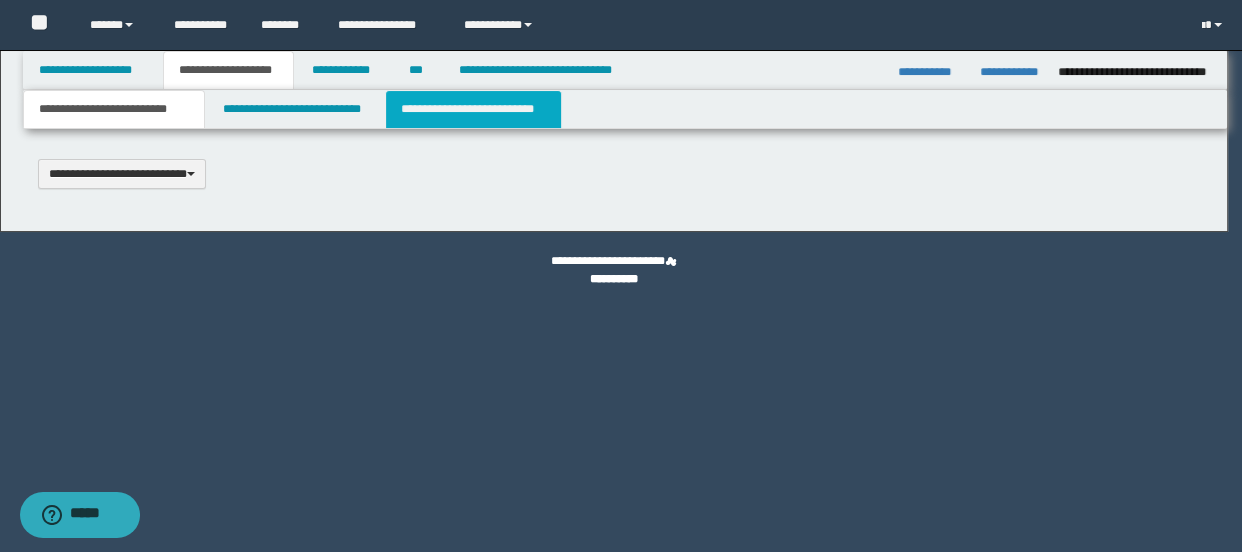 scroll, scrollTop: 0, scrollLeft: 0, axis: both 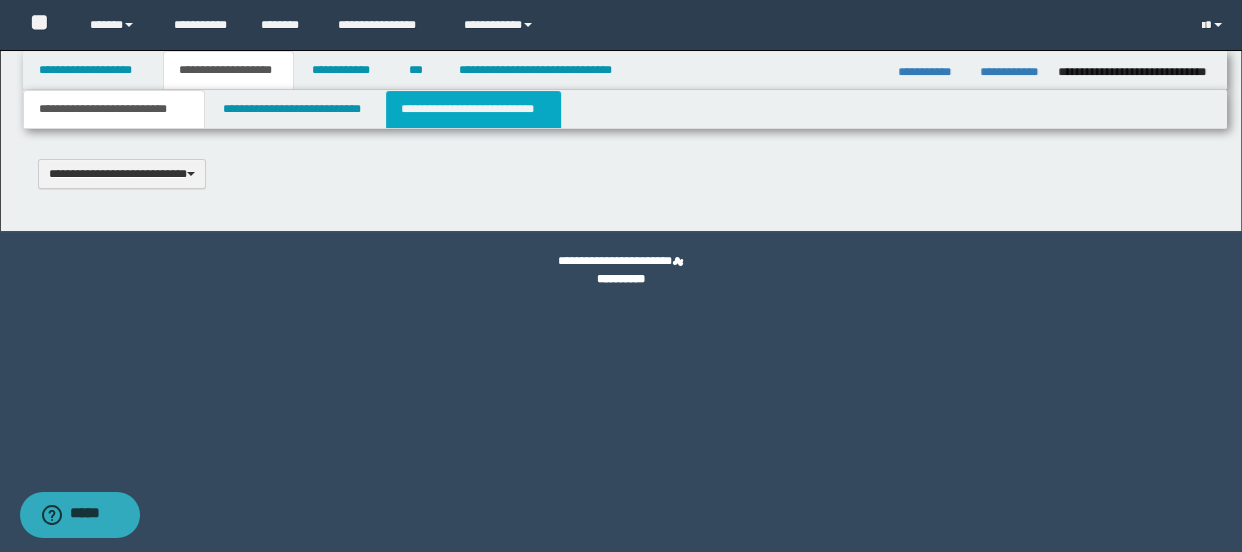 click on "**********" at bounding box center [473, 109] 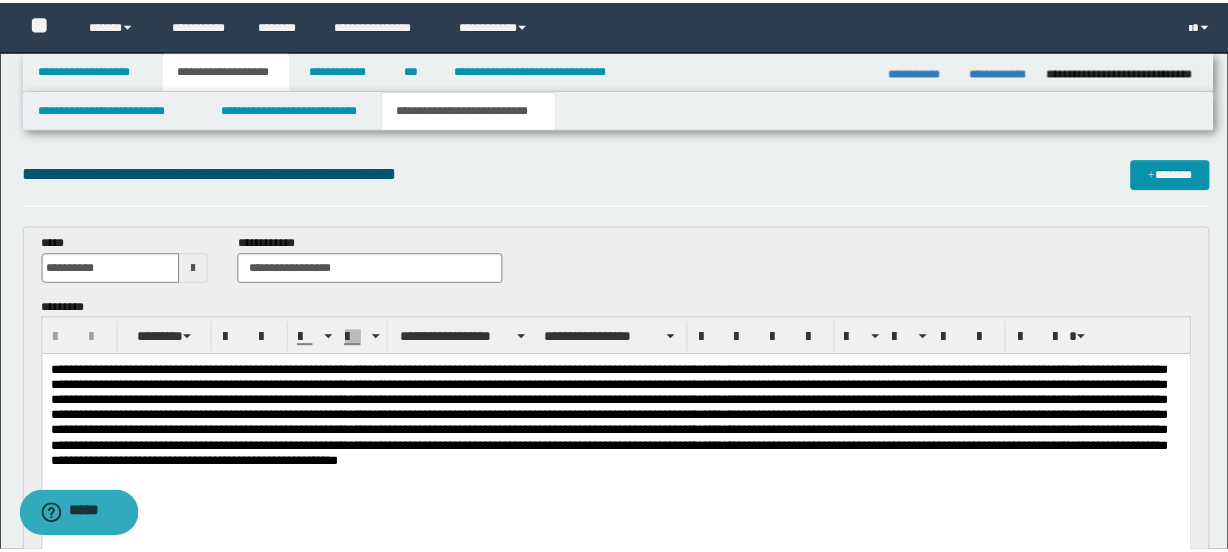 scroll, scrollTop: 0, scrollLeft: 0, axis: both 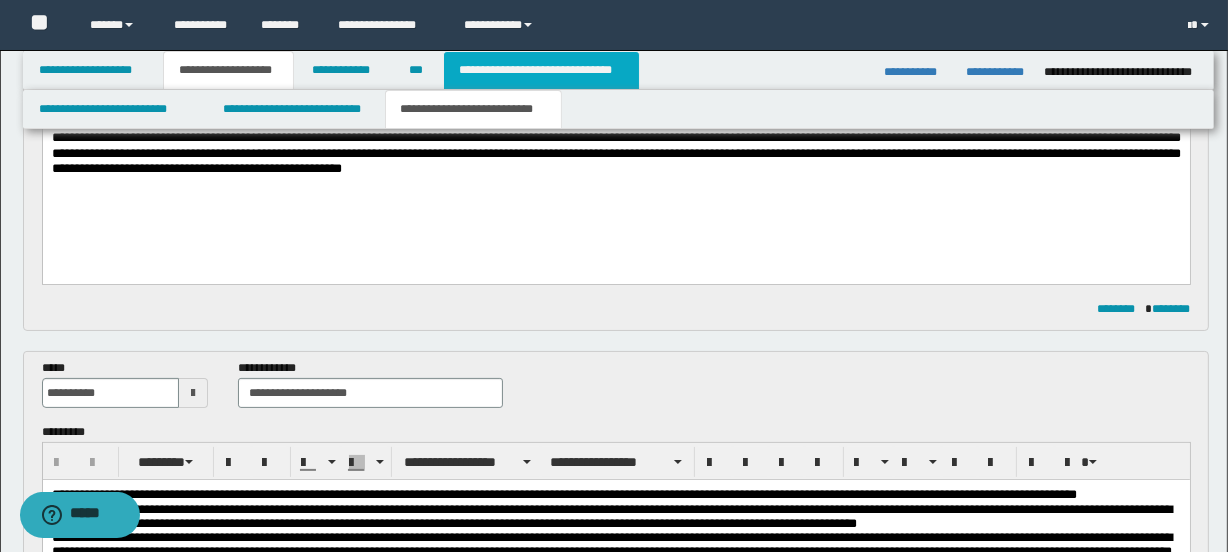 click on "**********" at bounding box center [541, 70] 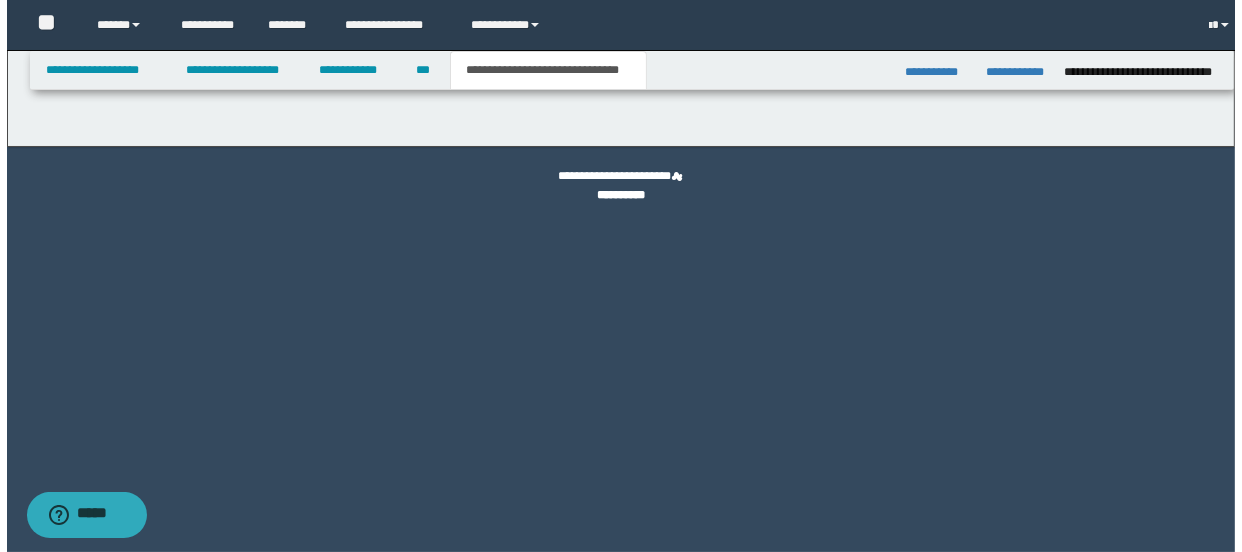 scroll, scrollTop: 0, scrollLeft: 0, axis: both 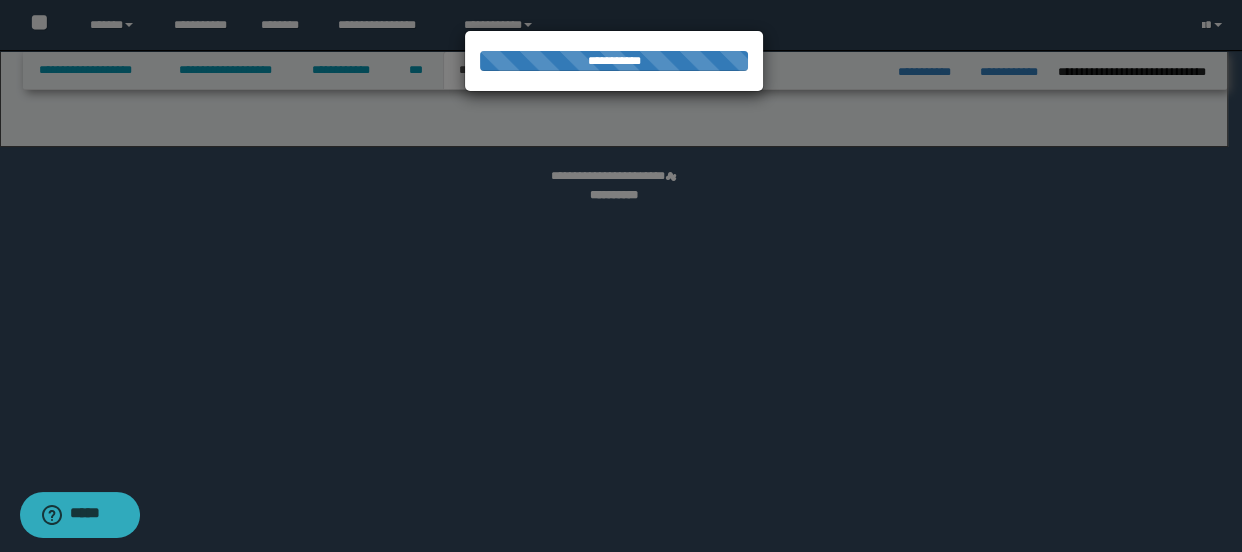 select on "*" 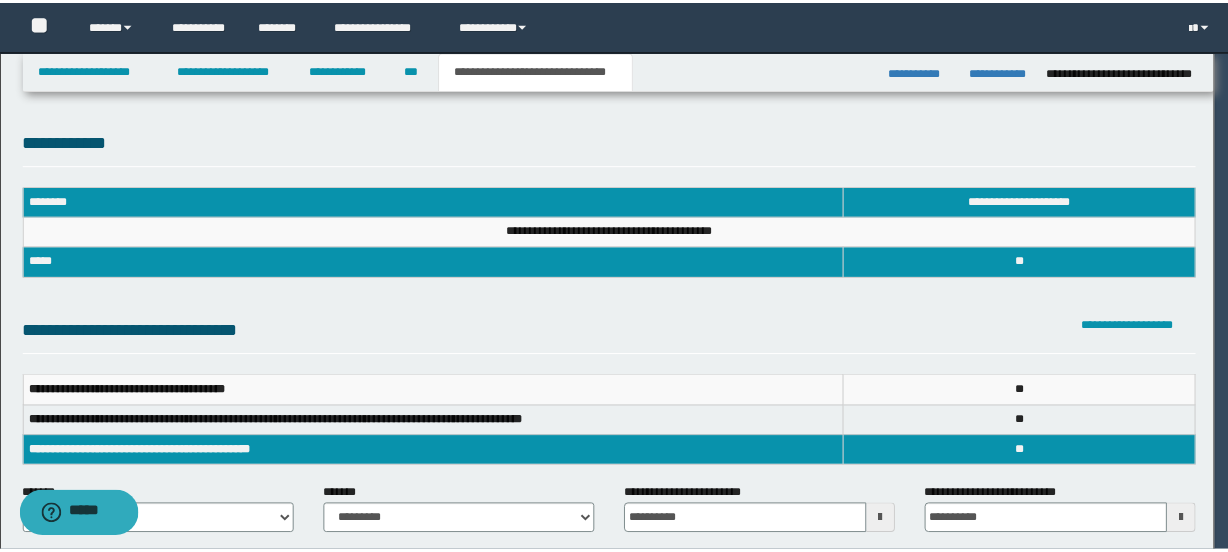 scroll, scrollTop: 0, scrollLeft: 0, axis: both 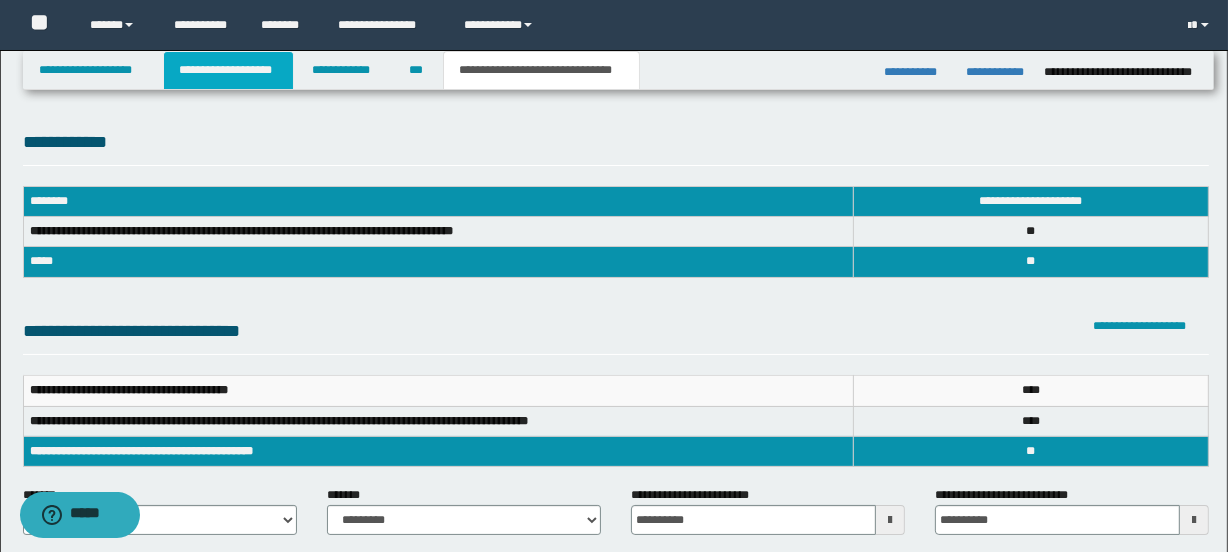 click on "**********" at bounding box center [228, 70] 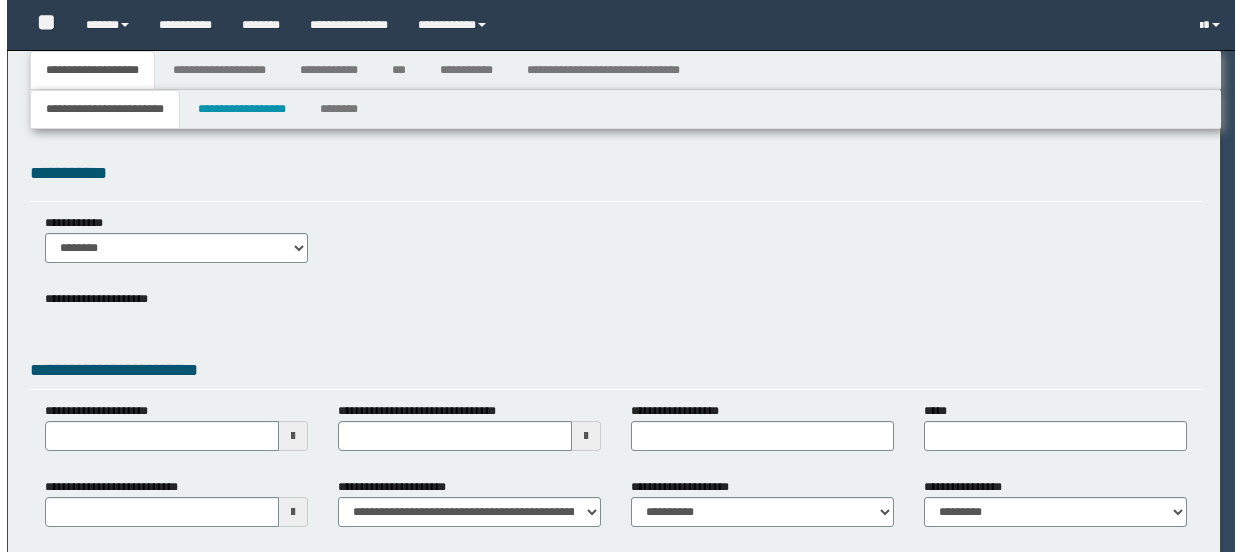 scroll, scrollTop: 0, scrollLeft: 0, axis: both 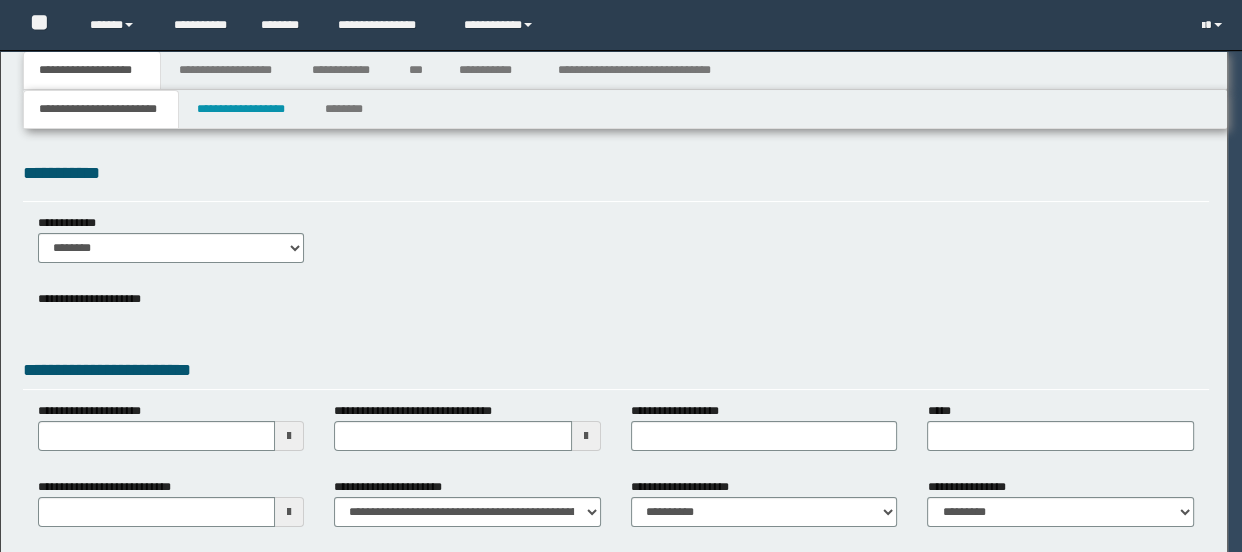 select on "*" 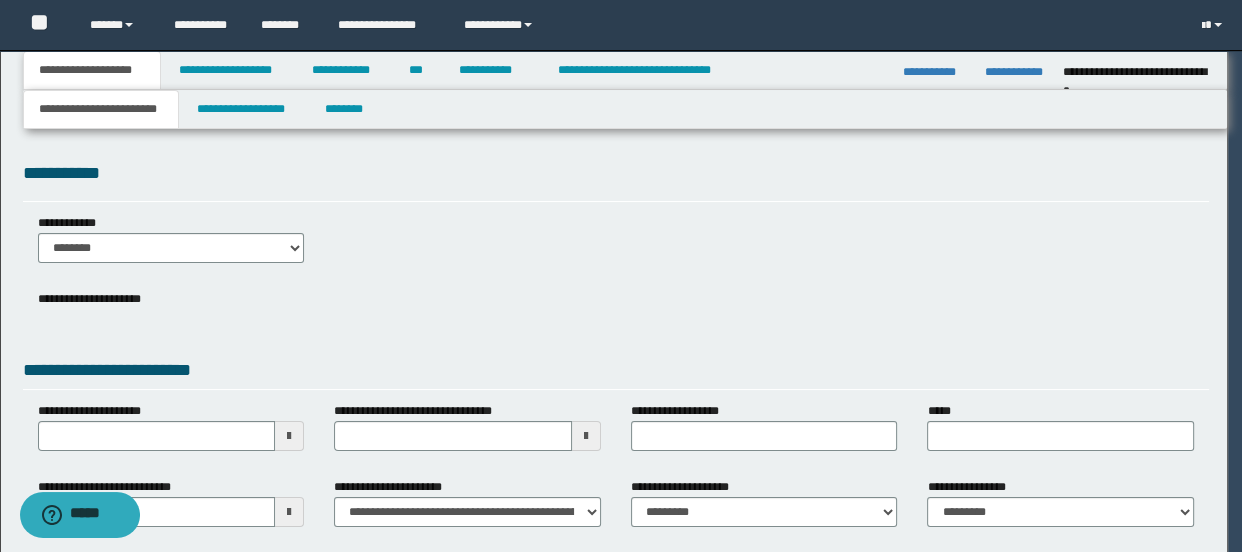 scroll, scrollTop: 0, scrollLeft: 0, axis: both 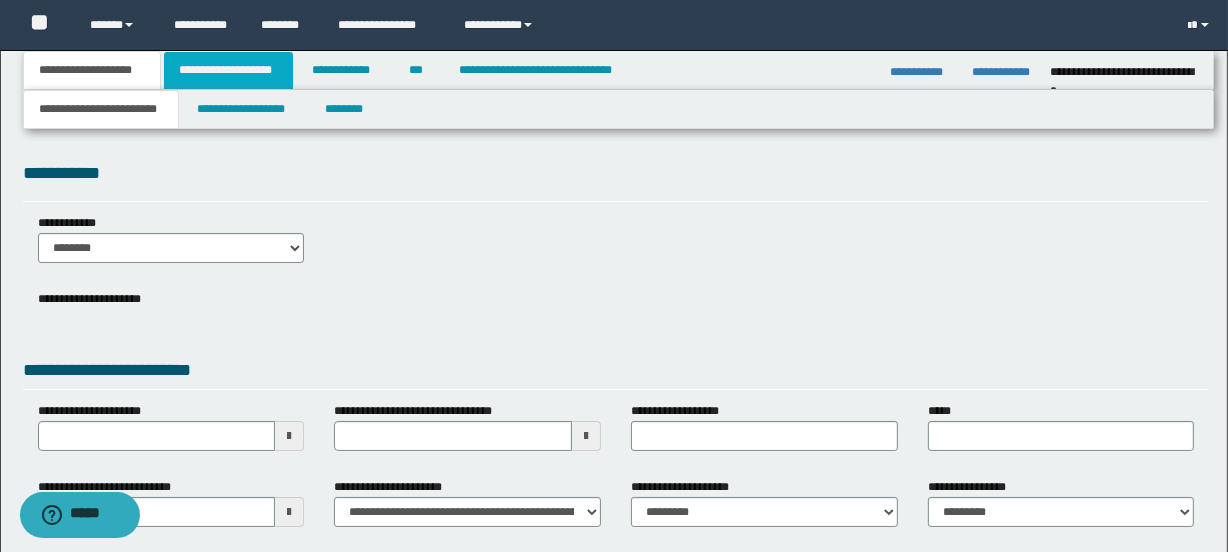 click on "**********" at bounding box center [228, 70] 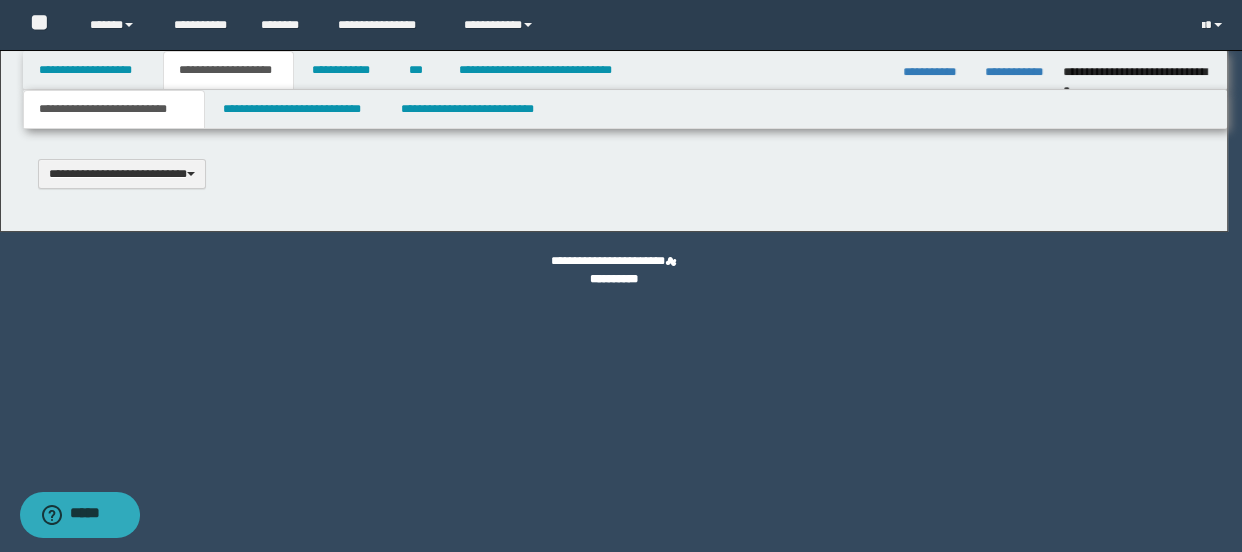 scroll, scrollTop: 0, scrollLeft: 0, axis: both 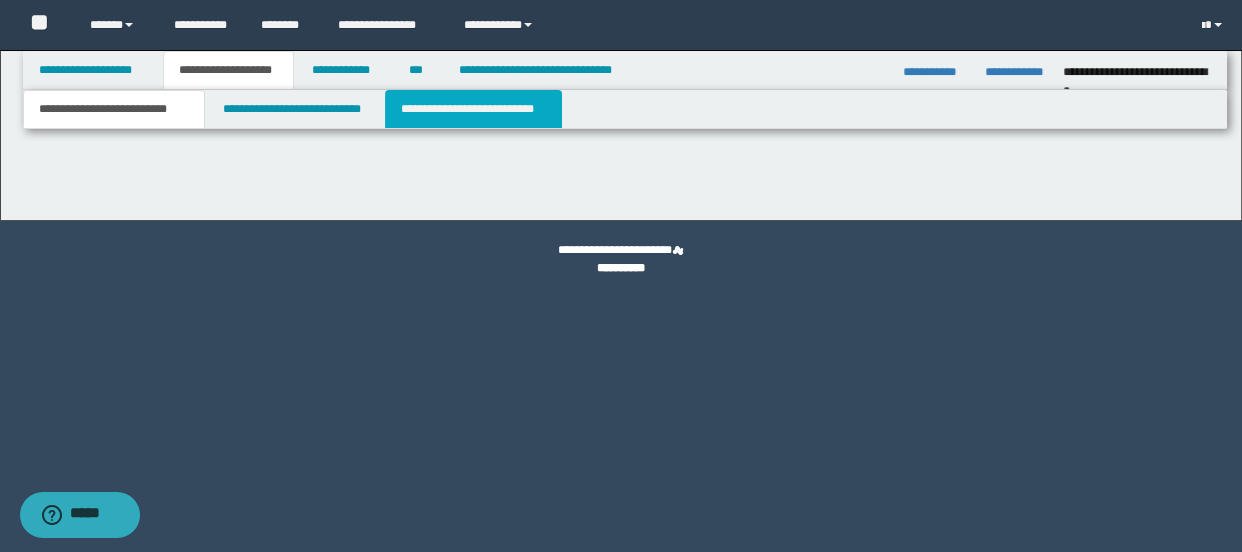 click on "**********" at bounding box center (473, 109) 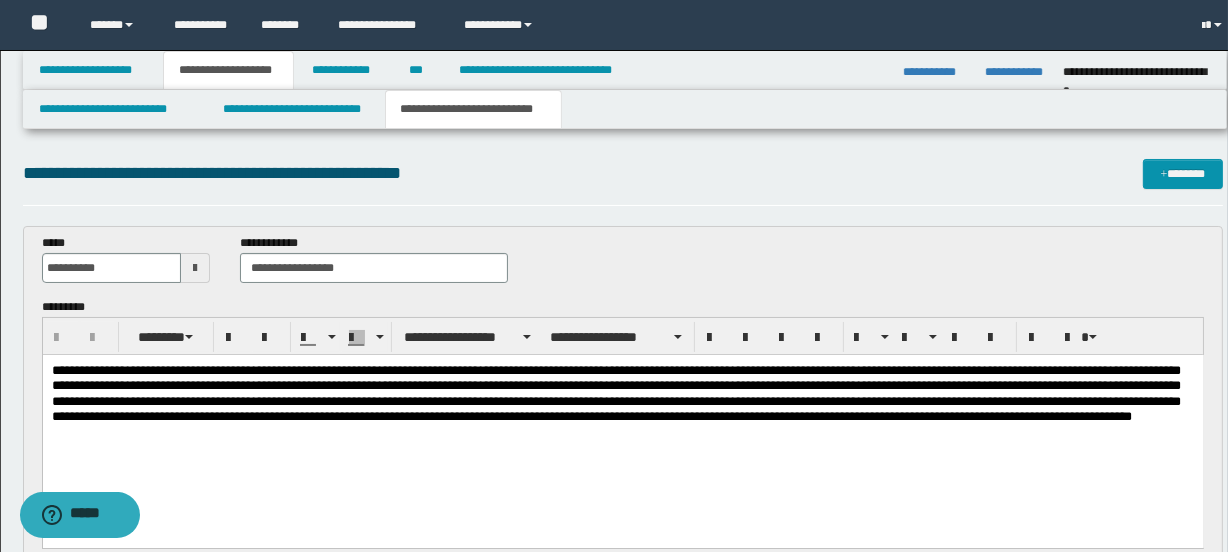 scroll, scrollTop: 0, scrollLeft: 0, axis: both 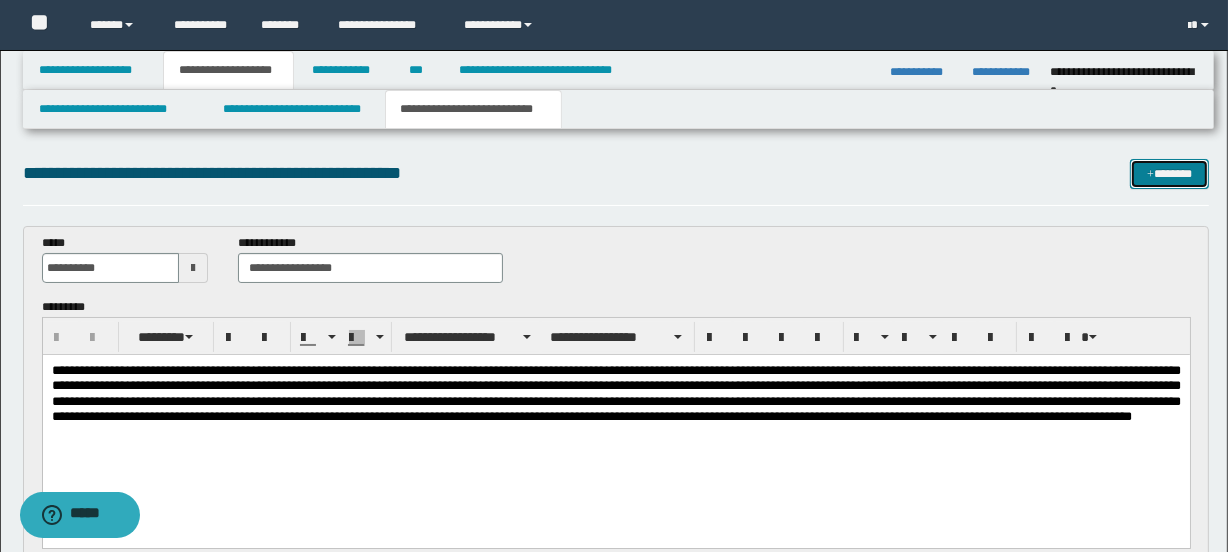 click on "*******" at bounding box center (1170, 174) 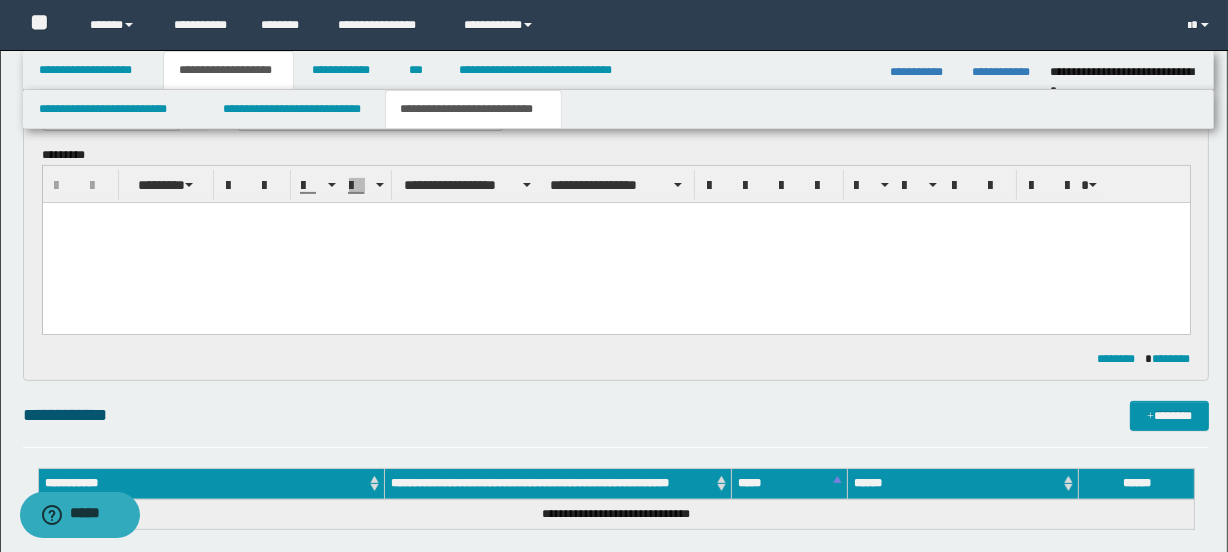 scroll, scrollTop: 0, scrollLeft: 0, axis: both 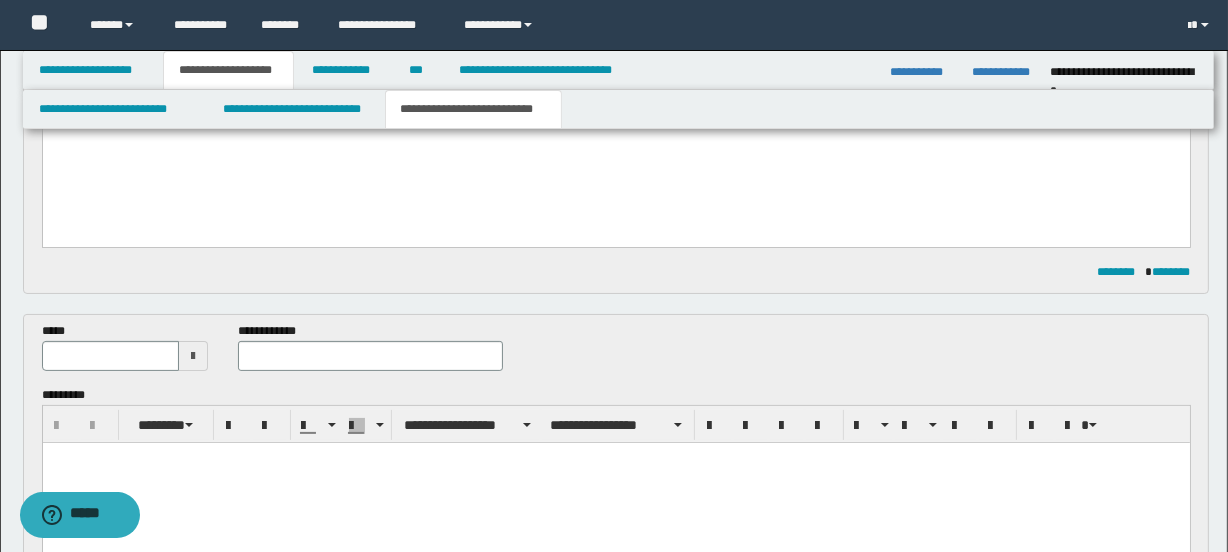 click at bounding box center (193, 356) 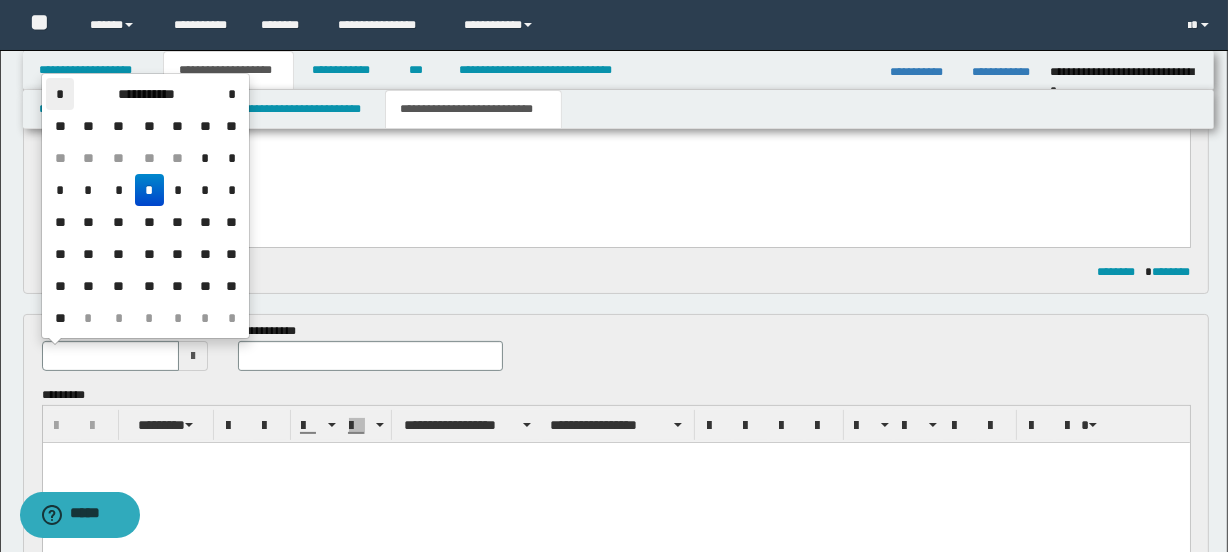 click on "*" at bounding box center (60, 94) 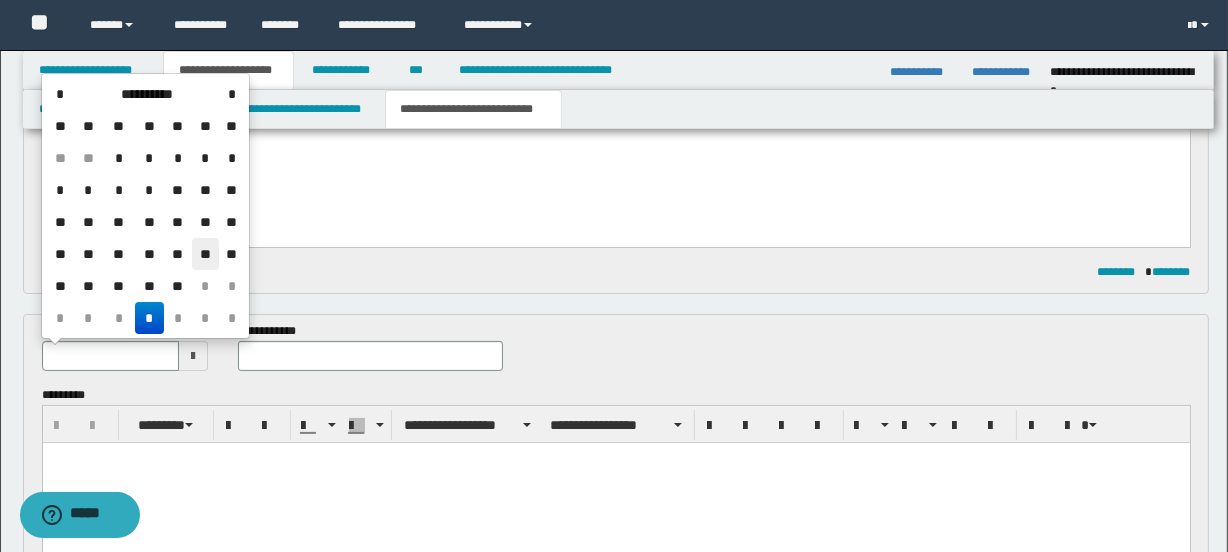 click on "**" at bounding box center [206, 254] 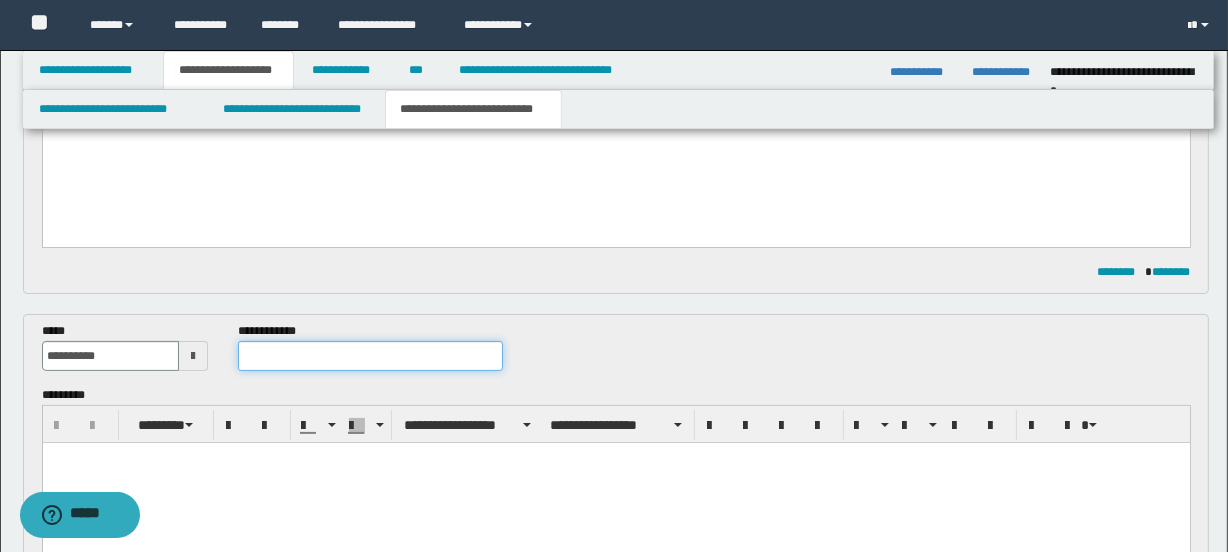 click at bounding box center [370, 356] 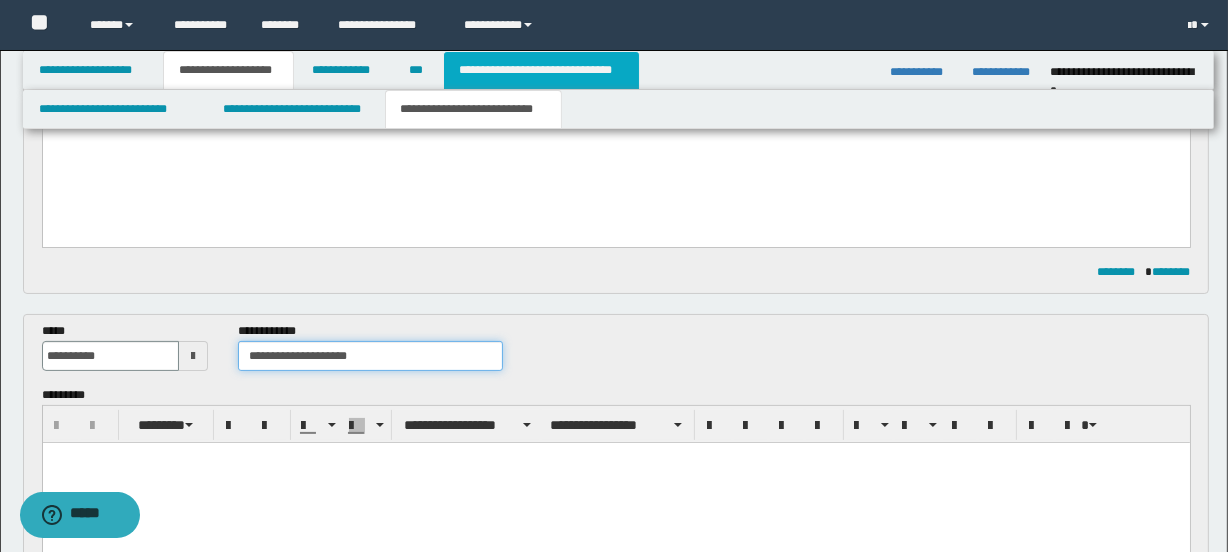 type on "**********" 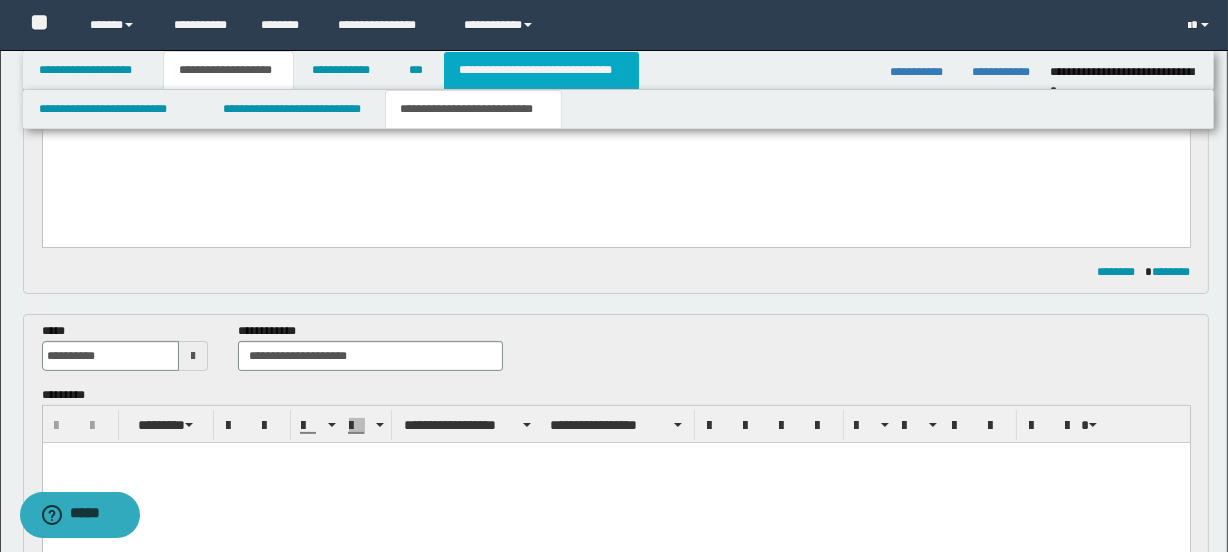 click on "**********" at bounding box center (541, 70) 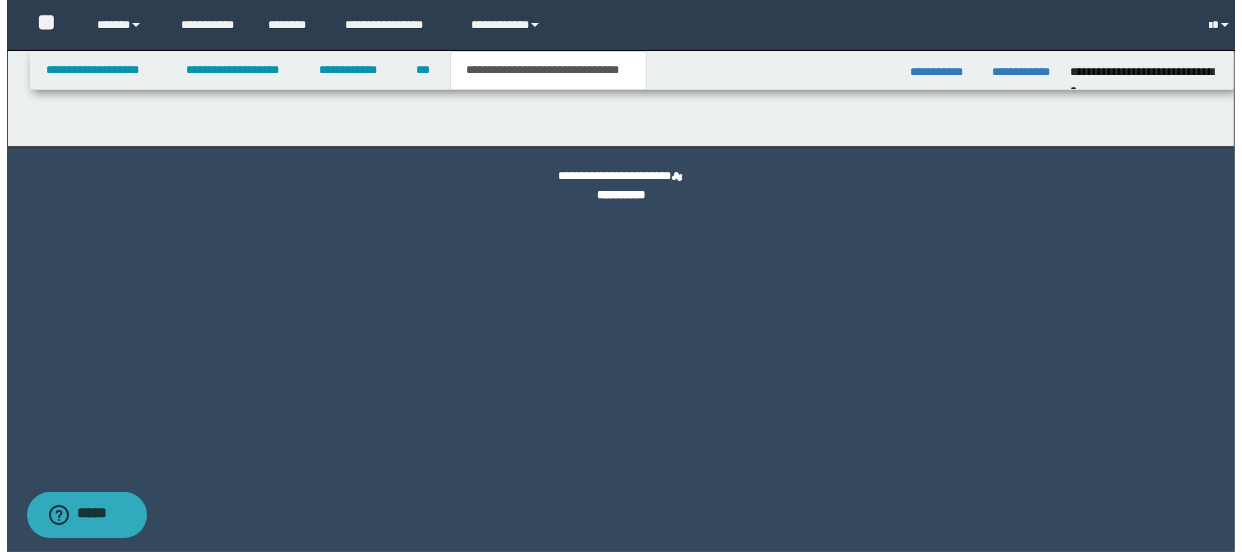 scroll, scrollTop: 0, scrollLeft: 0, axis: both 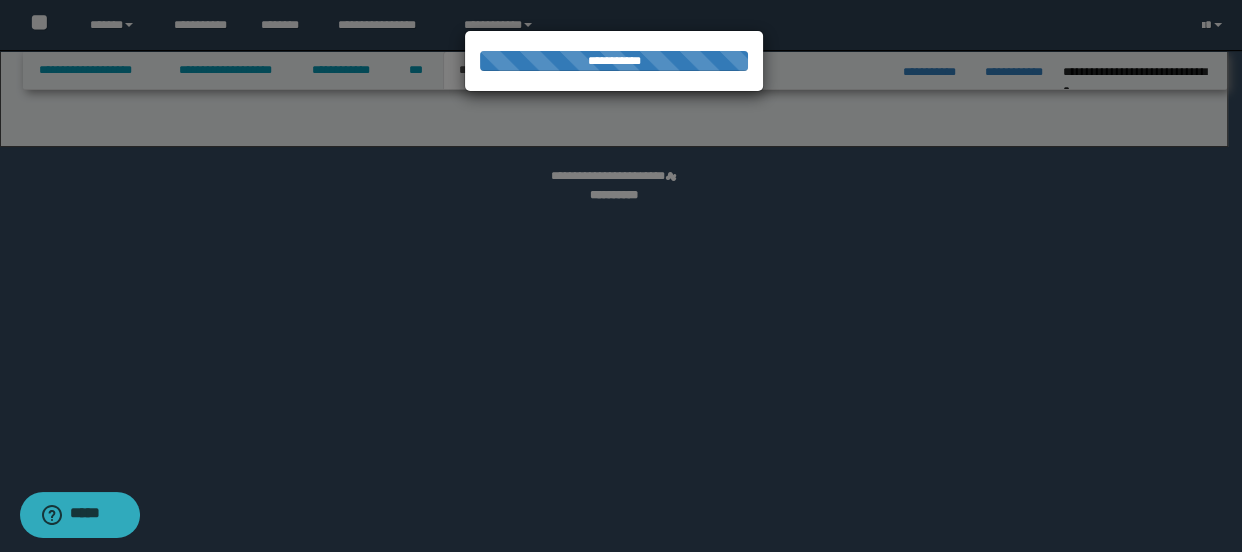 select on "*" 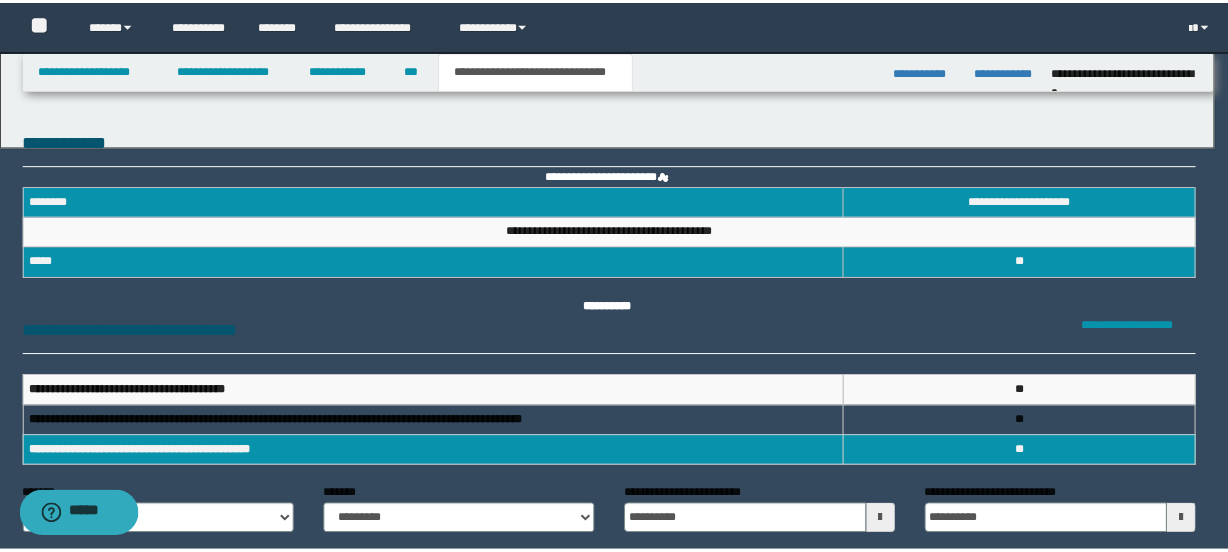 scroll, scrollTop: 0, scrollLeft: 0, axis: both 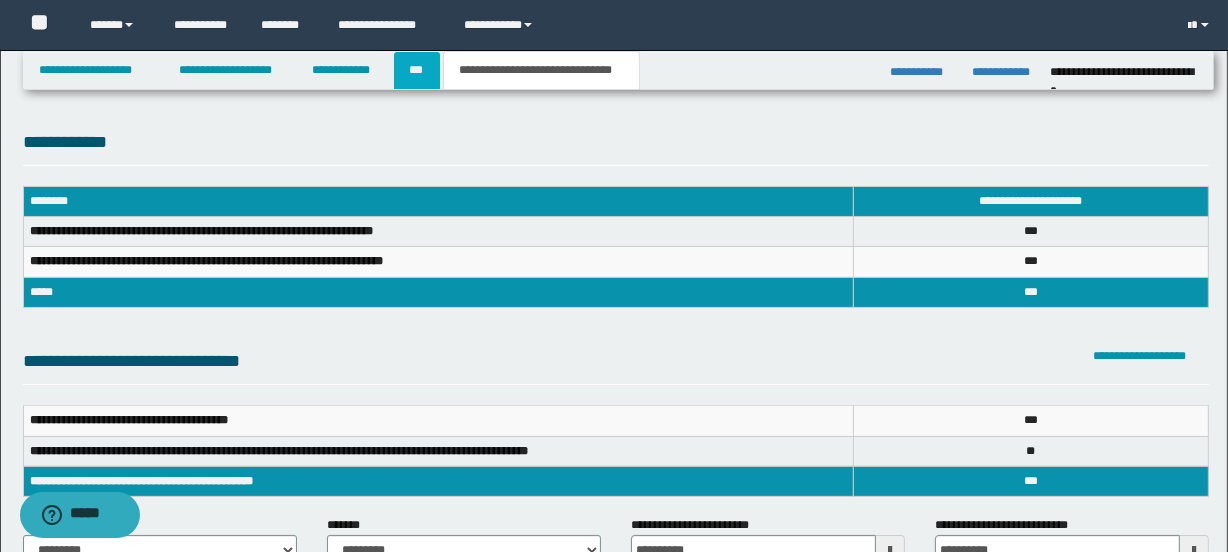 click on "***" at bounding box center [417, 70] 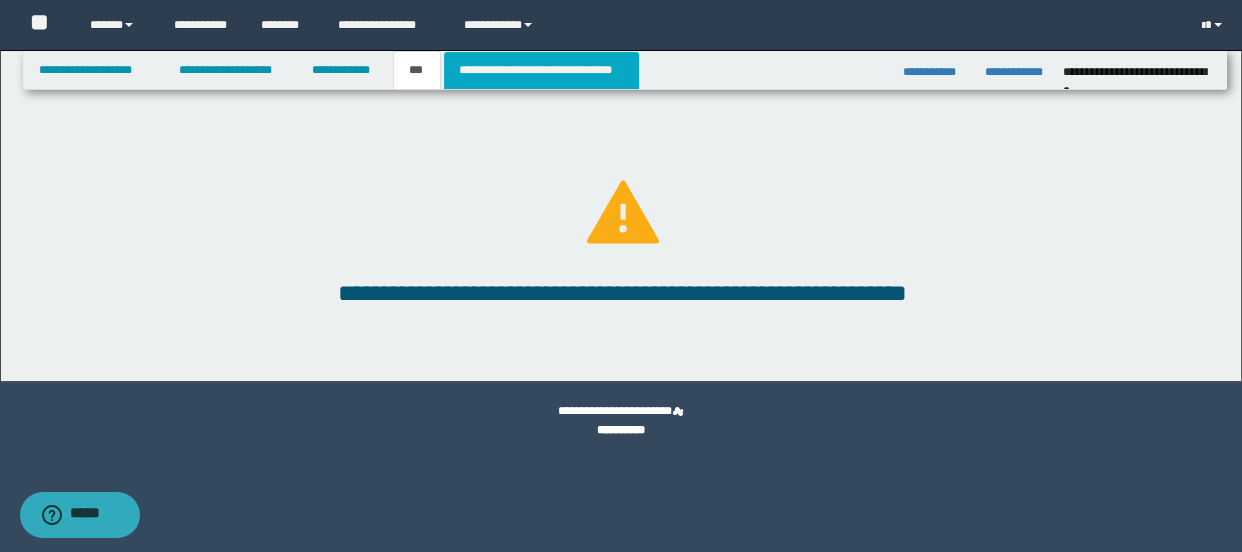click on "**********" at bounding box center (541, 70) 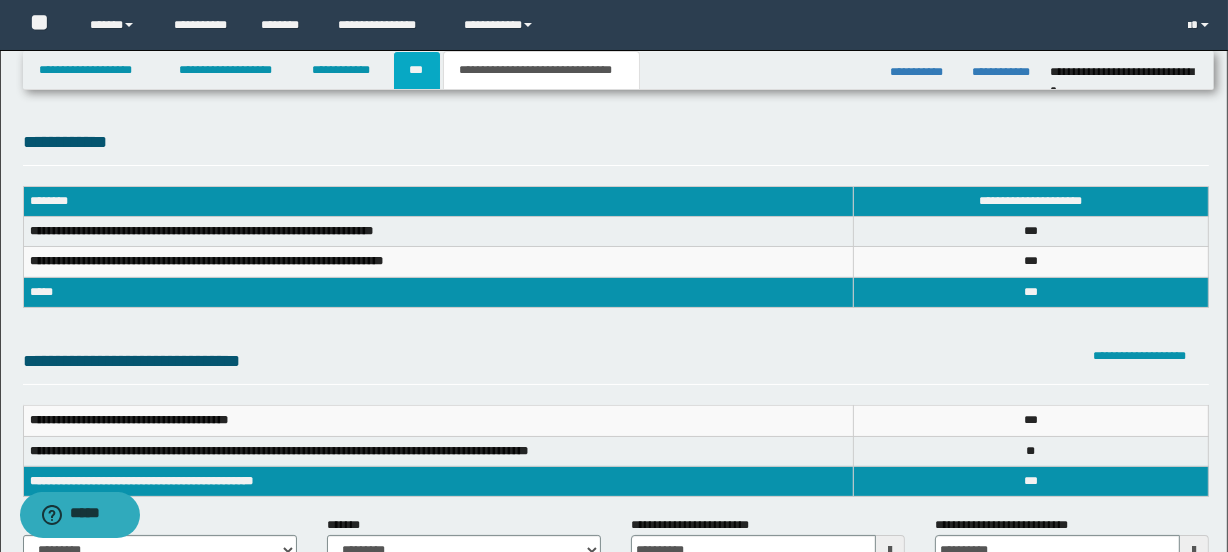 click on "***" at bounding box center (417, 70) 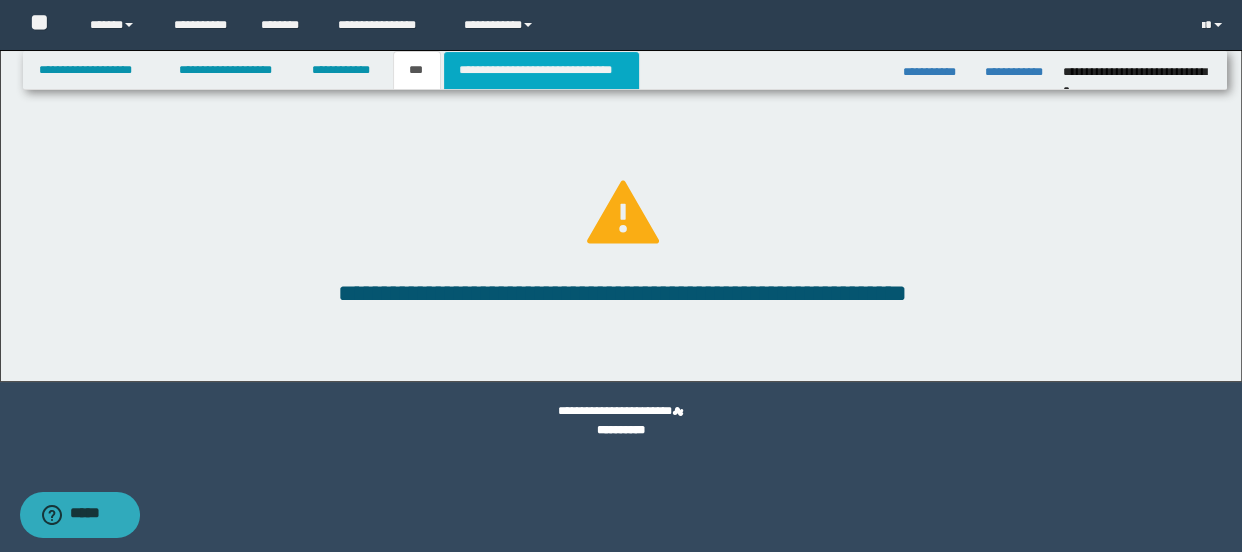 click on "**********" at bounding box center [541, 70] 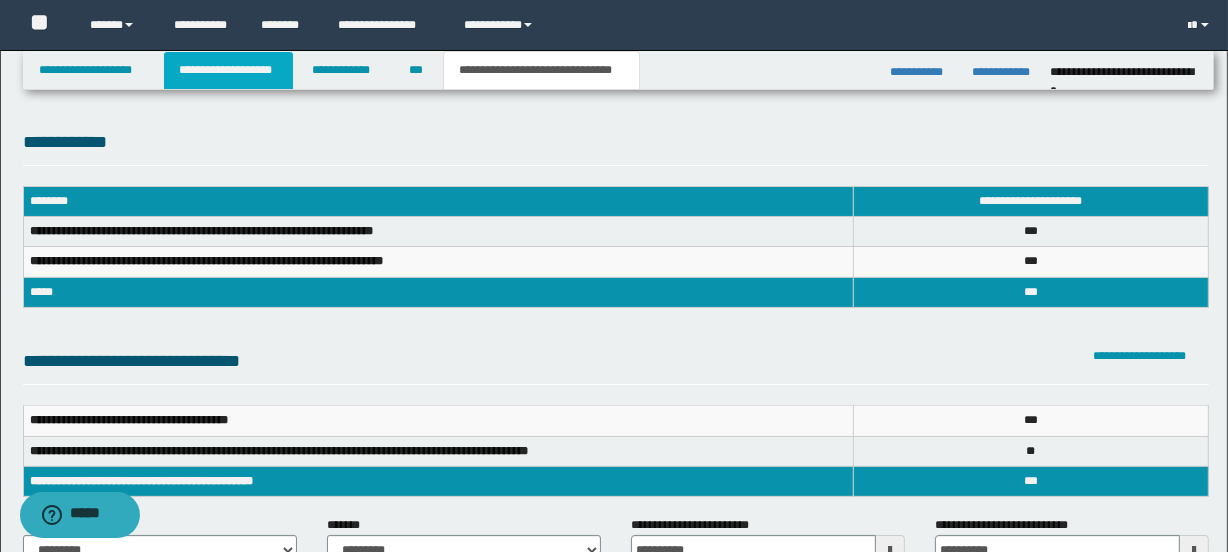 click on "**********" at bounding box center (228, 70) 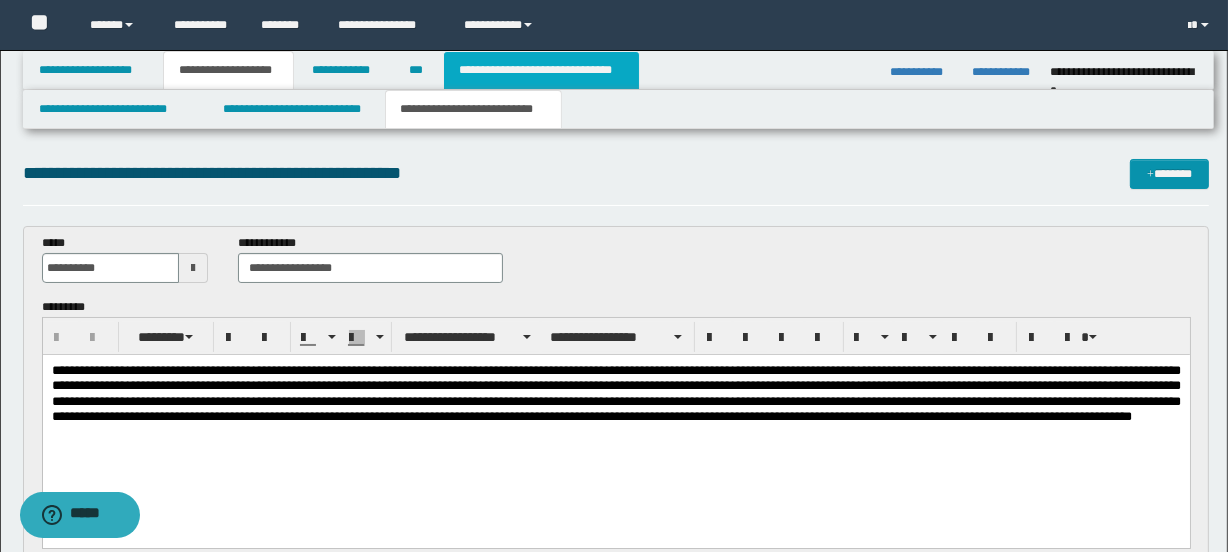 click on "**********" at bounding box center (541, 70) 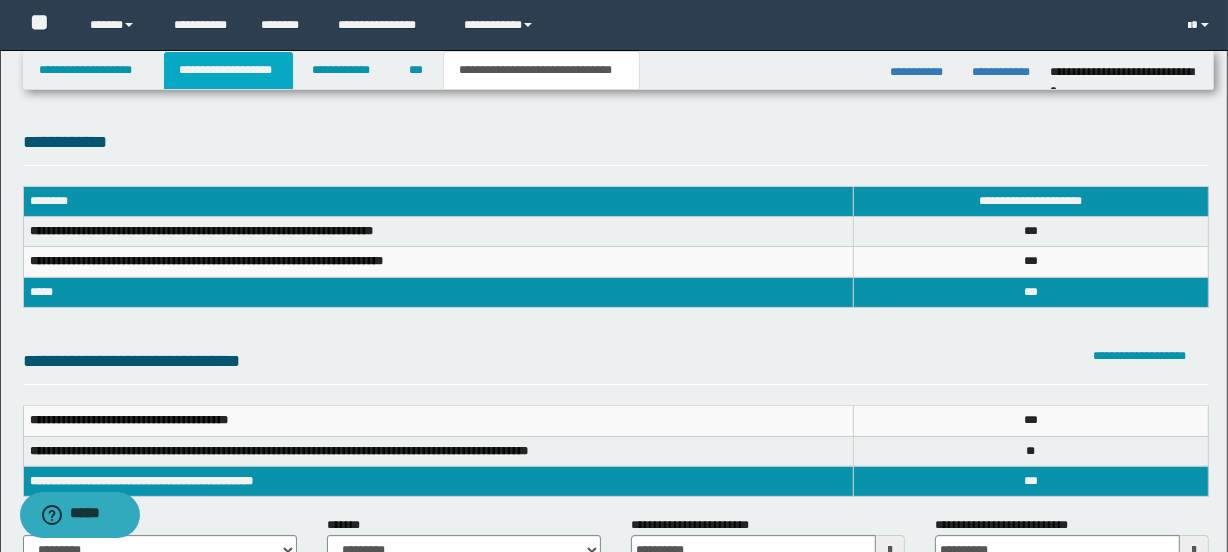 click on "**********" at bounding box center [228, 70] 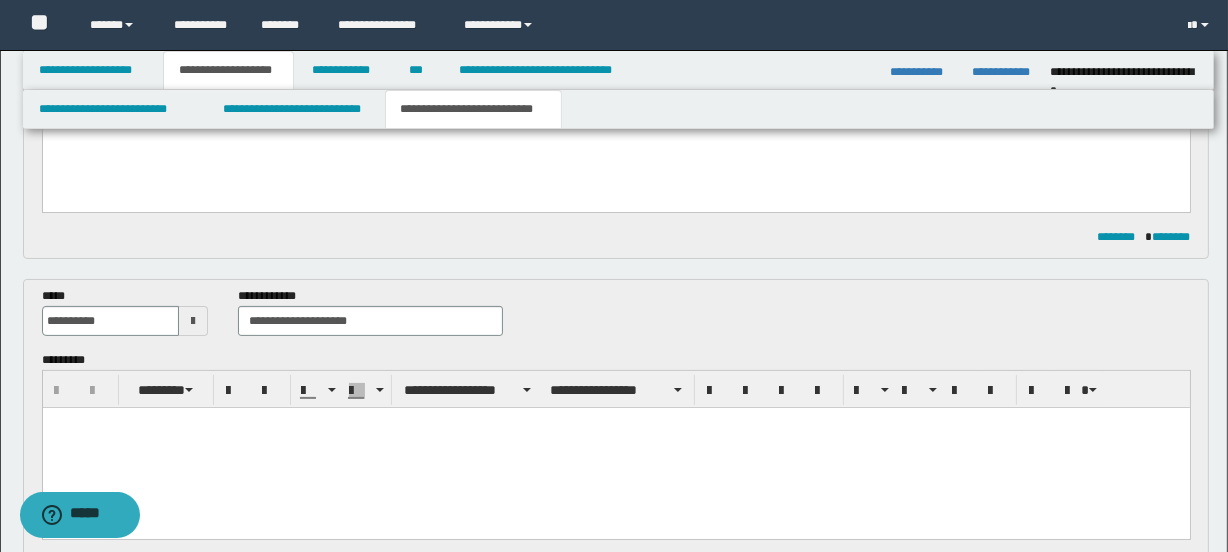 scroll, scrollTop: 150, scrollLeft: 0, axis: vertical 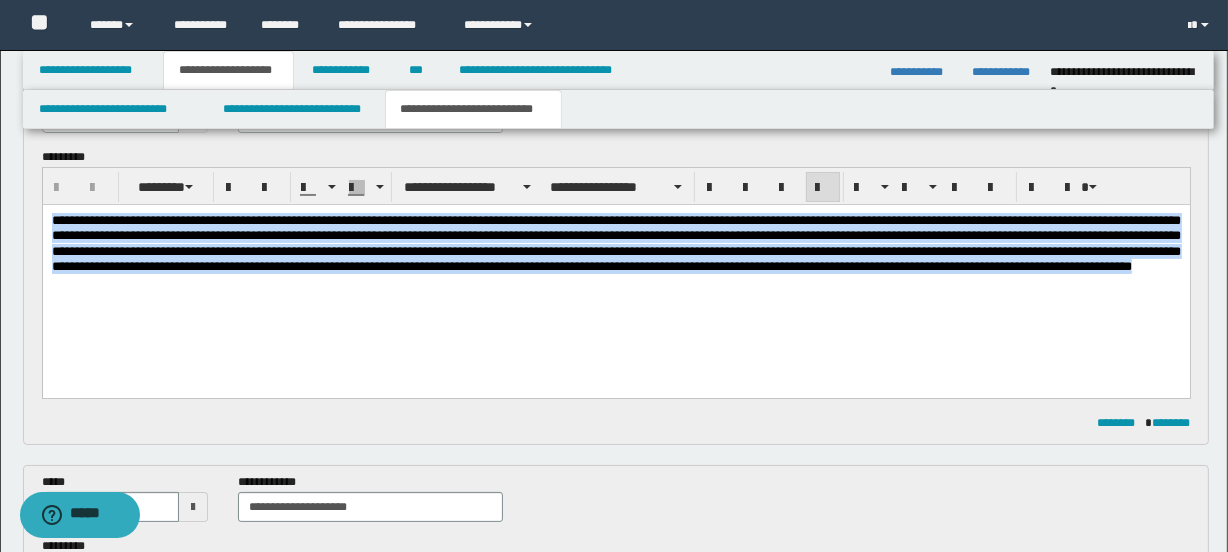 drag, startPoint x: 439, startPoint y: 286, endPoint x: 42, endPoint y: 395, distance: 411.69162 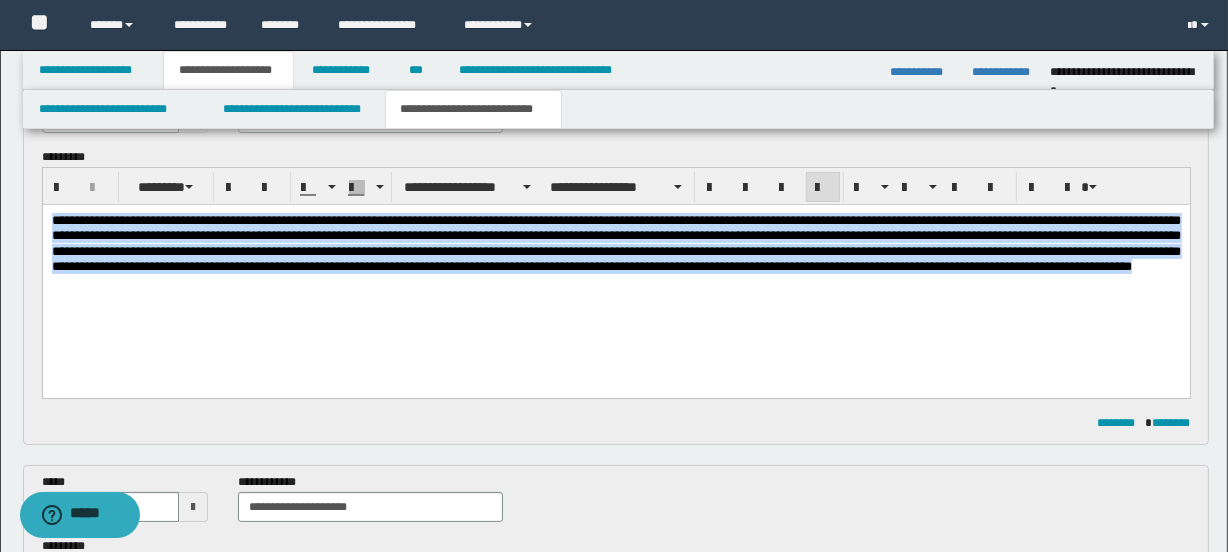 click on "**********" at bounding box center [615, 276] 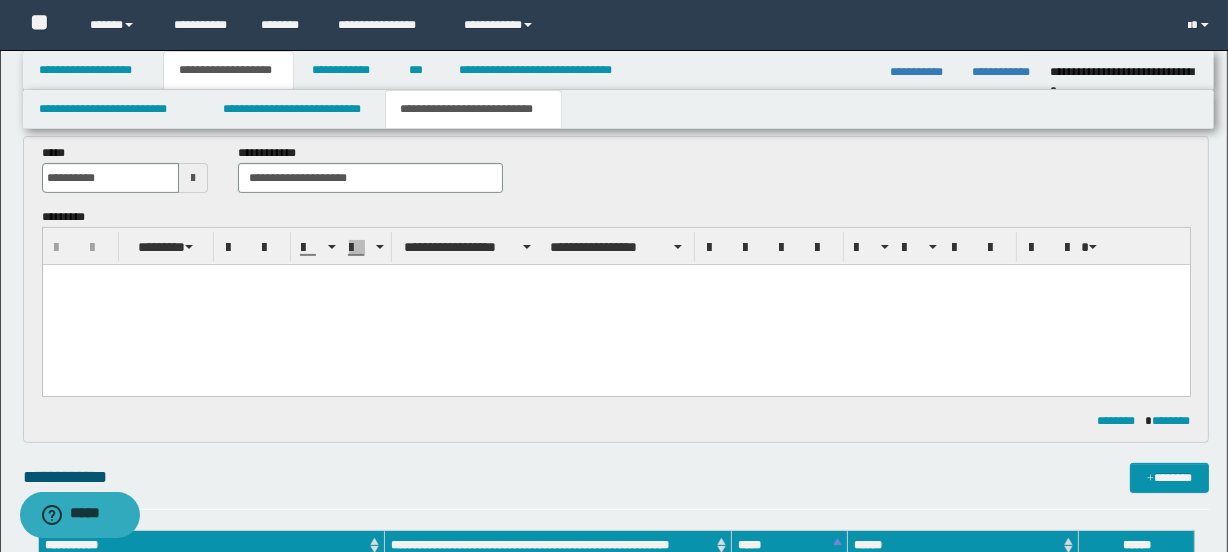 scroll, scrollTop: 496, scrollLeft: 0, axis: vertical 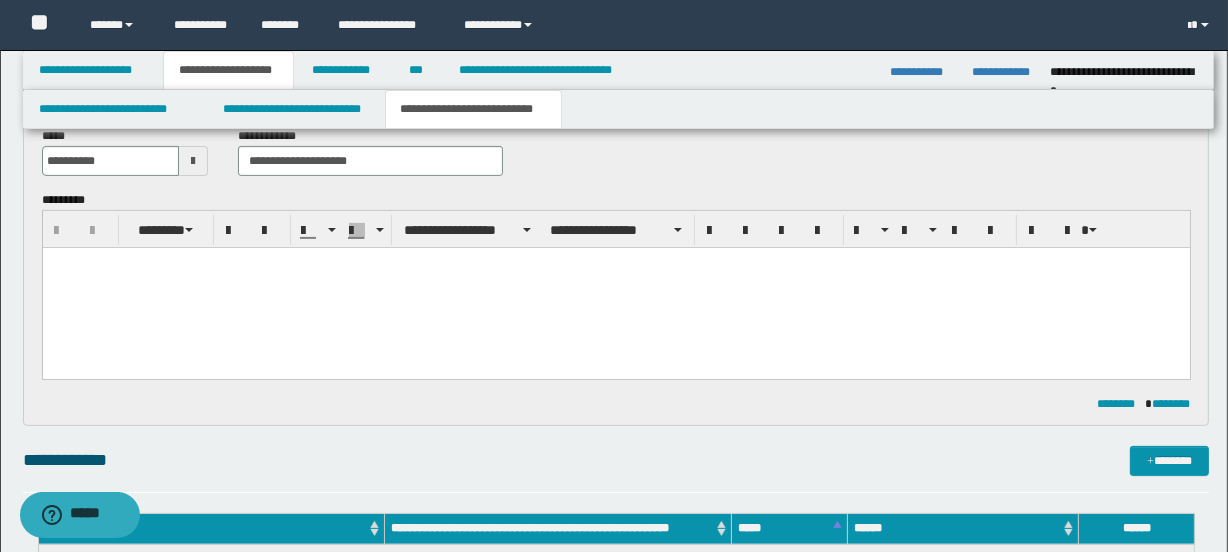 click at bounding box center (615, 288) 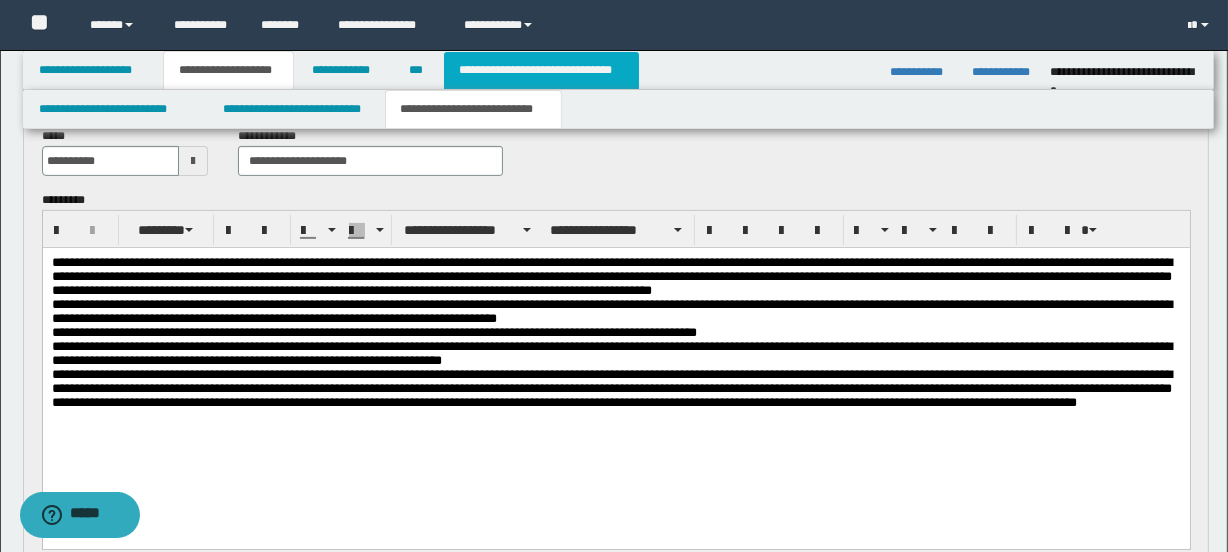 click on "**********" at bounding box center (541, 70) 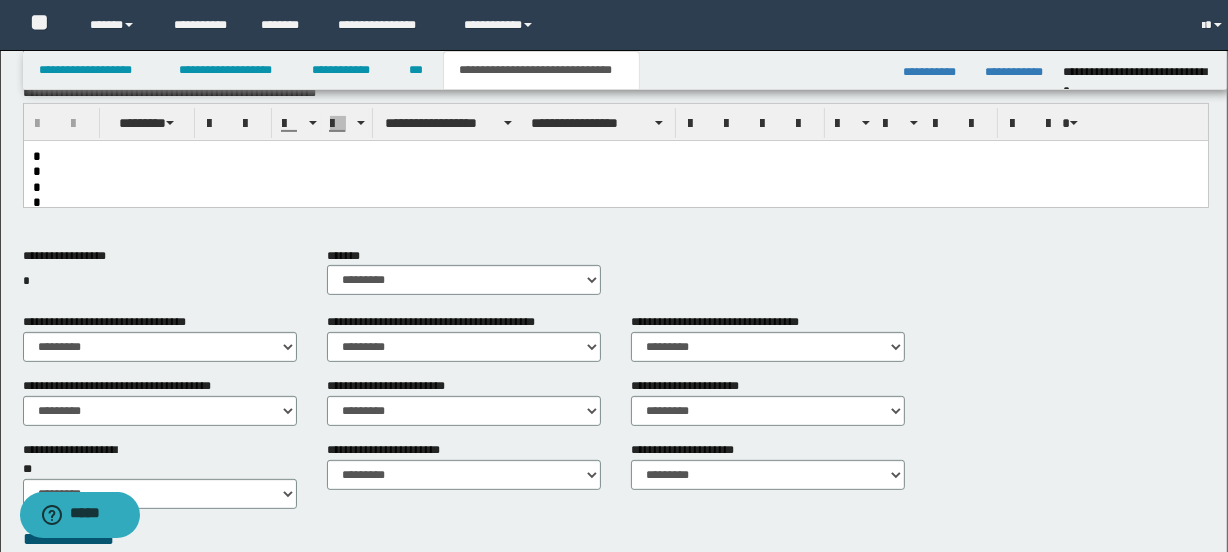 scroll, scrollTop: 465, scrollLeft: 0, axis: vertical 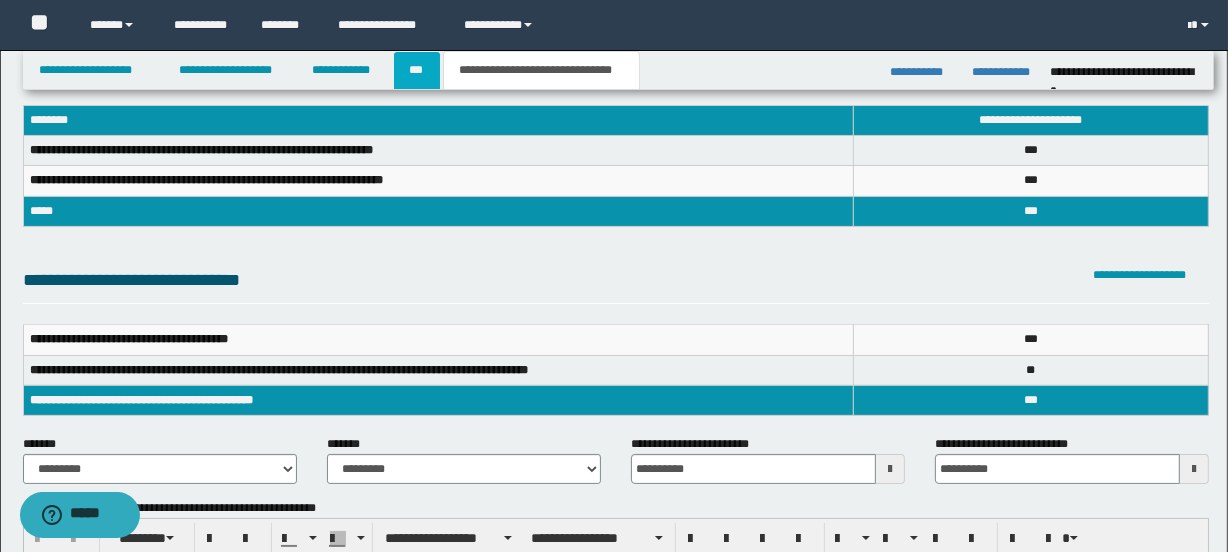 click on "***" at bounding box center [417, 70] 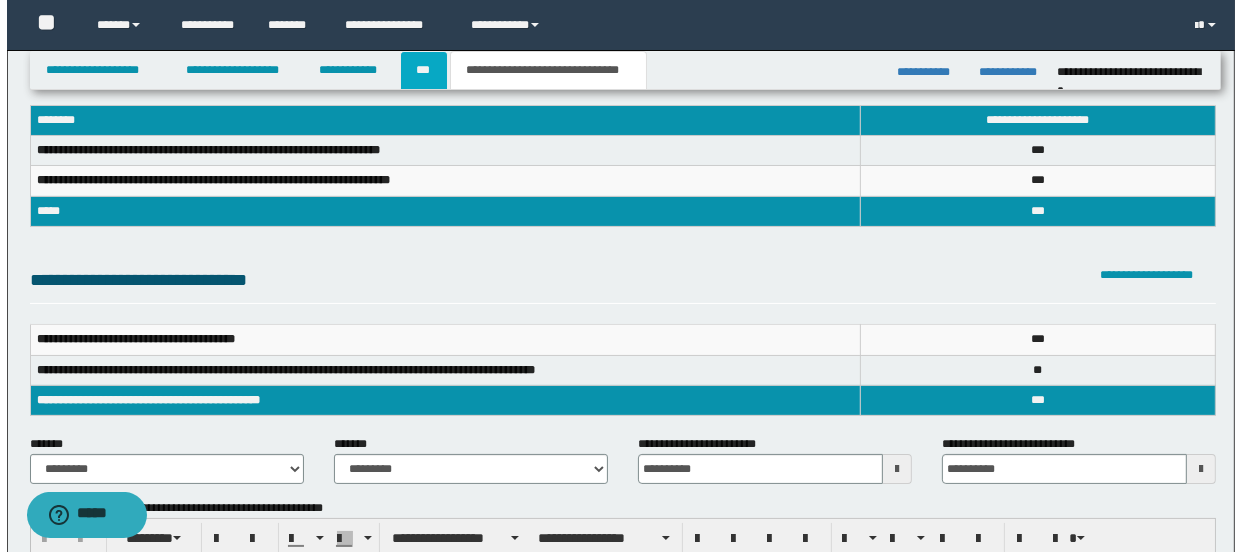 scroll, scrollTop: 0, scrollLeft: 0, axis: both 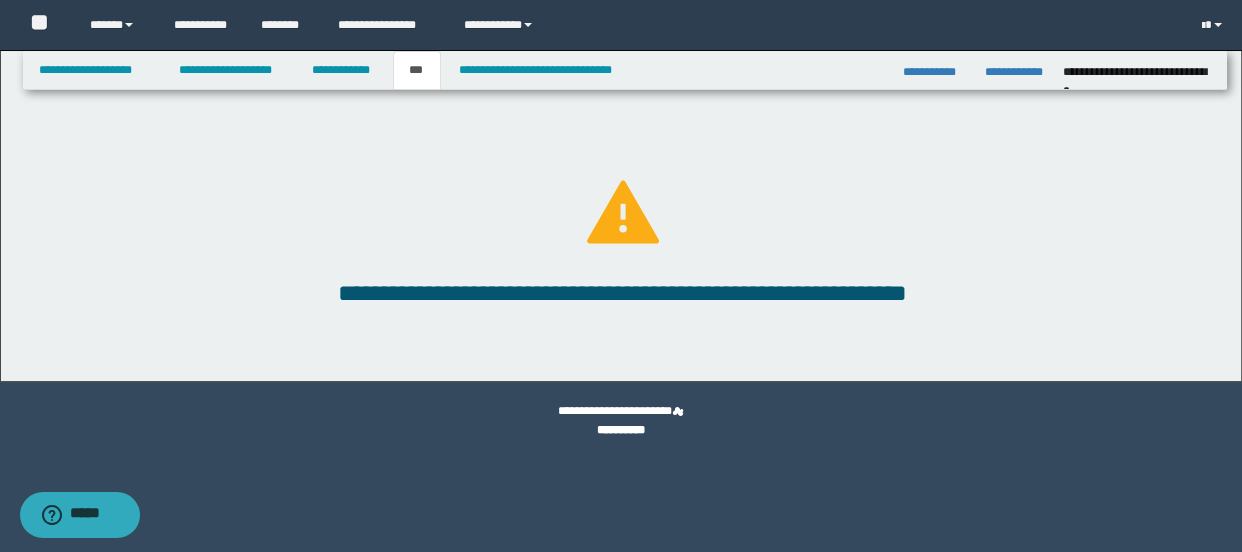 click on "***" at bounding box center [417, 70] 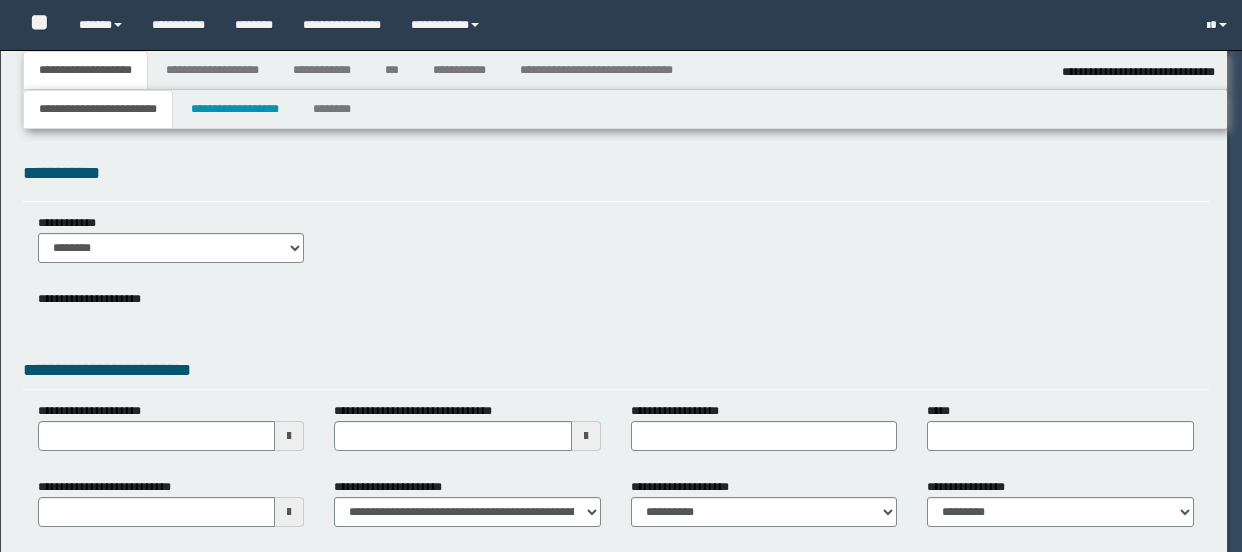 select on "*" 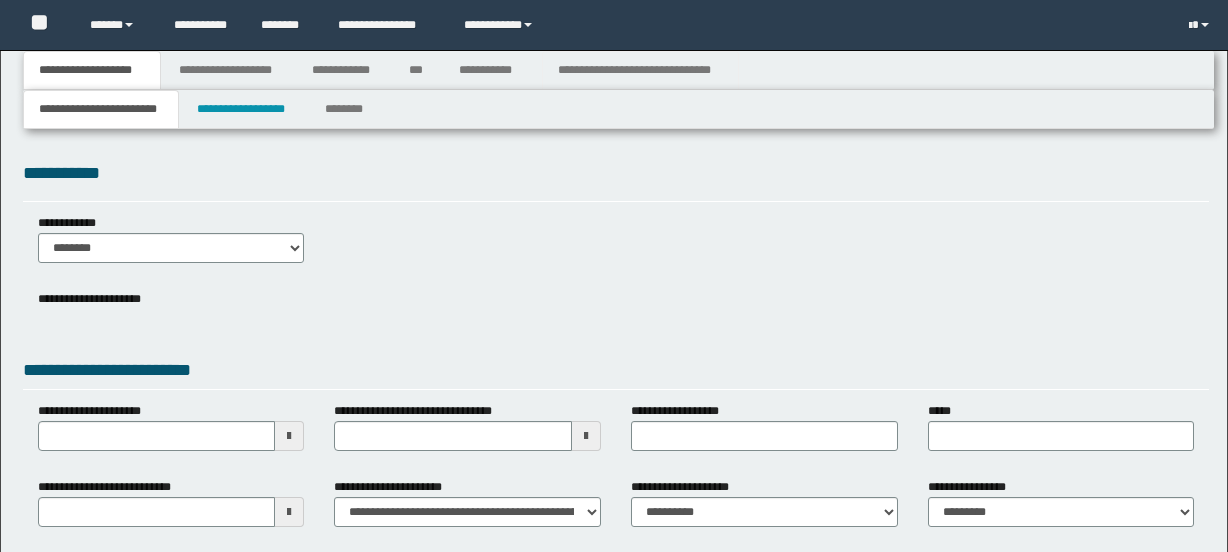 type 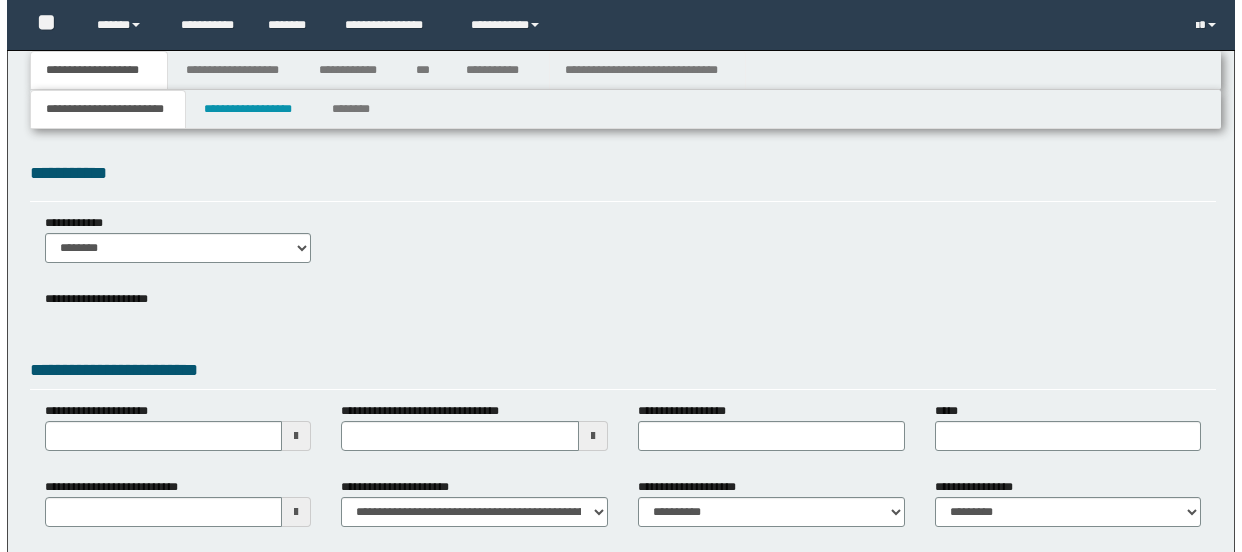 scroll, scrollTop: 0, scrollLeft: 0, axis: both 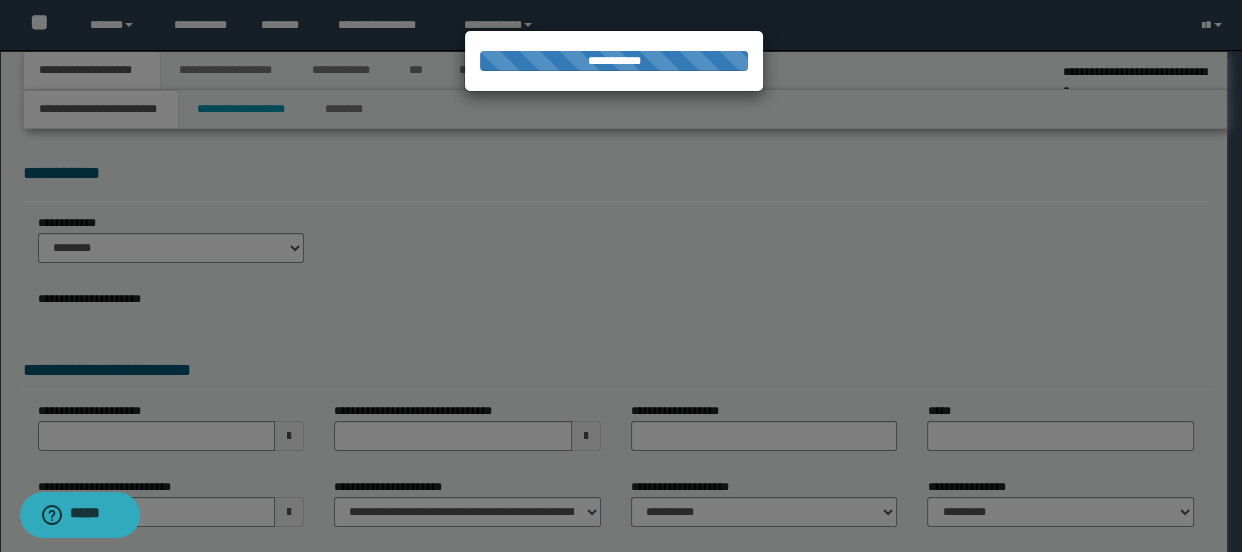 select on "*" 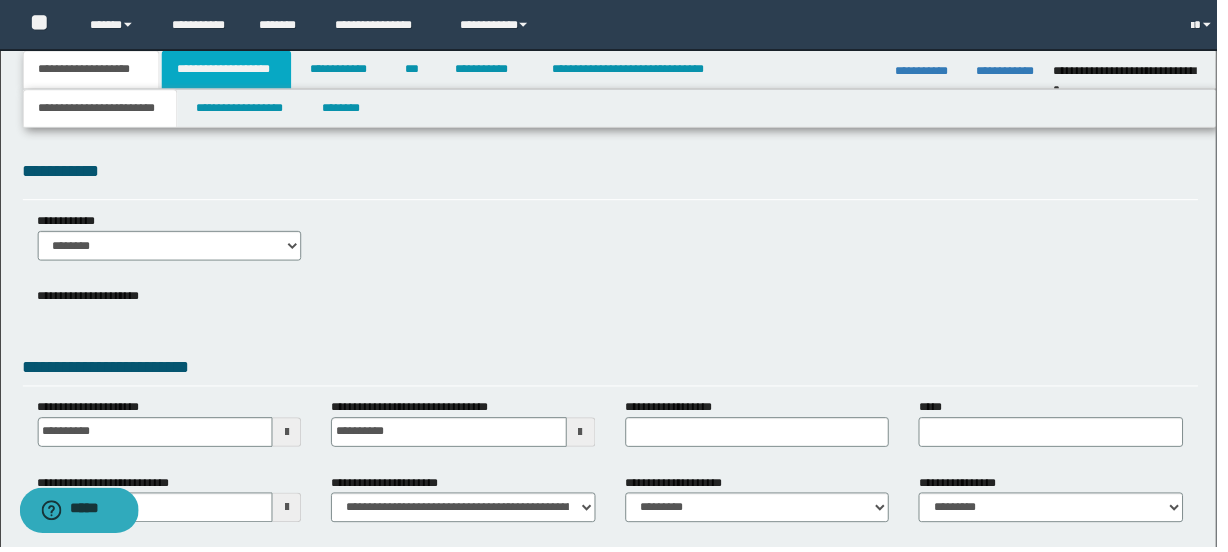 click on "**********" at bounding box center [228, 70] 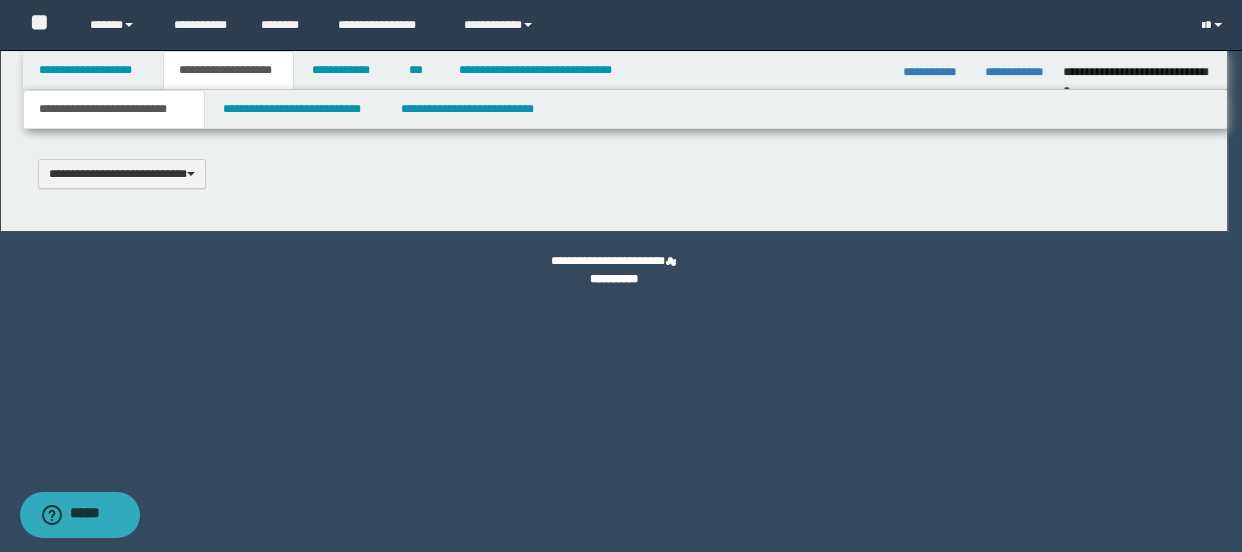 scroll, scrollTop: 0, scrollLeft: 0, axis: both 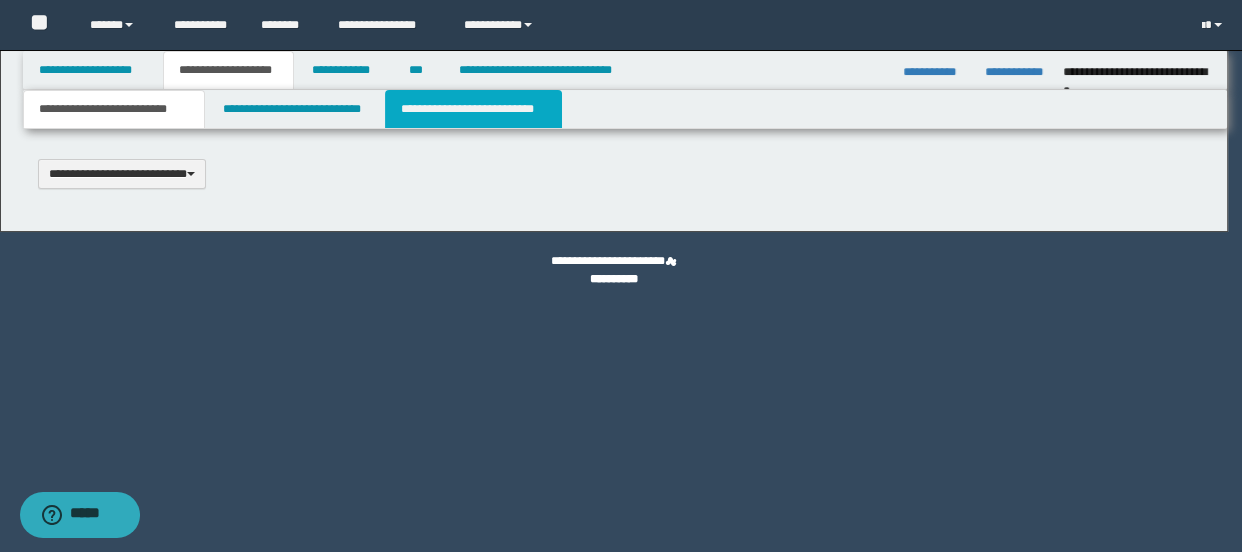 click on "**********" at bounding box center (473, 109) 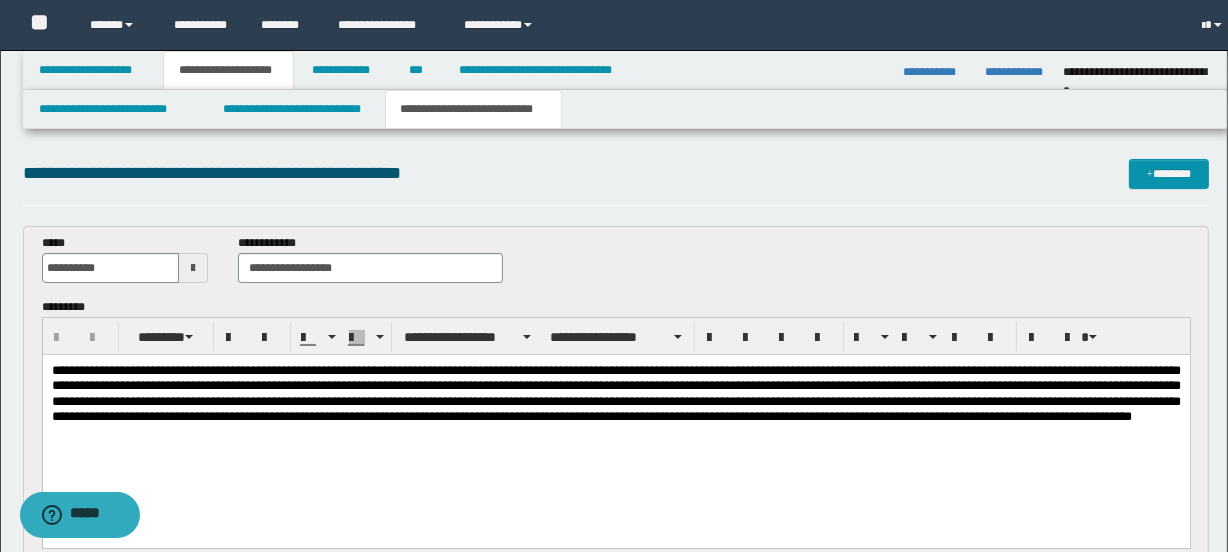 scroll, scrollTop: 0, scrollLeft: 0, axis: both 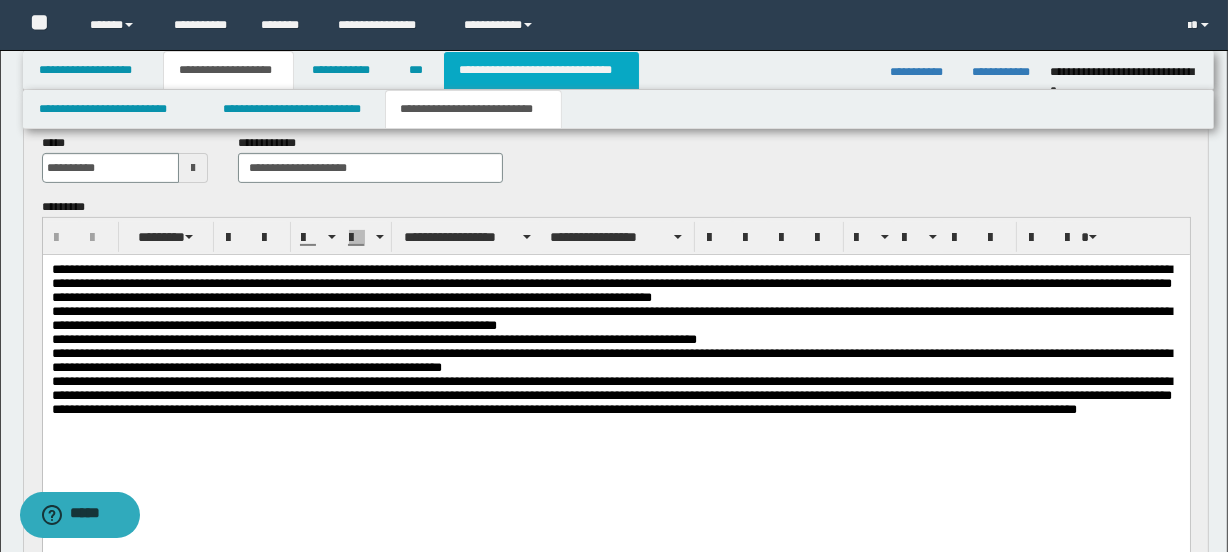 click on "**********" at bounding box center [541, 70] 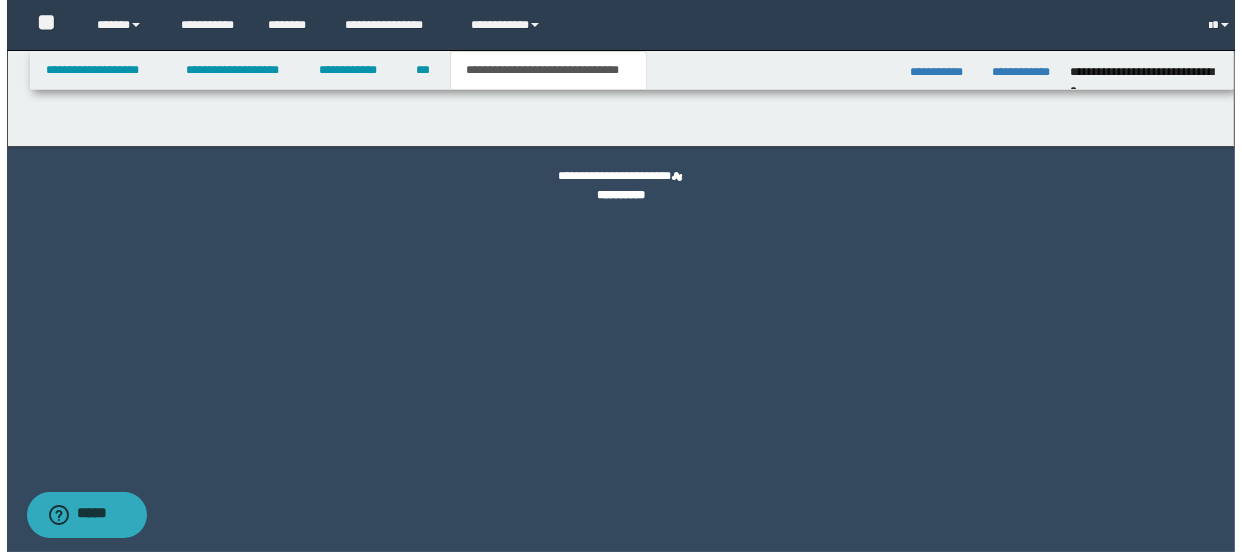 scroll, scrollTop: 0, scrollLeft: 0, axis: both 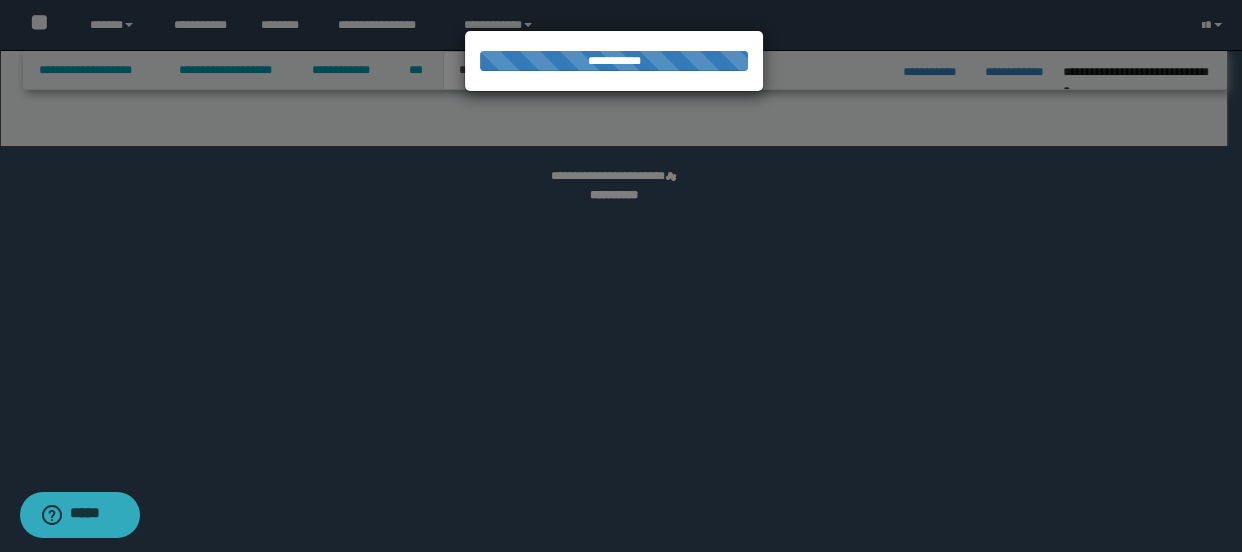 select on "*" 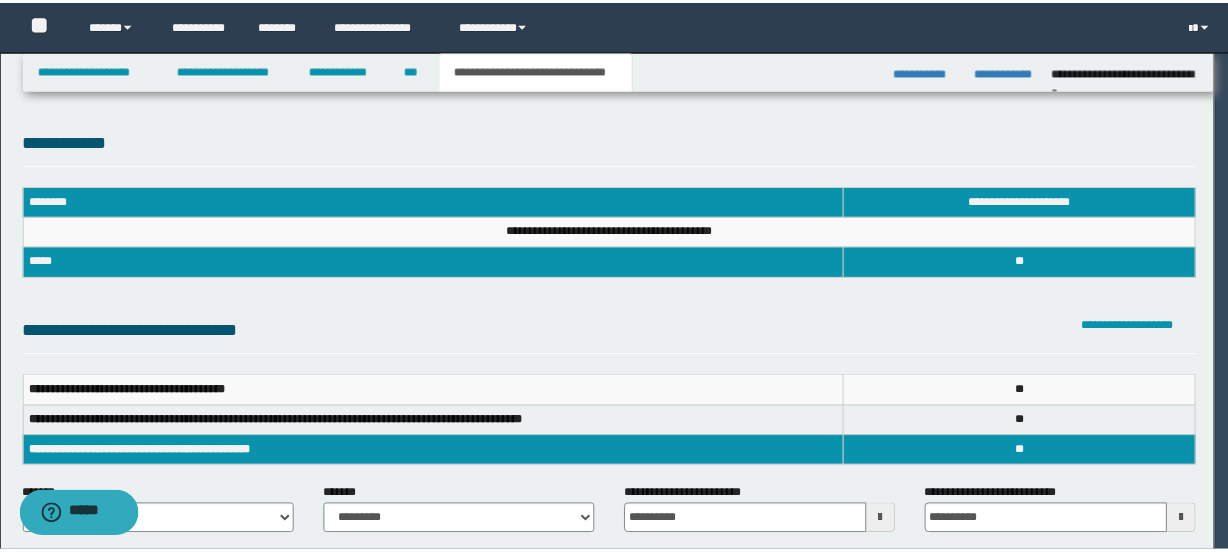 scroll, scrollTop: 0, scrollLeft: 0, axis: both 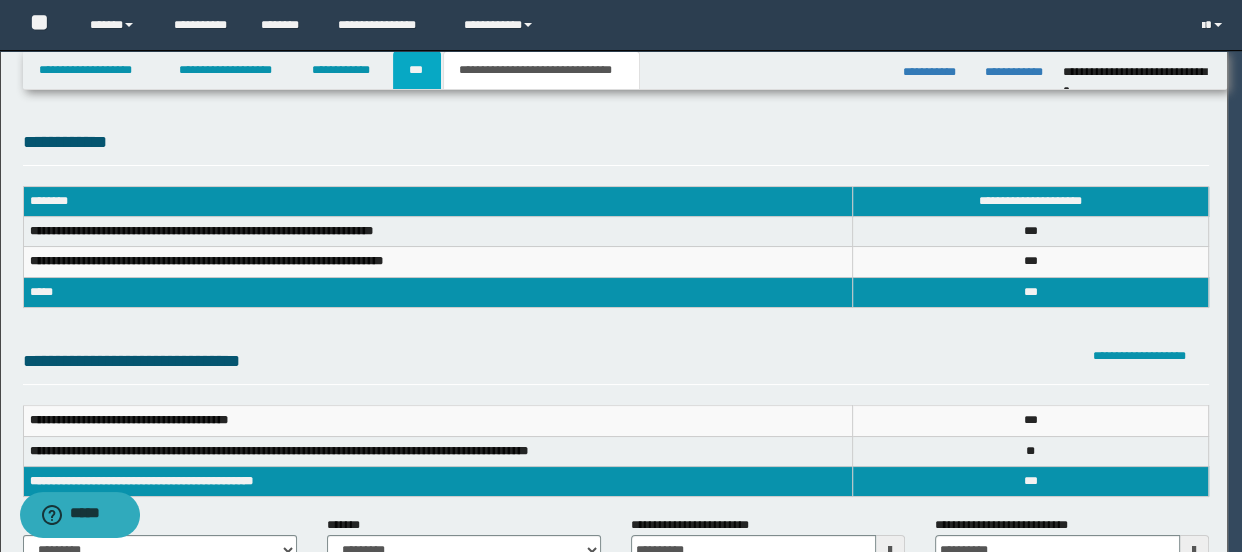 click on "***" at bounding box center (417, 70) 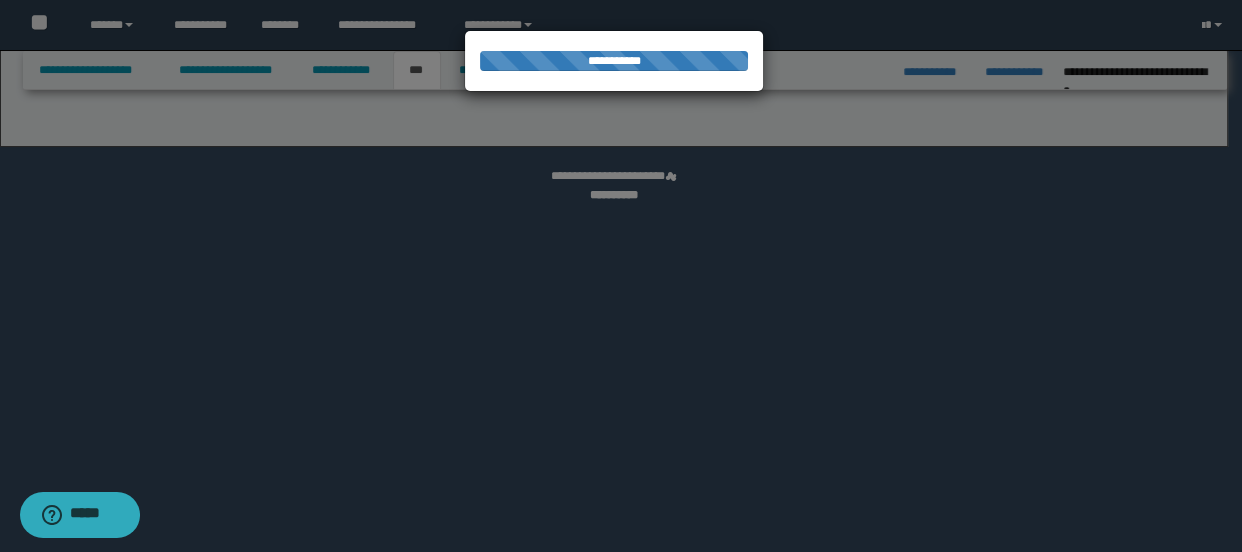 select on "*" 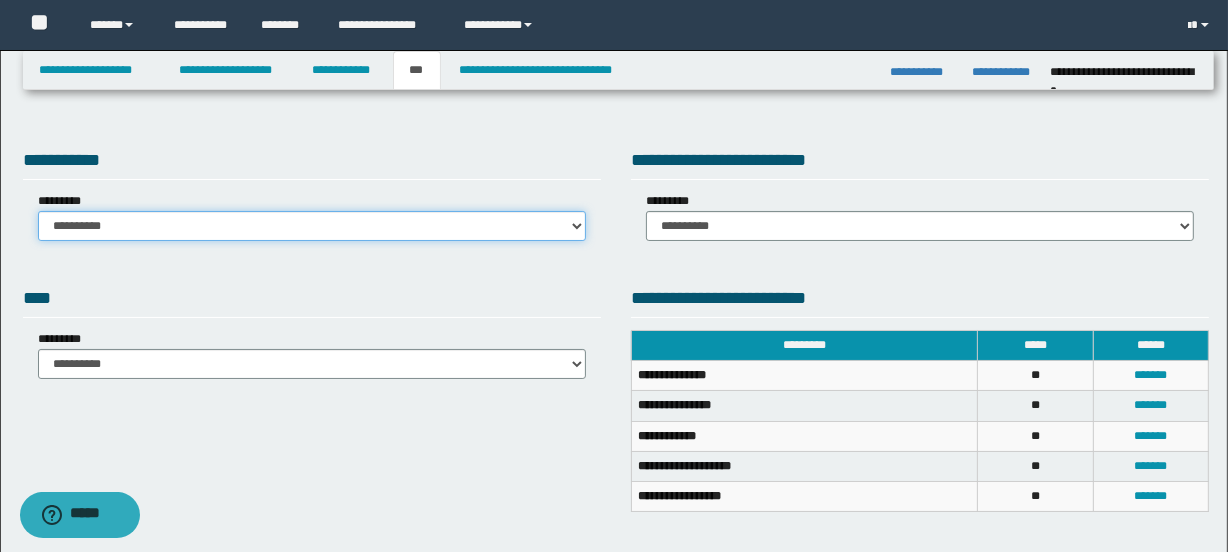 click on "**********" at bounding box center [312, 226] 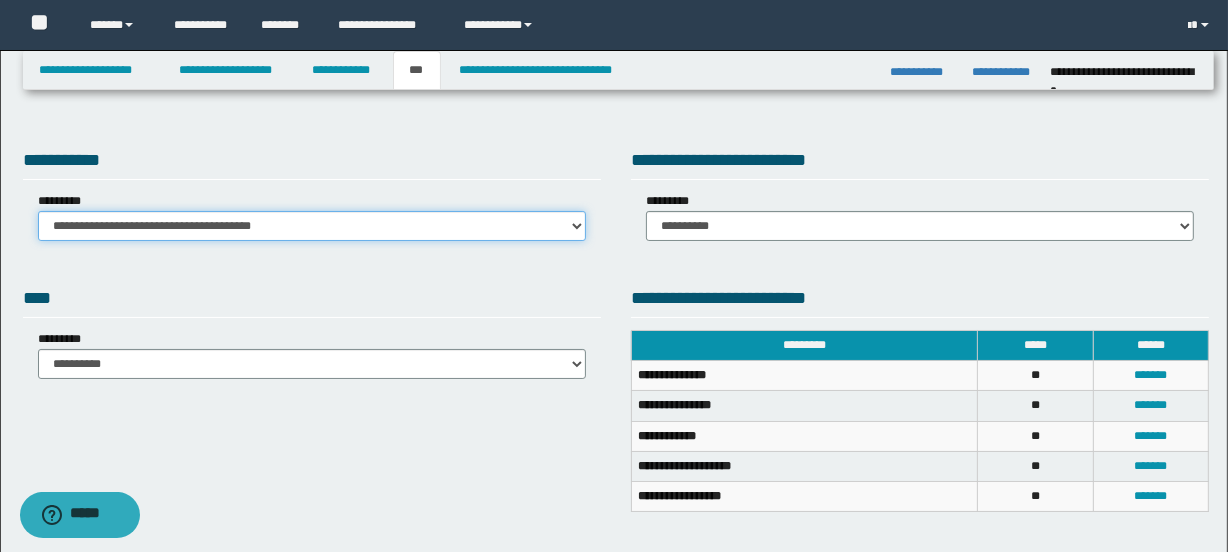 click on "**********" at bounding box center (312, 226) 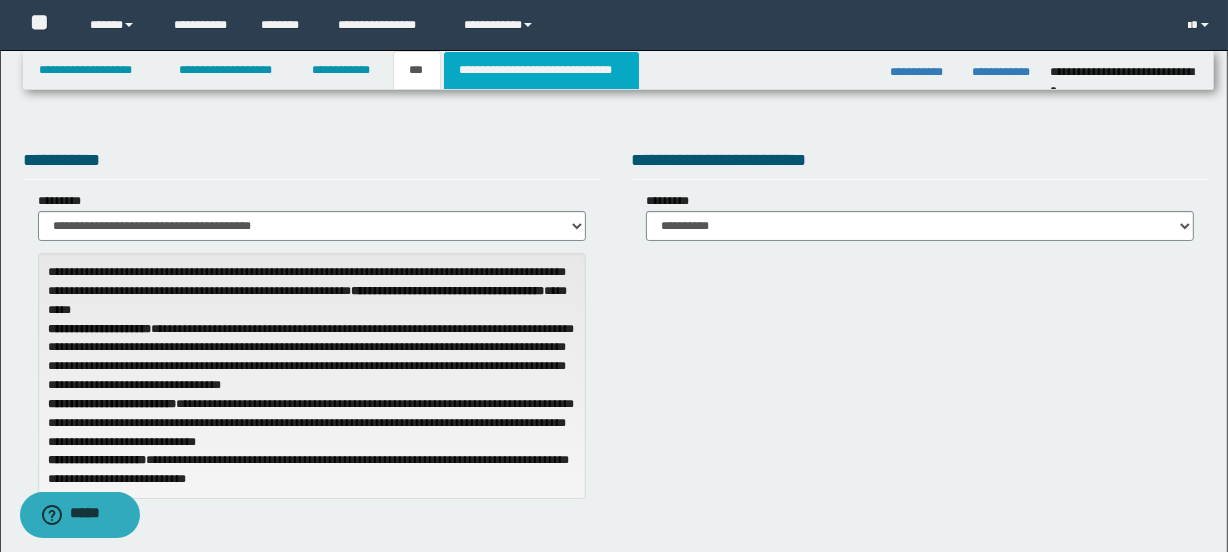 click on "**********" at bounding box center [541, 70] 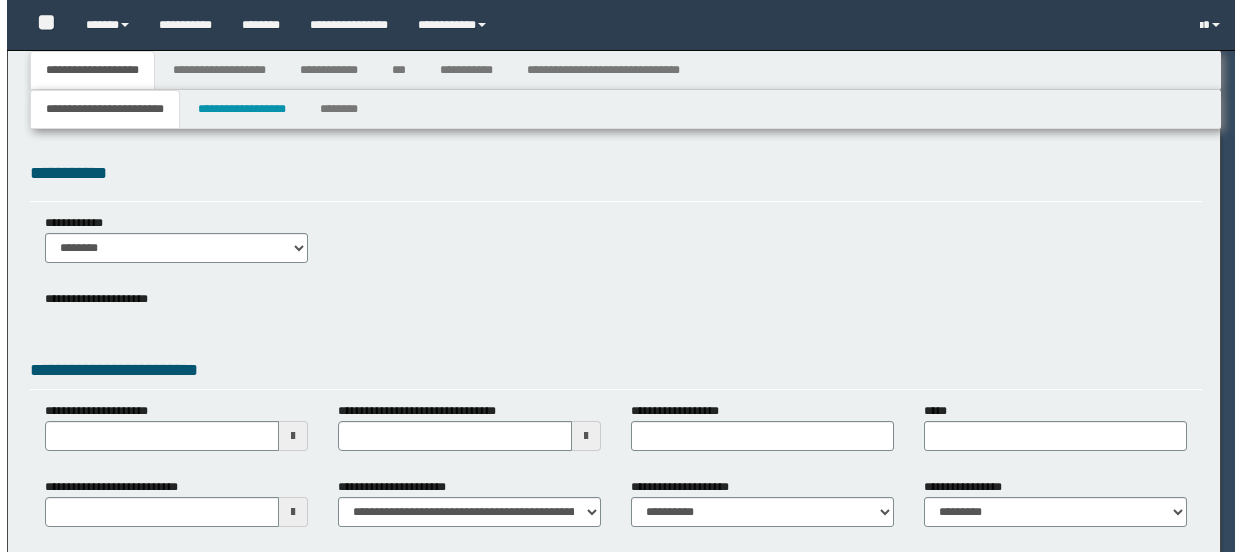scroll, scrollTop: 0, scrollLeft: 0, axis: both 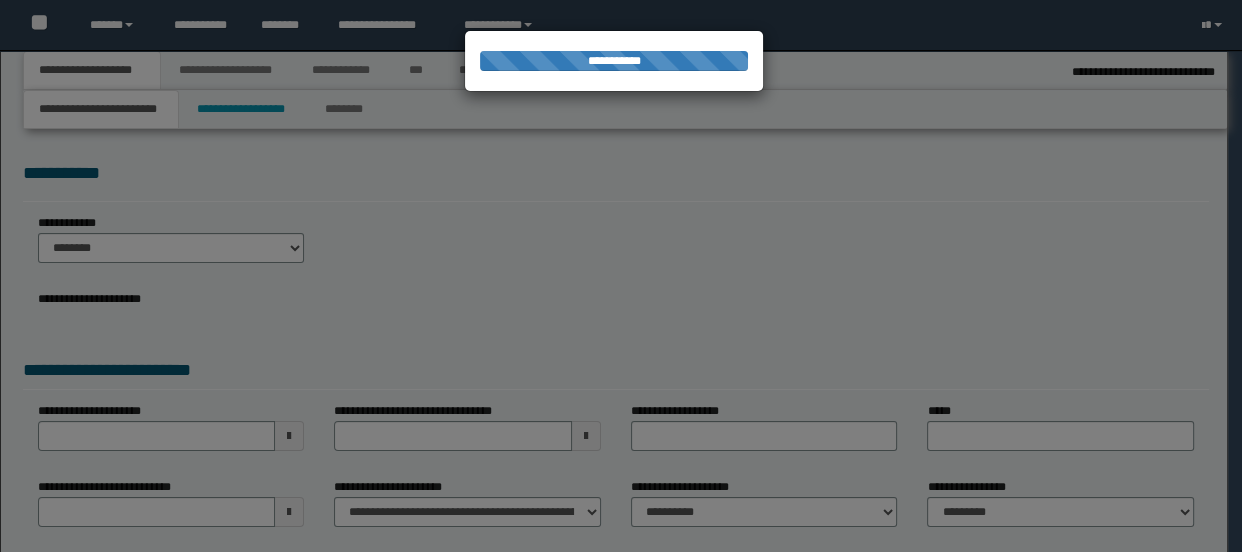 select on "*" 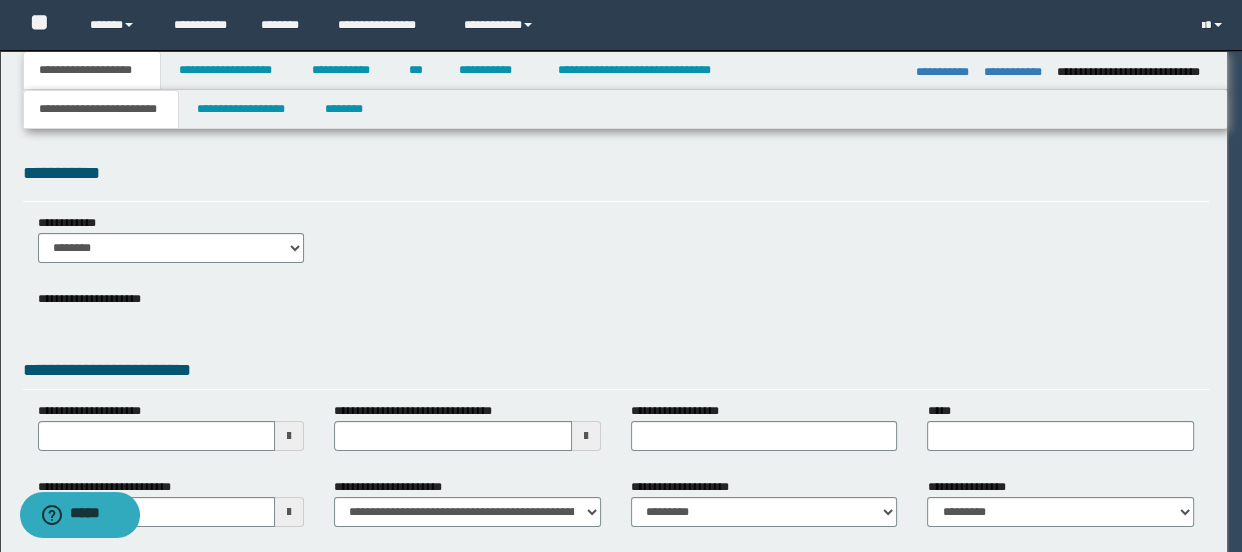 scroll, scrollTop: 0, scrollLeft: 0, axis: both 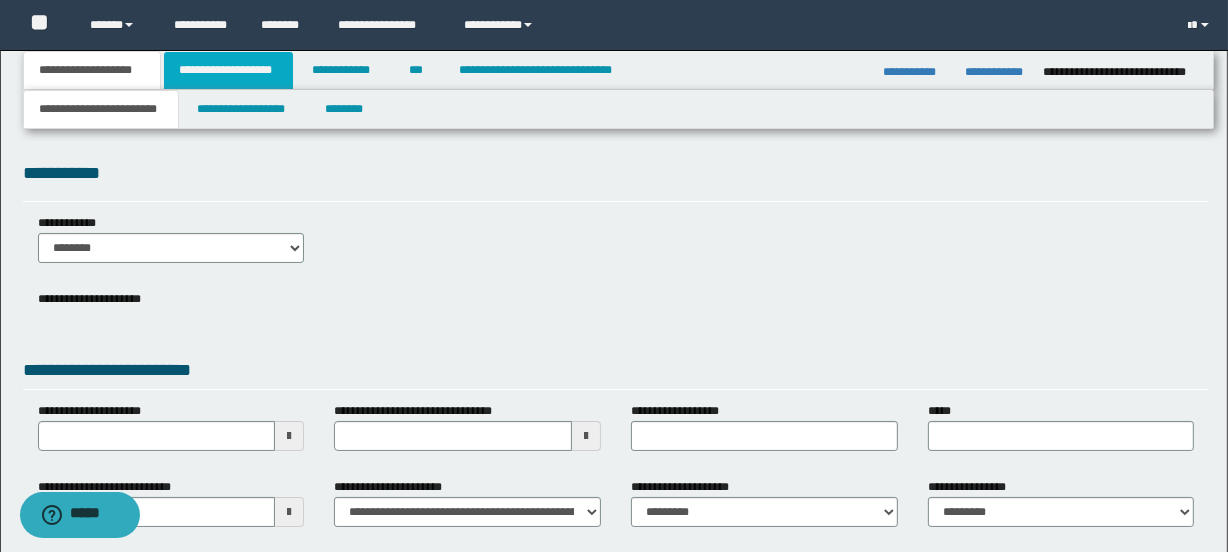 click on "**********" at bounding box center [228, 70] 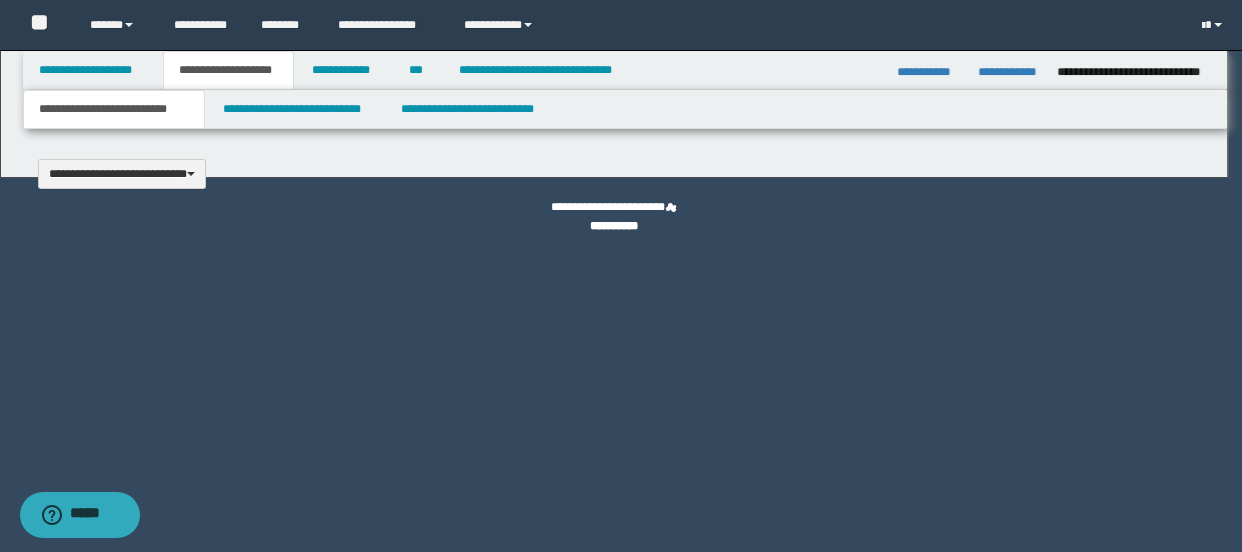 click at bounding box center [621, 276] 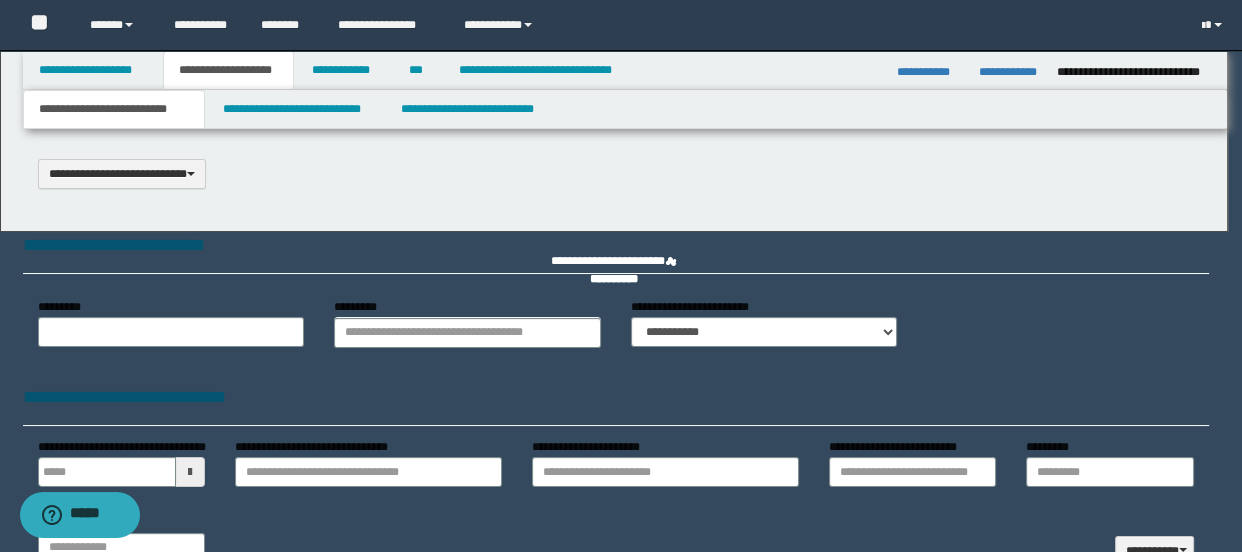 scroll, scrollTop: 0, scrollLeft: 0, axis: both 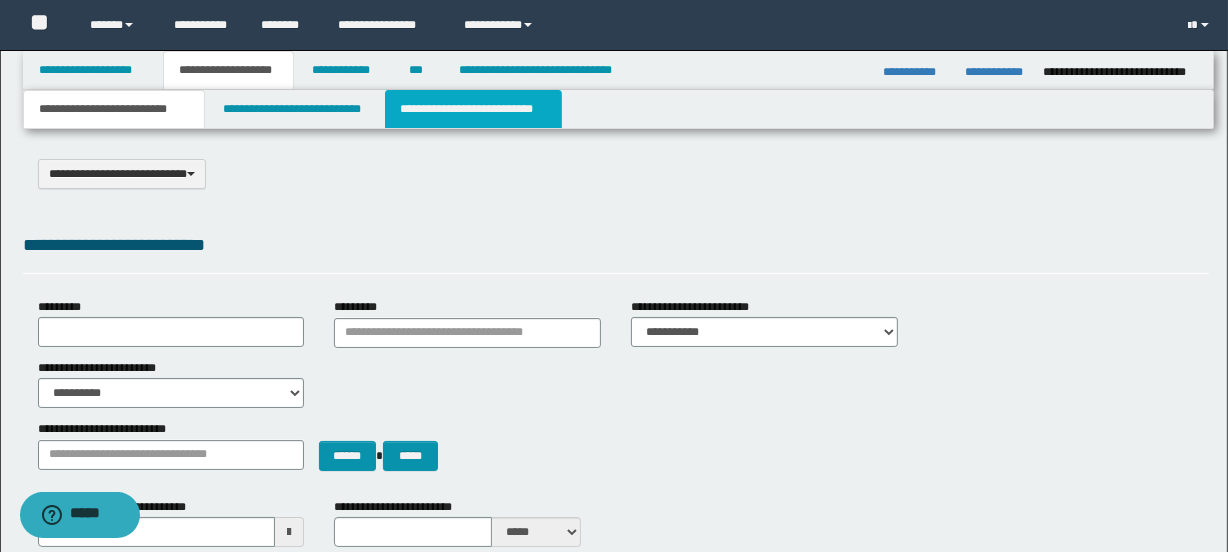 click on "**********" at bounding box center (473, 109) 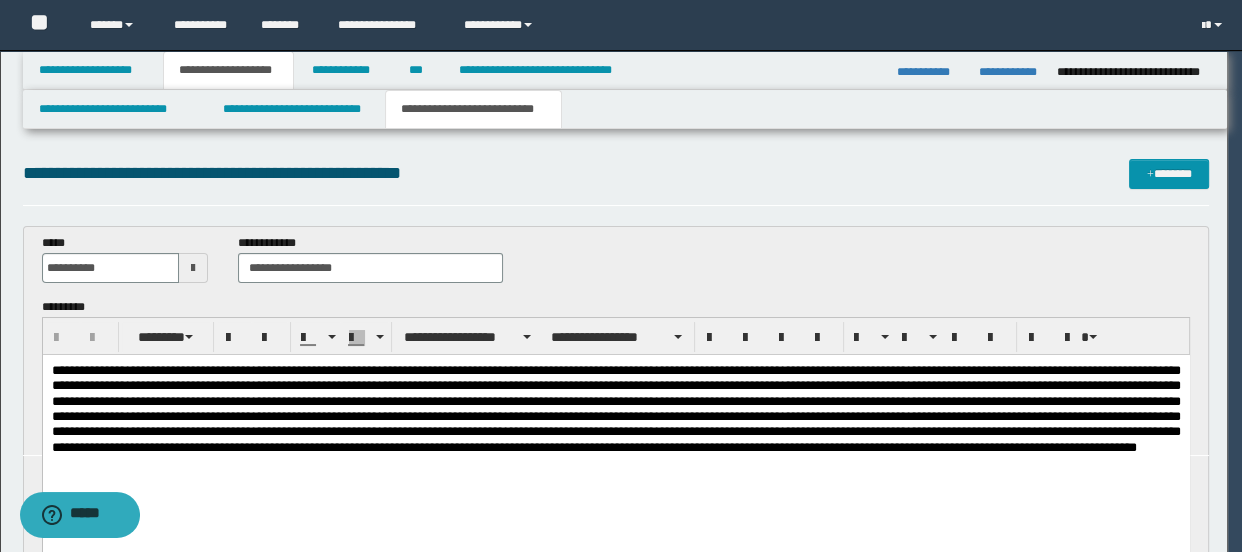 scroll, scrollTop: 0, scrollLeft: 0, axis: both 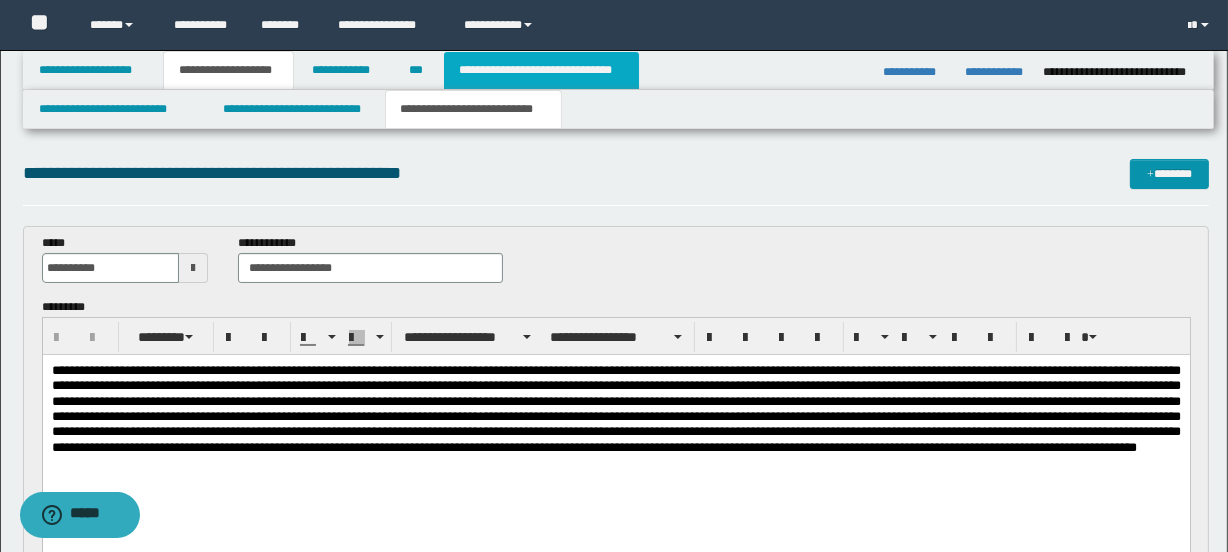 click on "**********" at bounding box center (541, 70) 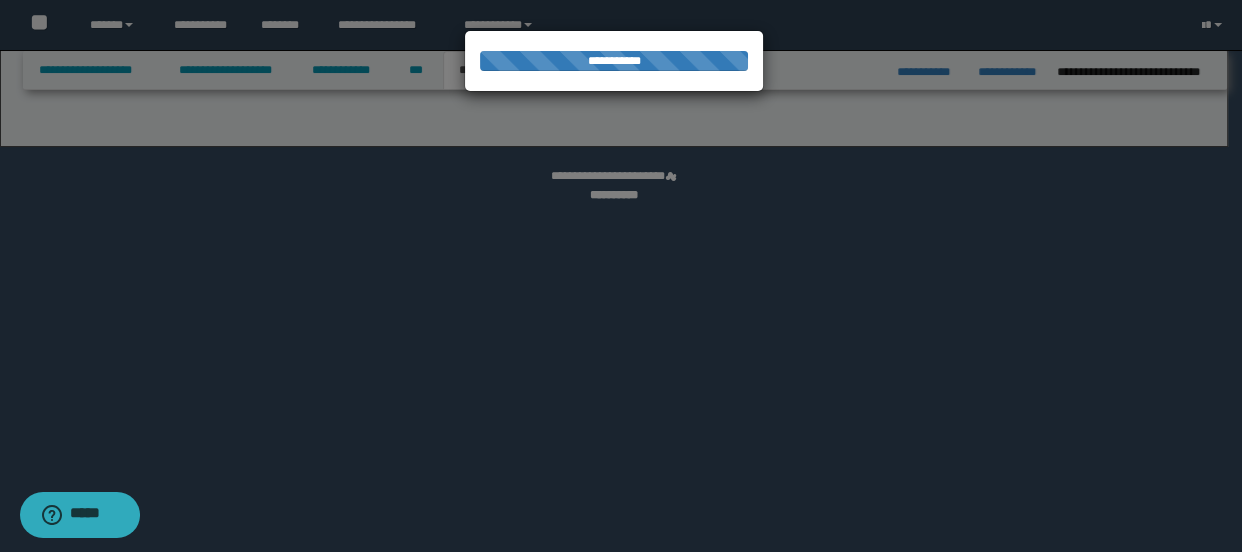 select on "*" 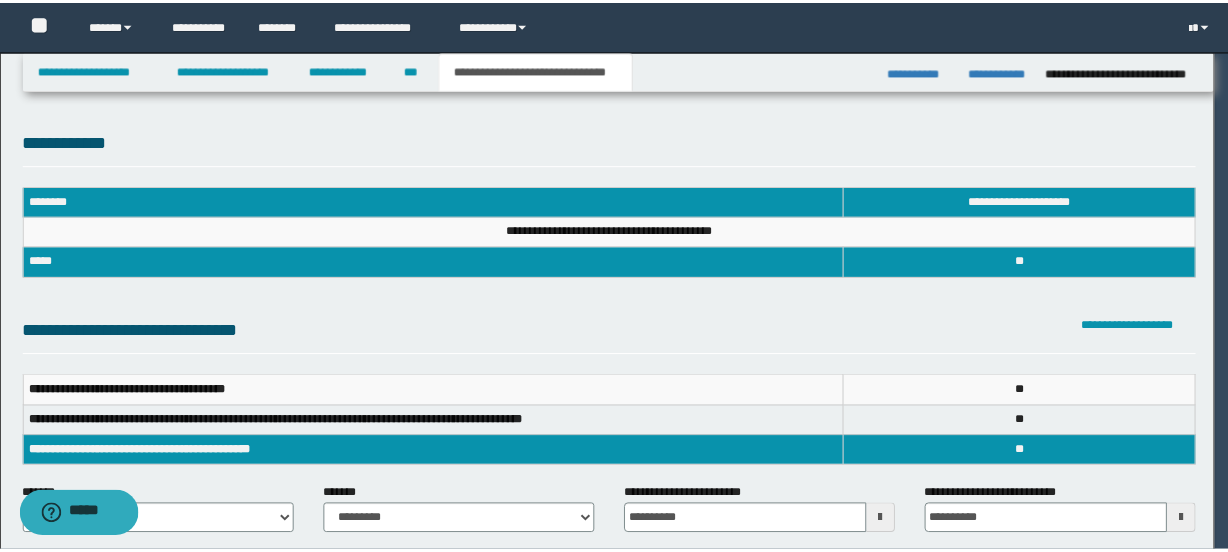 scroll, scrollTop: 0, scrollLeft: 0, axis: both 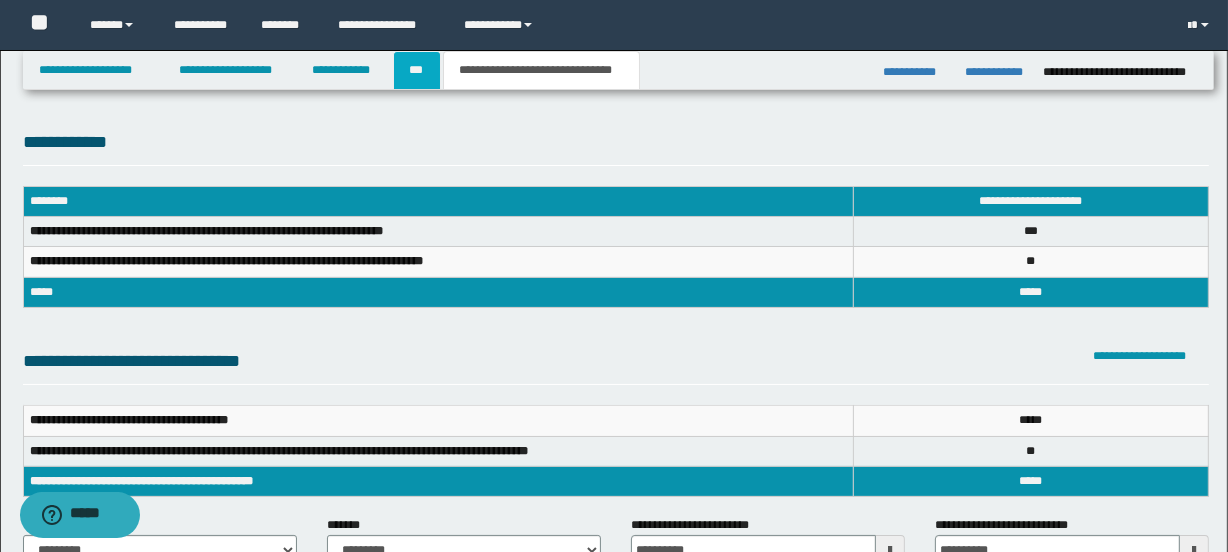 click on "***" at bounding box center [417, 70] 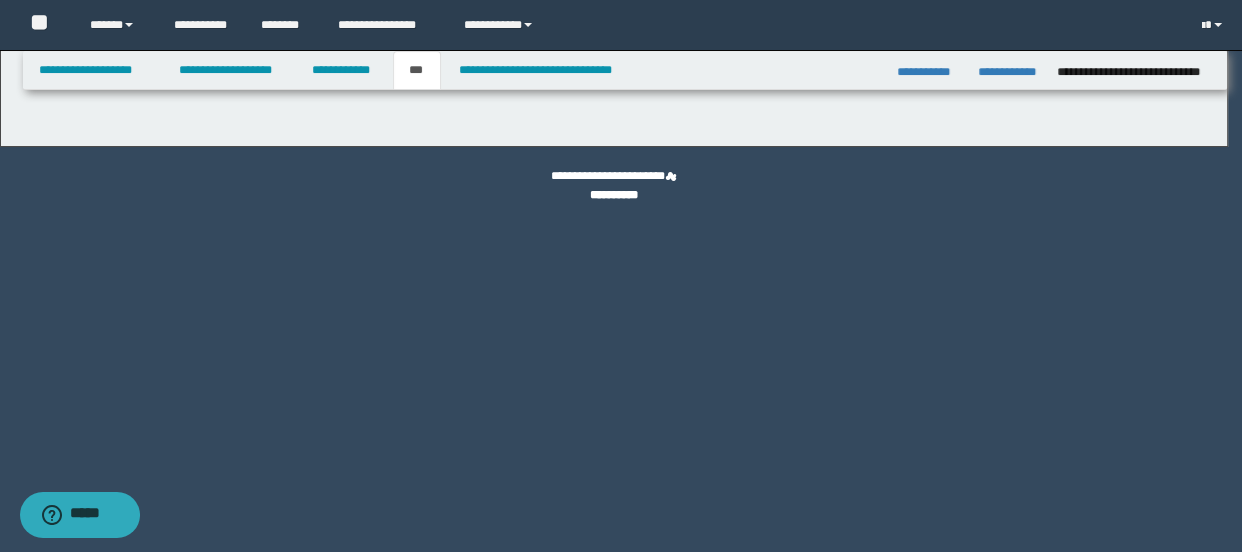 select on "*" 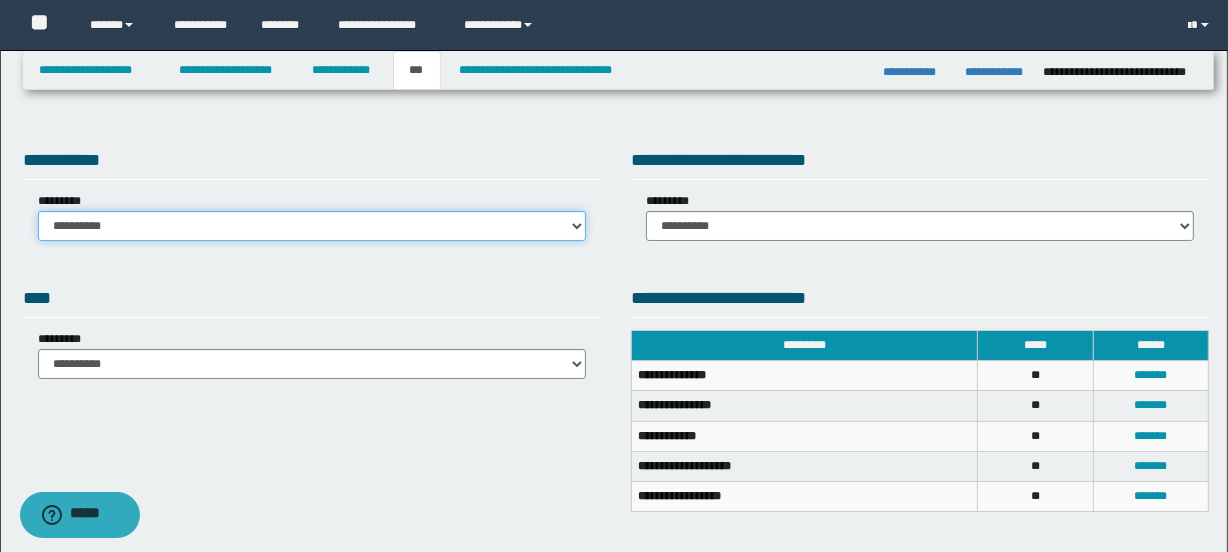 click on "**********" at bounding box center (312, 226) 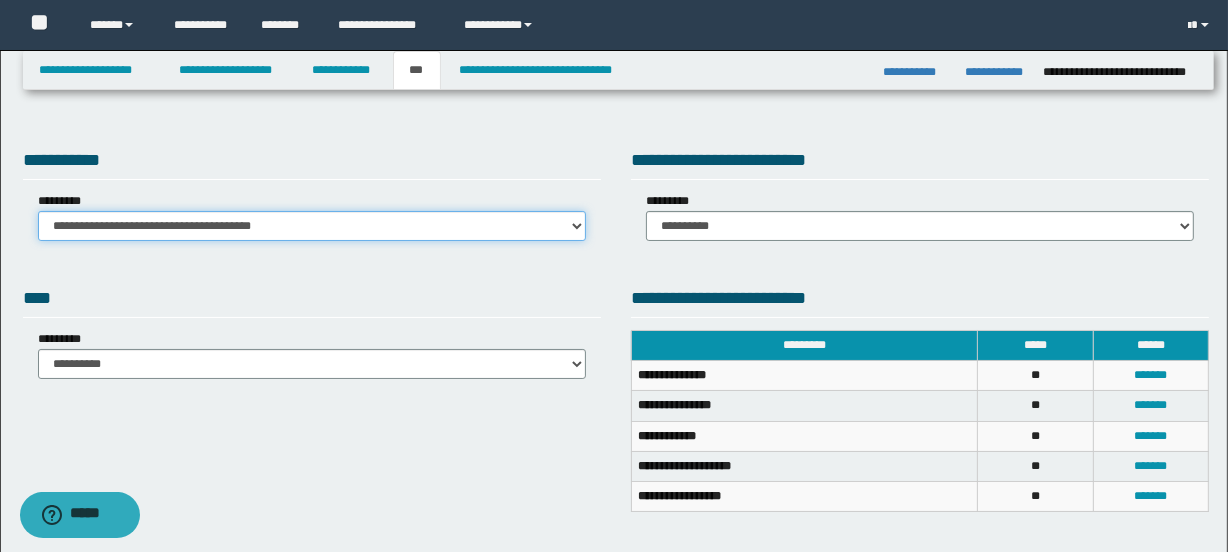 click on "**********" at bounding box center [312, 226] 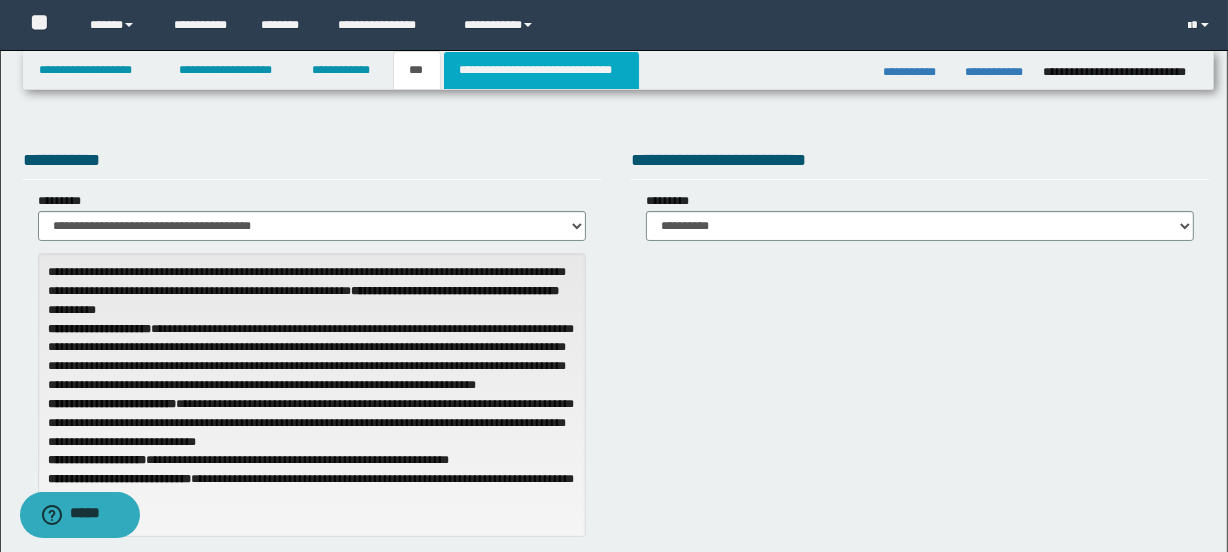 click on "**********" at bounding box center [541, 70] 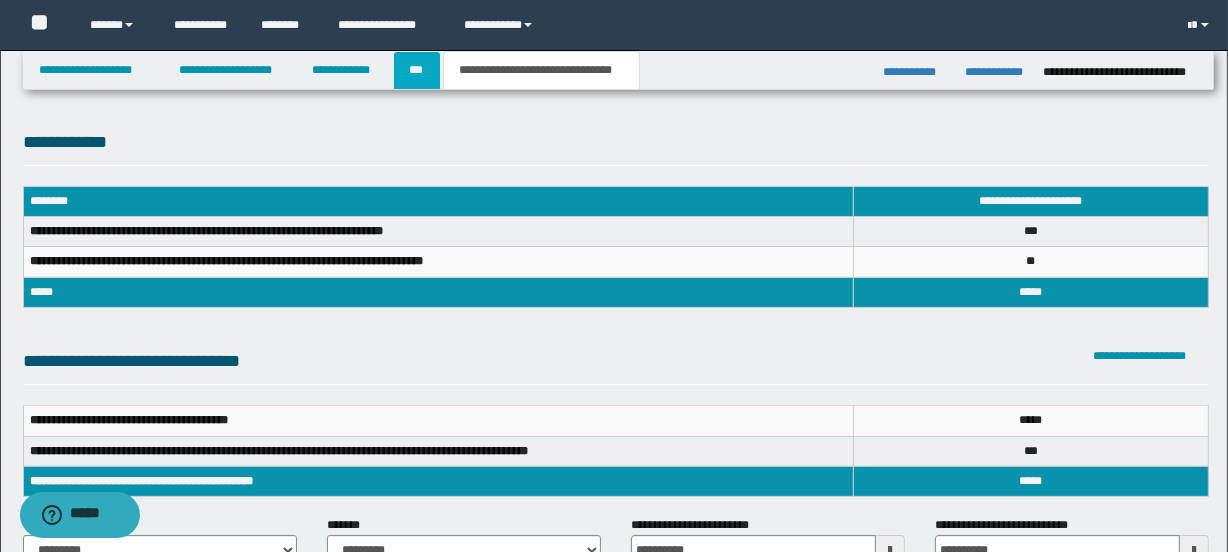 click on "***" at bounding box center (417, 70) 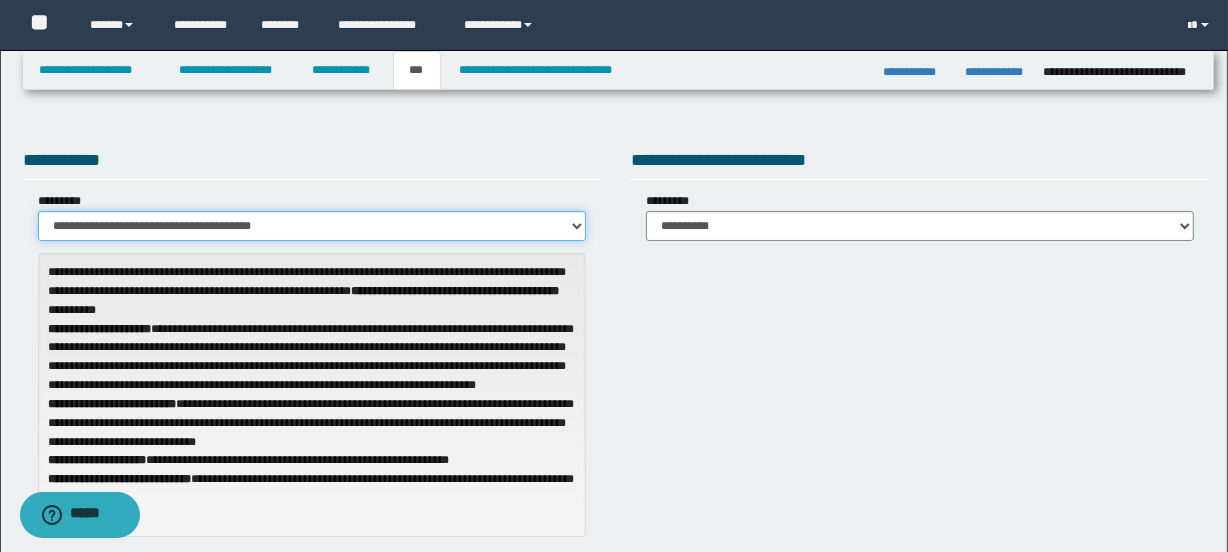click on "**********" at bounding box center [312, 226] 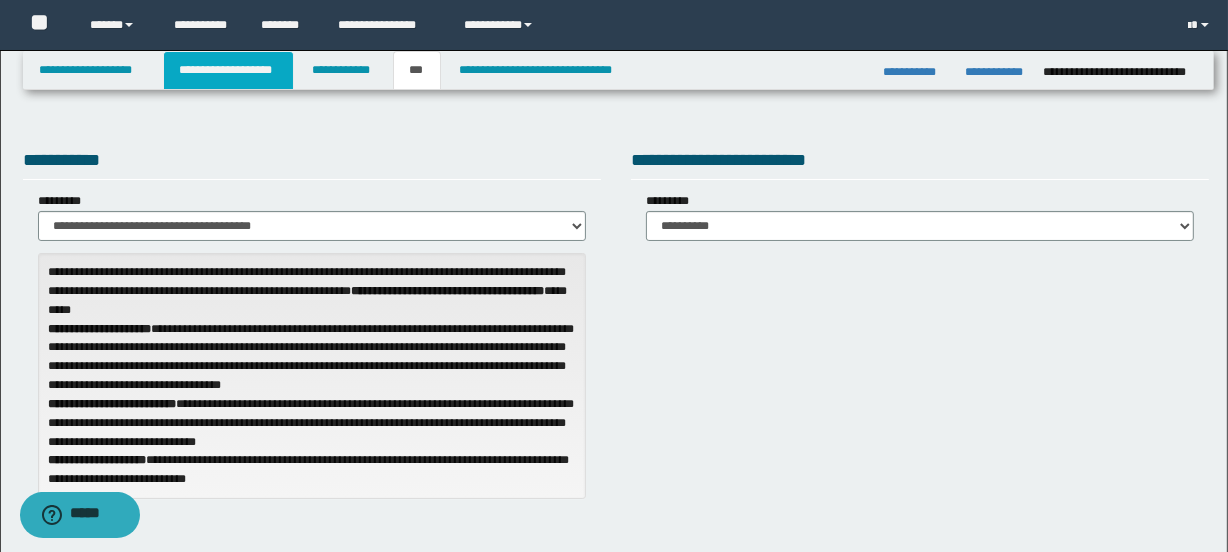 click on "**********" at bounding box center (228, 70) 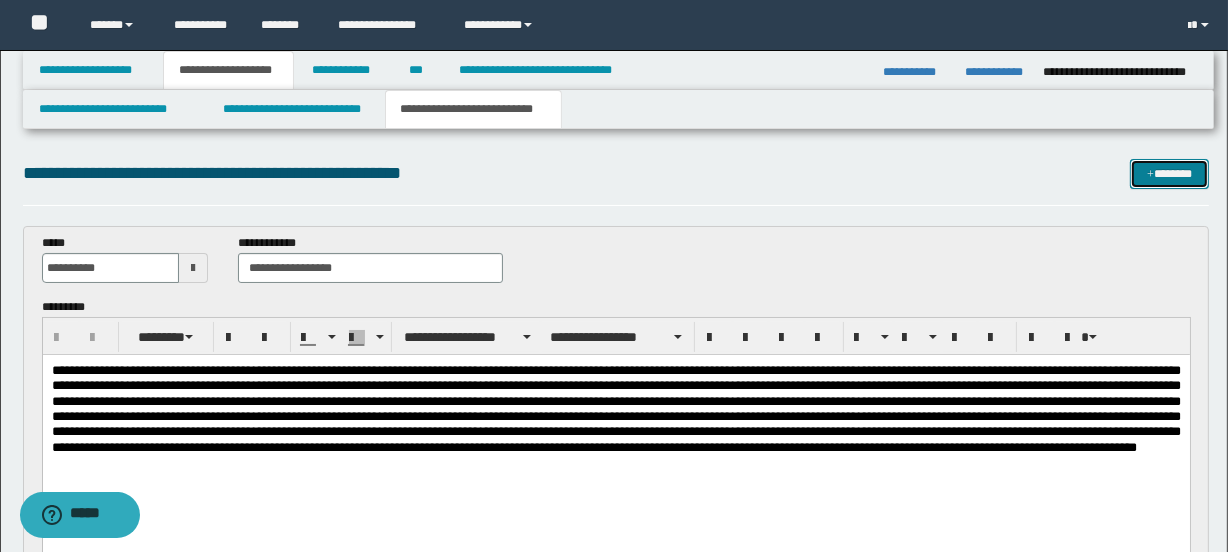 click on "*******" at bounding box center [1170, 174] 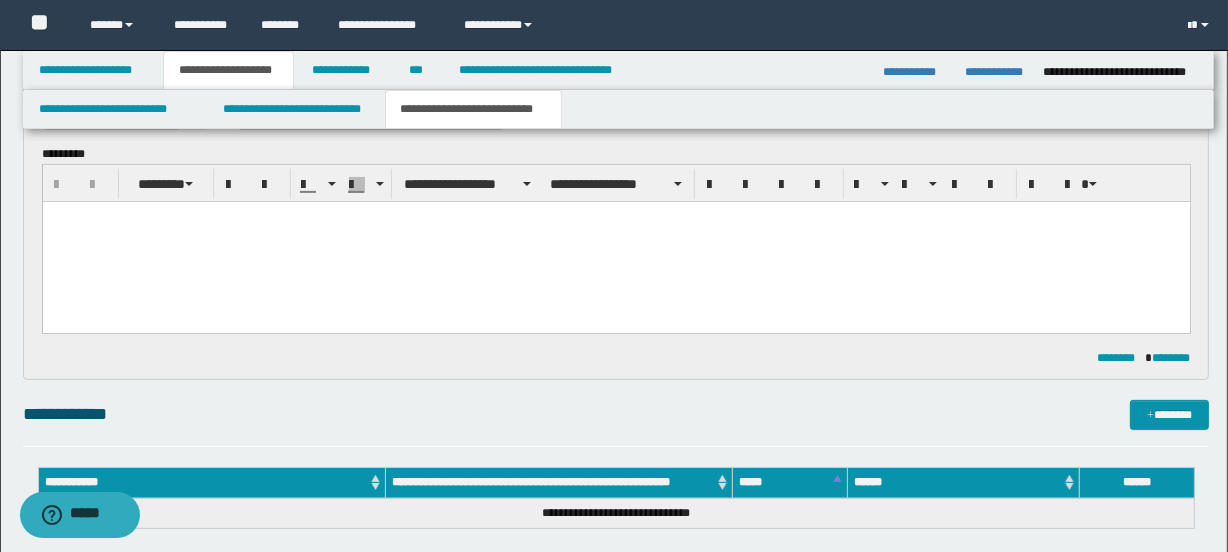 scroll, scrollTop: 0, scrollLeft: 0, axis: both 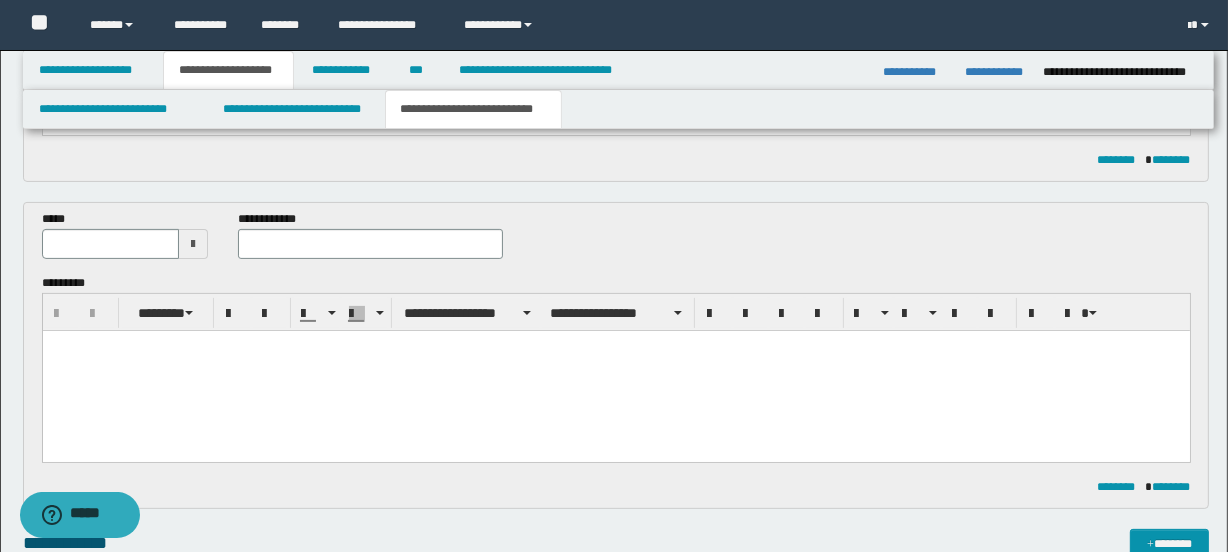 click at bounding box center [193, 244] 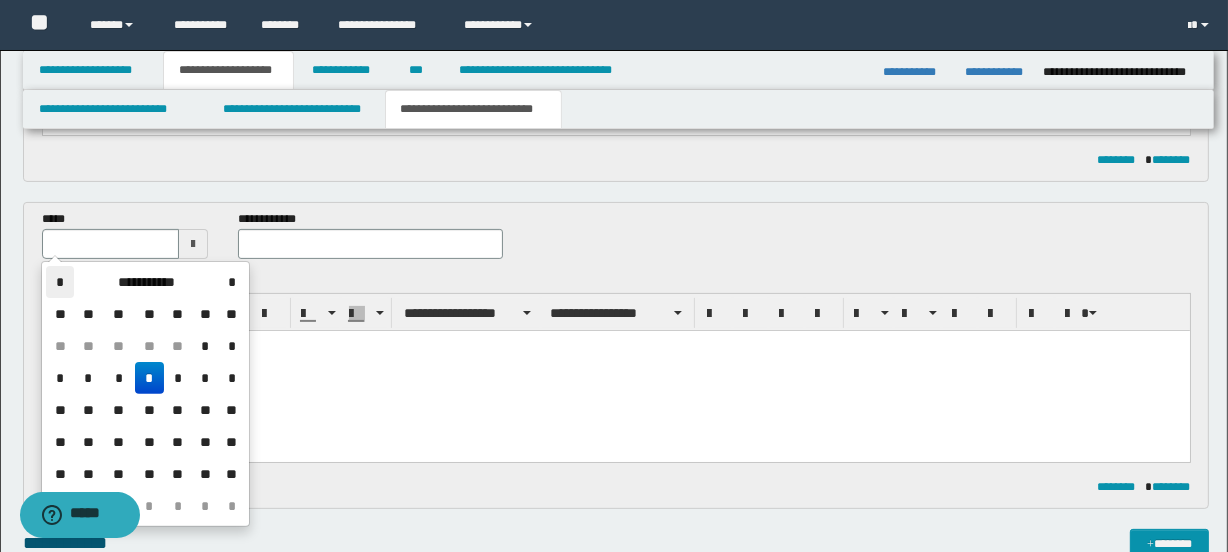 click on "*" at bounding box center (60, 282) 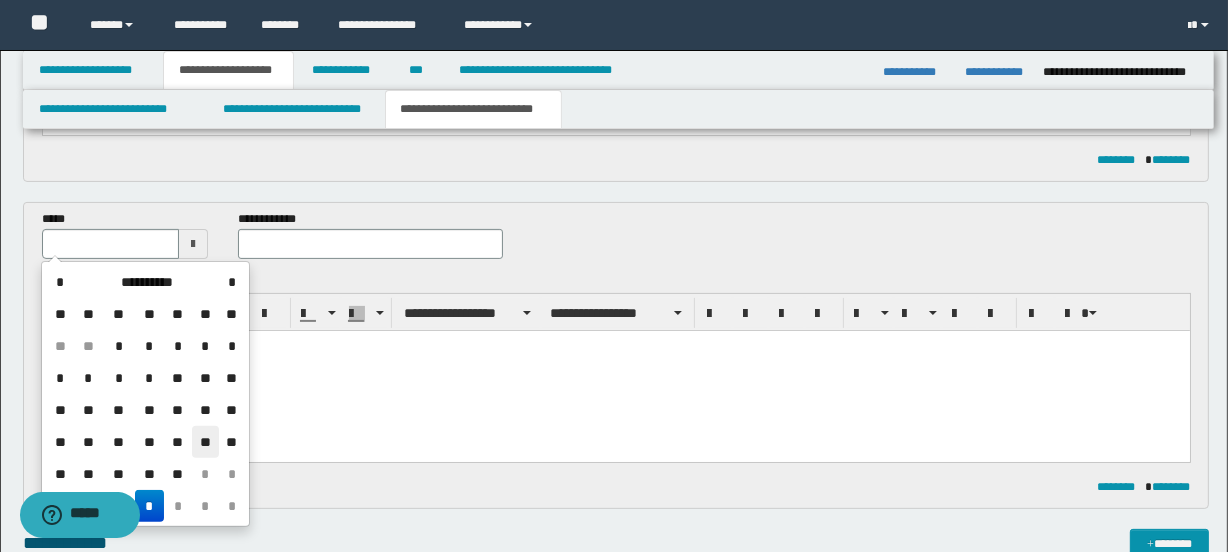 click on "**" at bounding box center (206, 442) 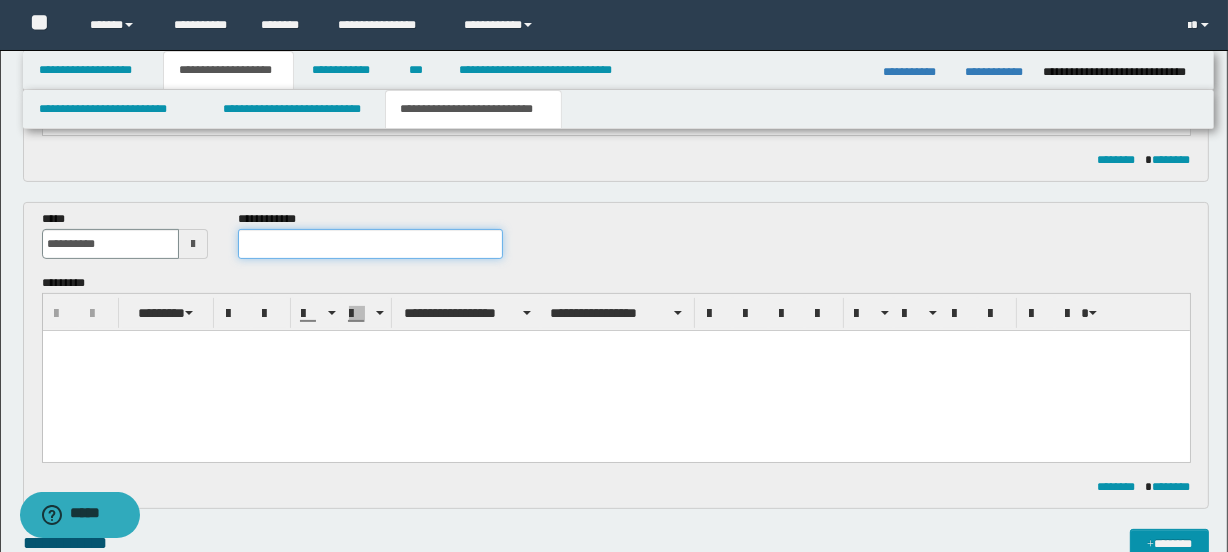 click at bounding box center (370, 244) 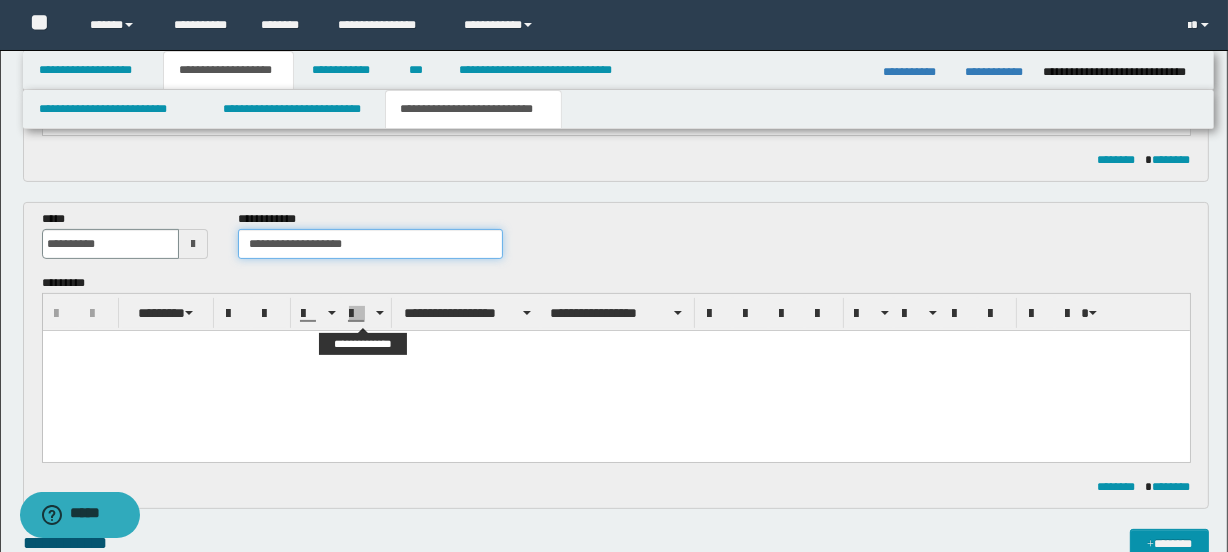 type on "**********" 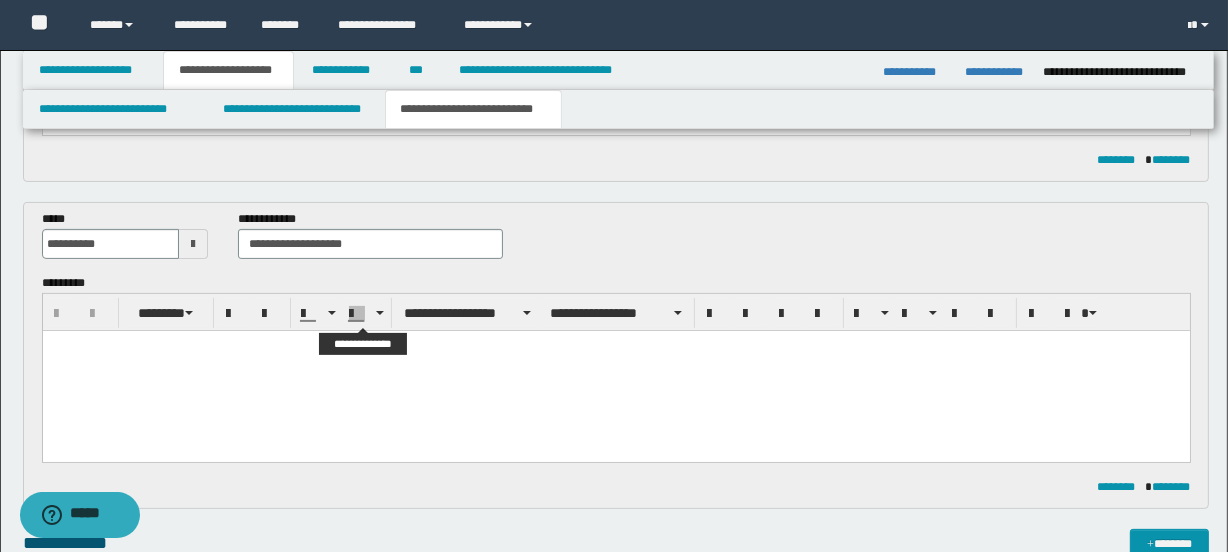 click at bounding box center (615, 371) 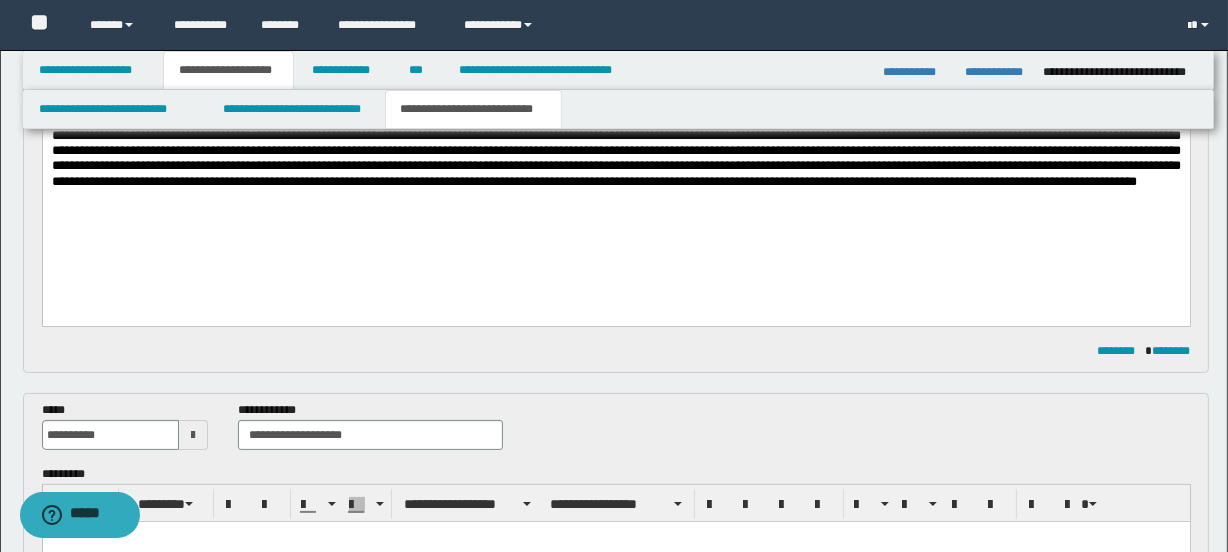 scroll, scrollTop: 256, scrollLeft: 0, axis: vertical 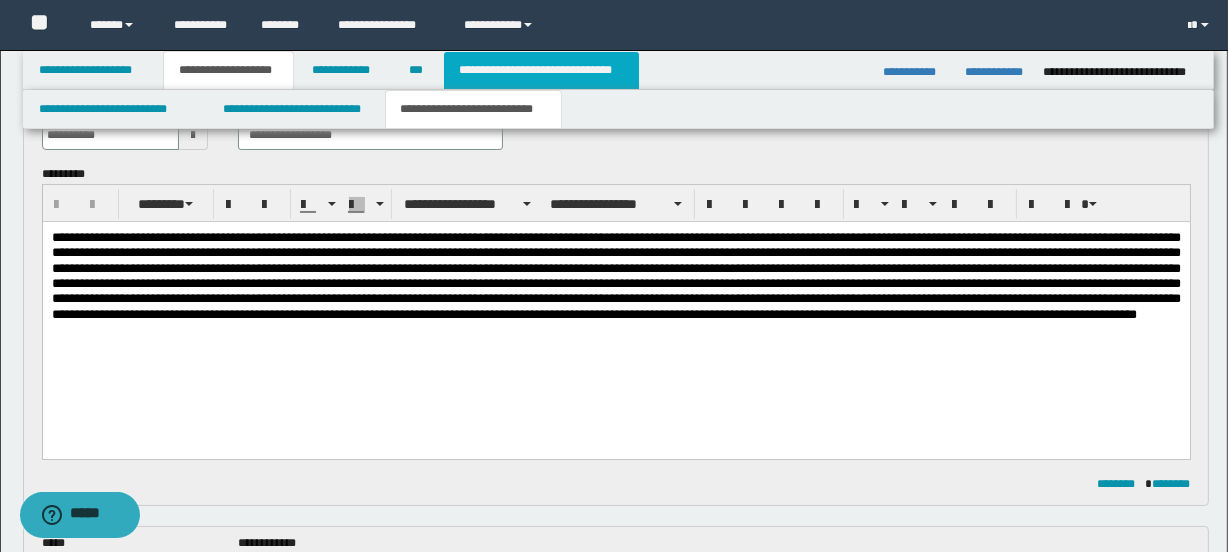 click on "**********" at bounding box center [541, 70] 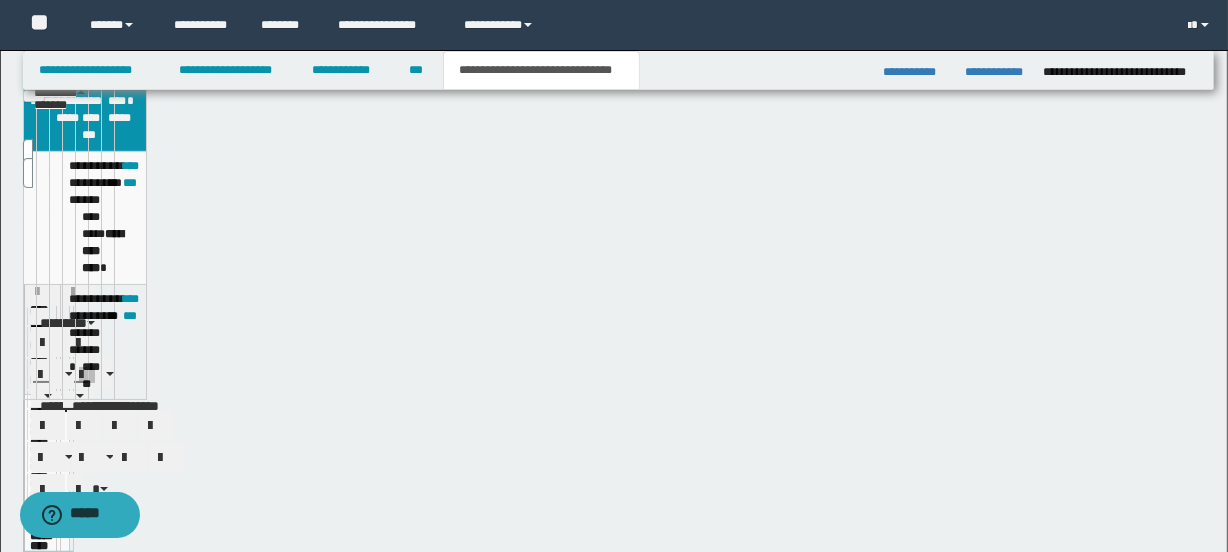 scroll, scrollTop: 102, scrollLeft: 0, axis: vertical 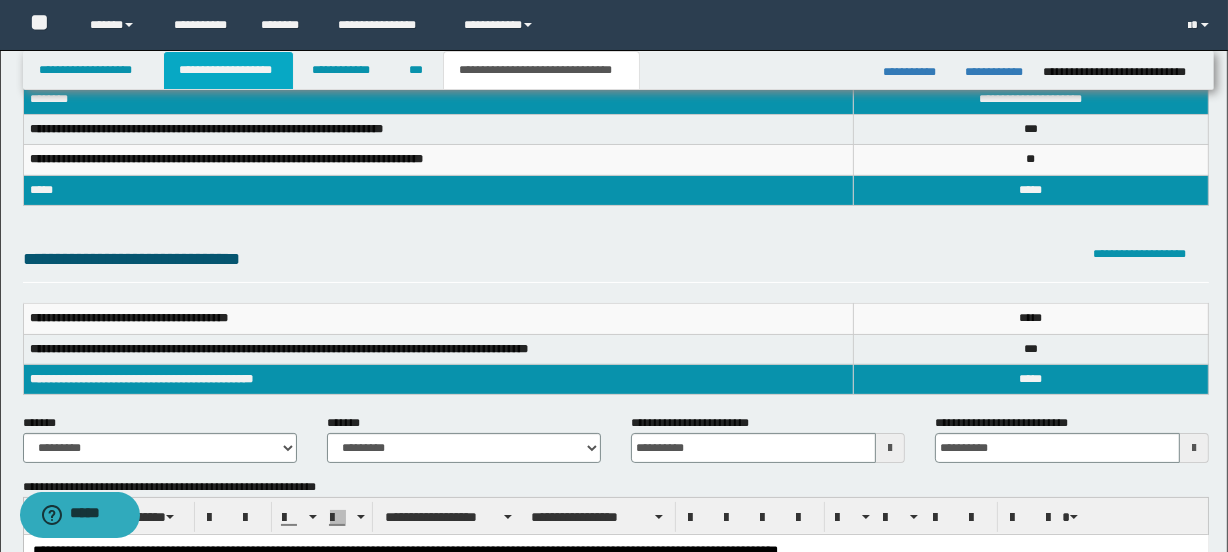 click on "**********" at bounding box center [228, 70] 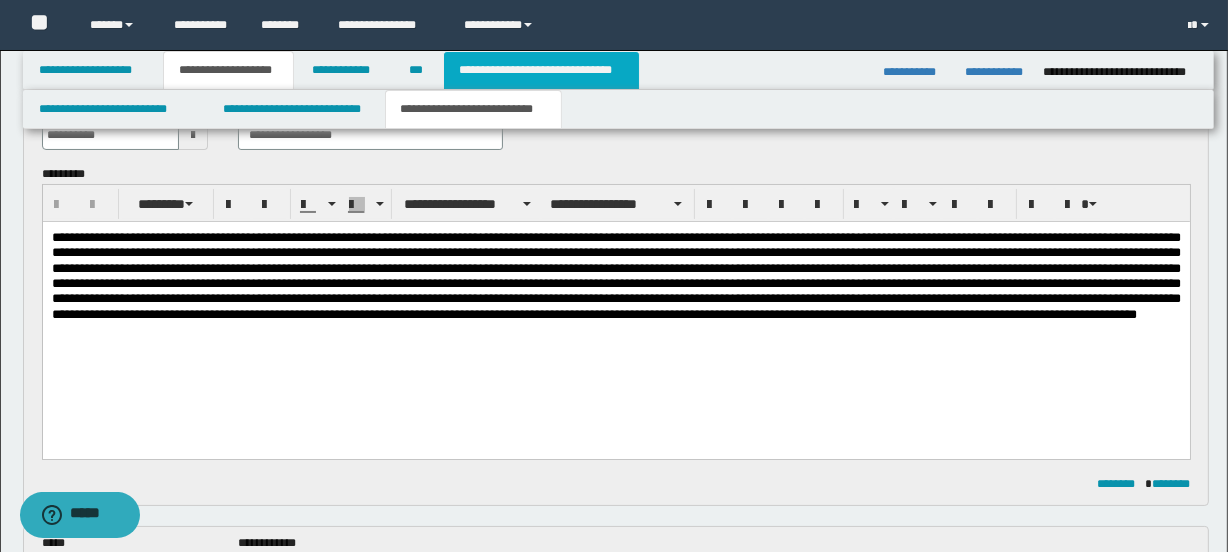 click on "**********" at bounding box center (541, 70) 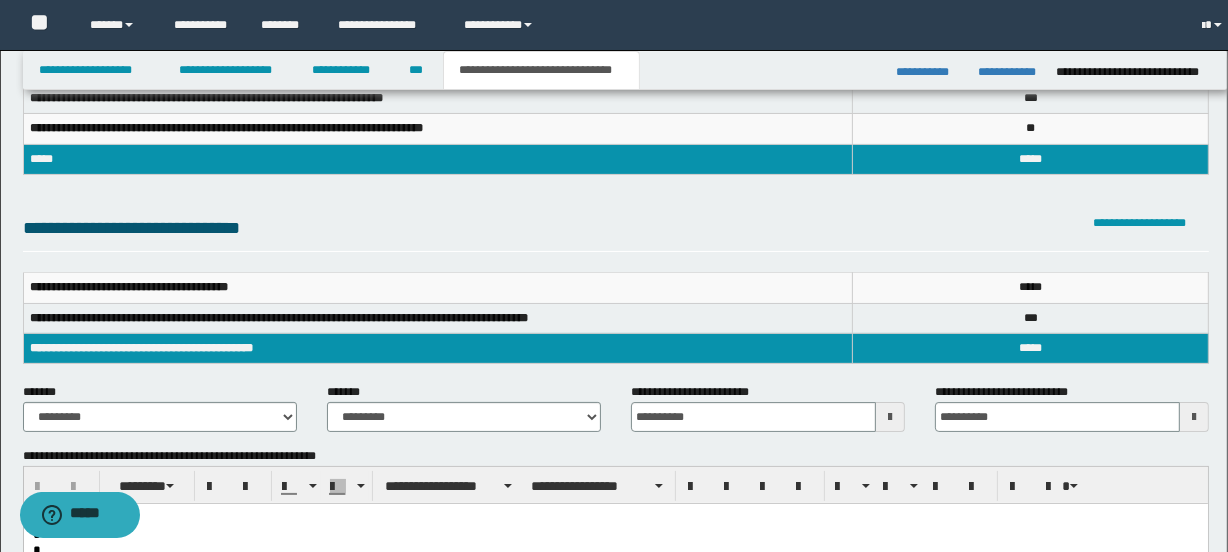 scroll, scrollTop: 102, scrollLeft: 0, axis: vertical 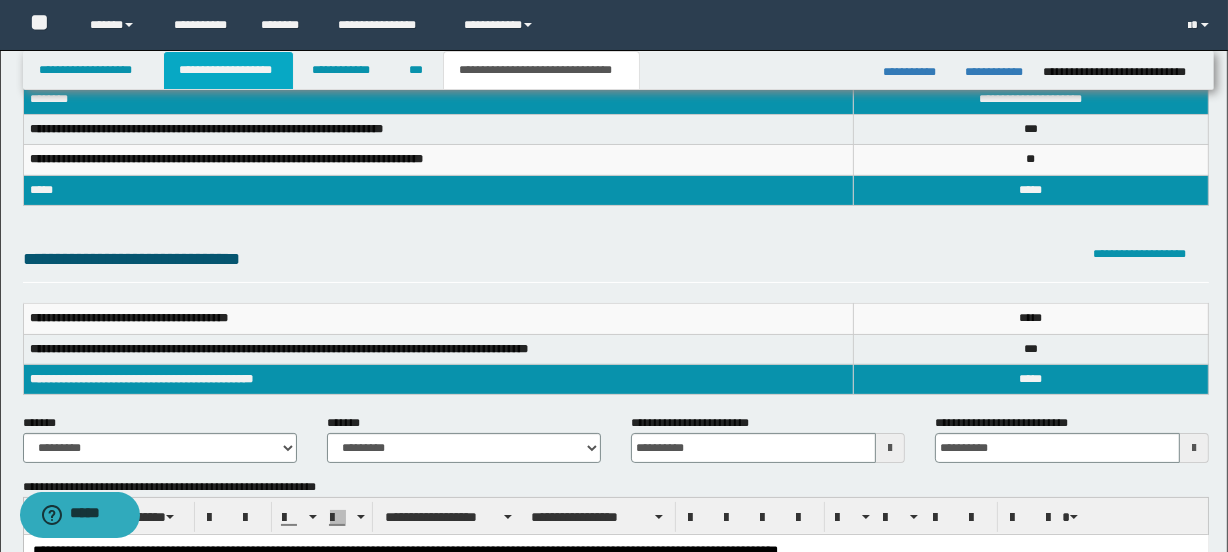 click on "**********" at bounding box center (228, 70) 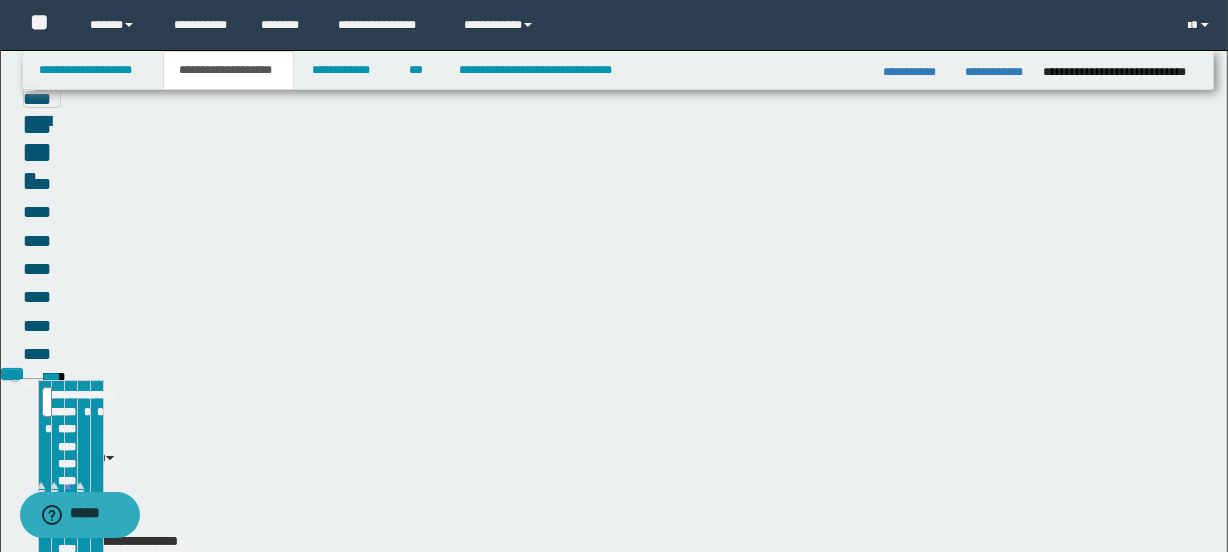 scroll, scrollTop: 133, scrollLeft: 0, axis: vertical 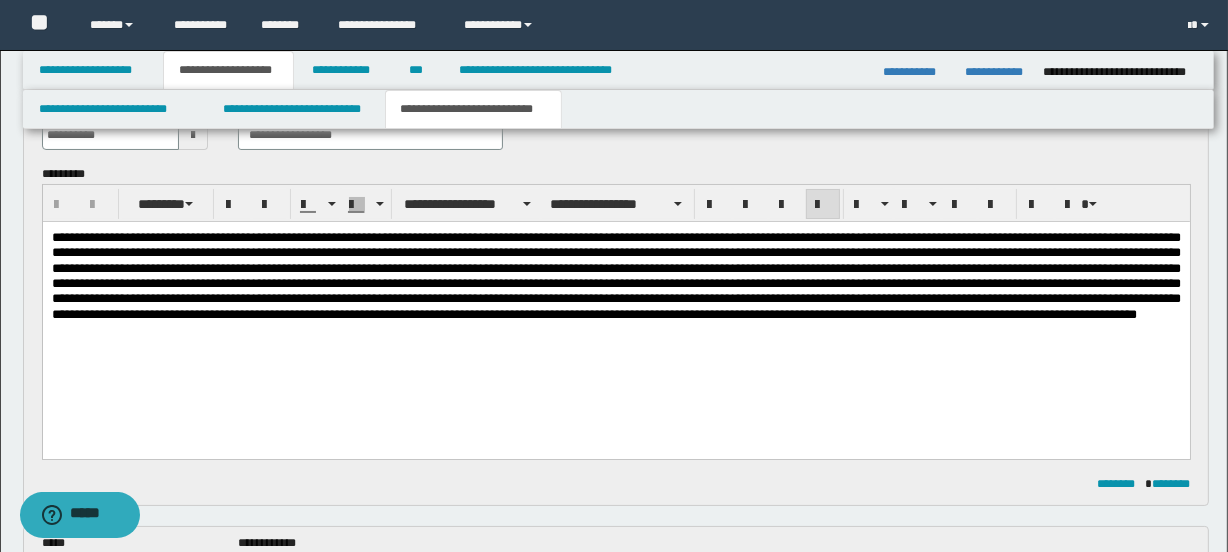 click at bounding box center [615, 315] 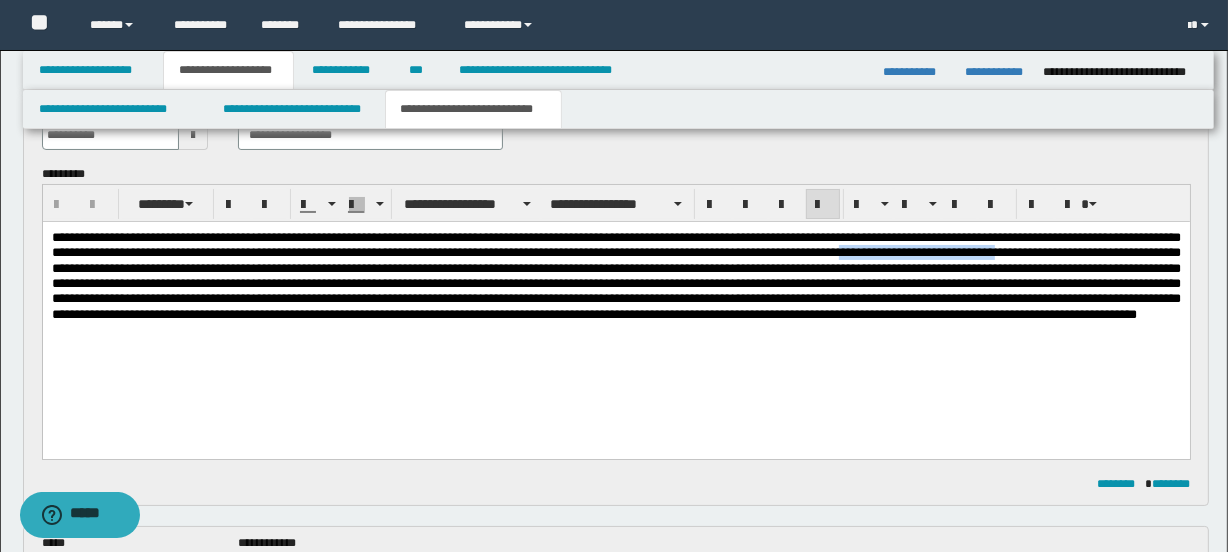 drag, startPoint x: 1014, startPoint y: 255, endPoint x: 1185, endPoint y: 252, distance: 171.0263 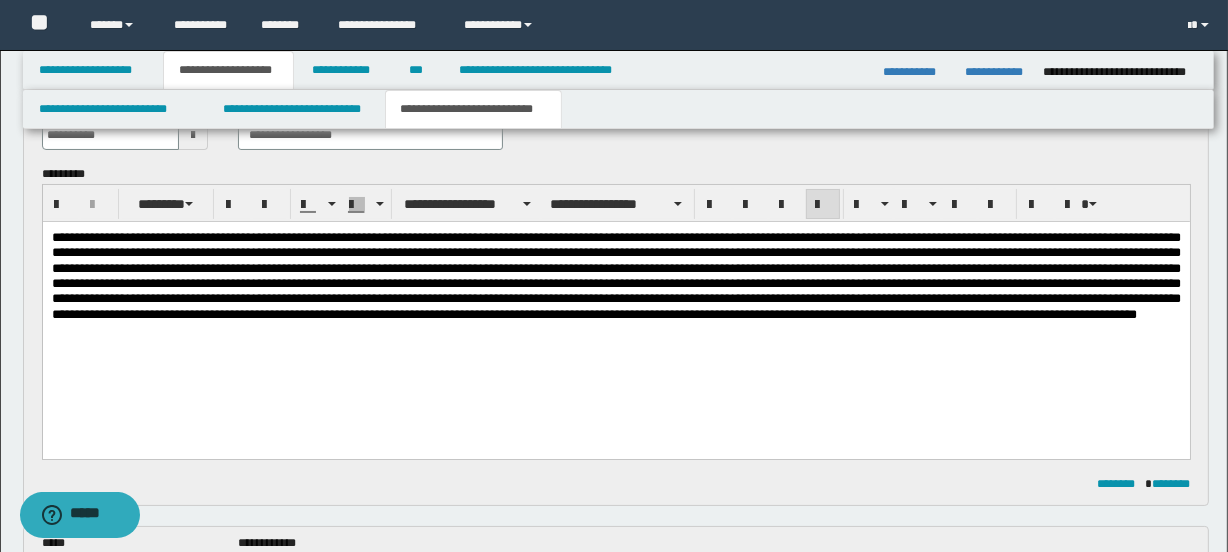 click at bounding box center (615, 315) 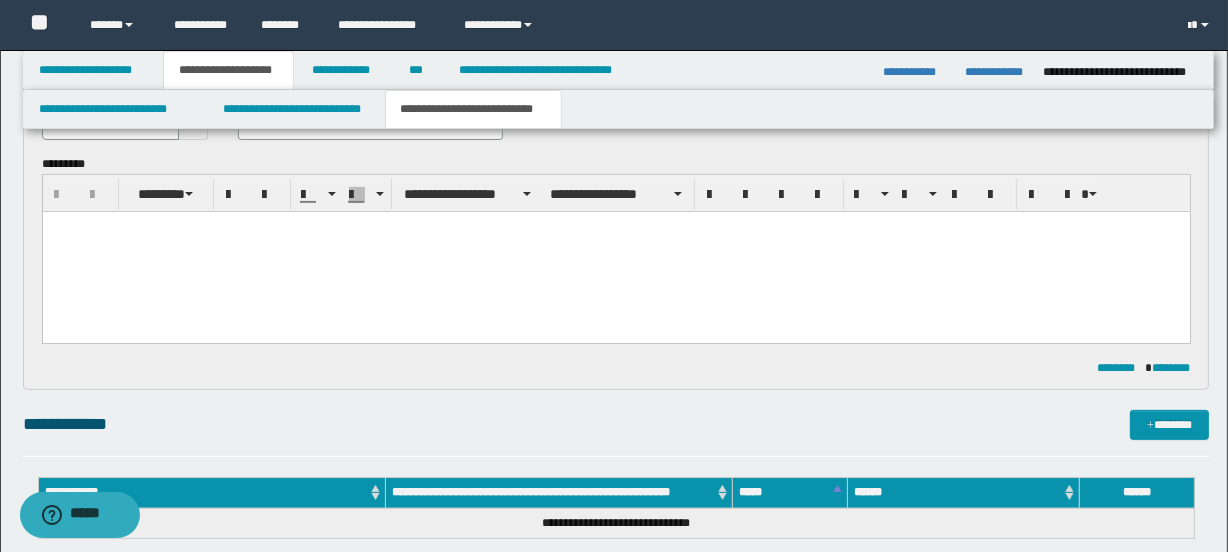 scroll, scrollTop: 580, scrollLeft: 0, axis: vertical 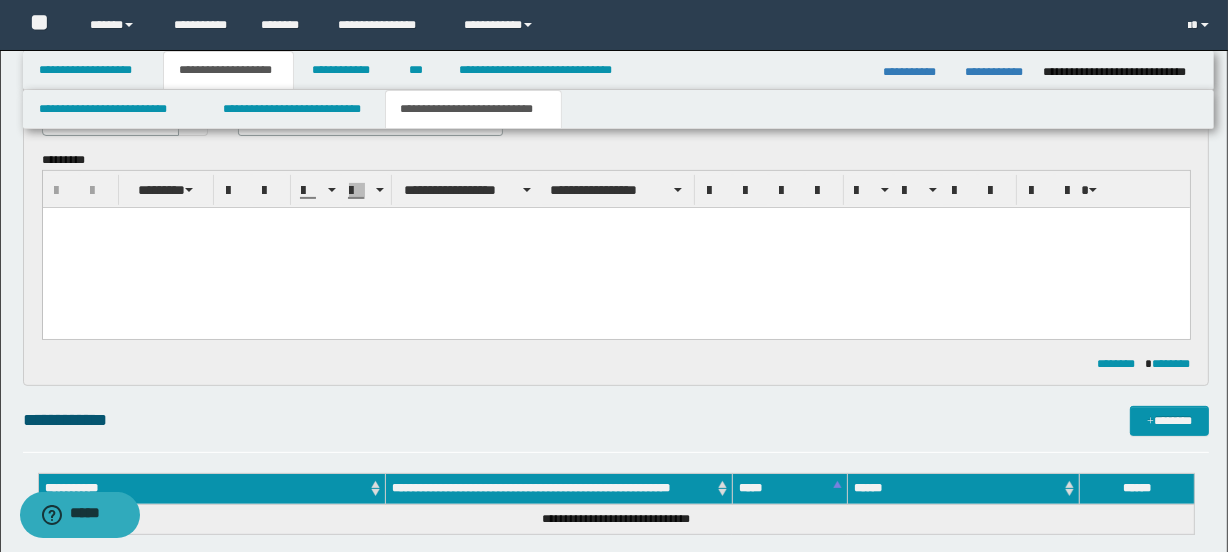 click at bounding box center [615, 248] 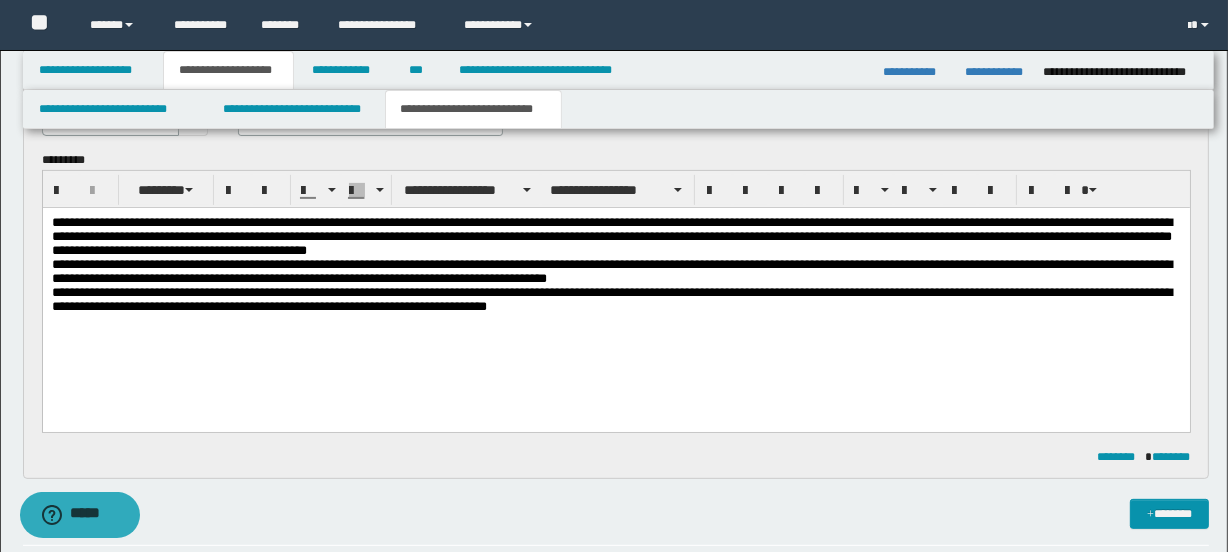scroll, scrollTop: 426, scrollLeft: 0, axis: vertical 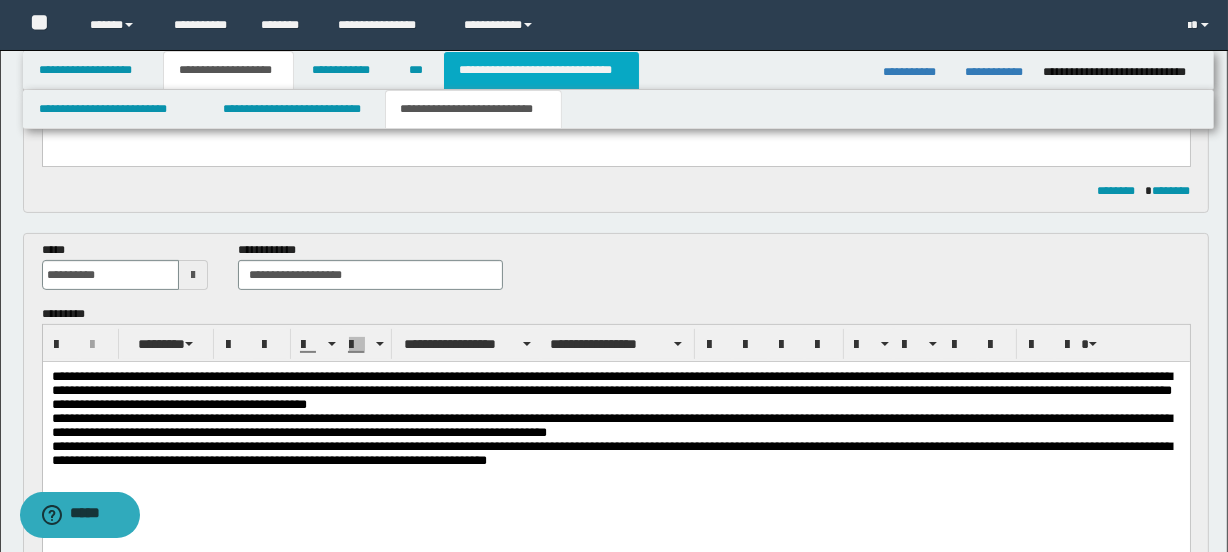 click on "**********" at bounding box center [541, 70] 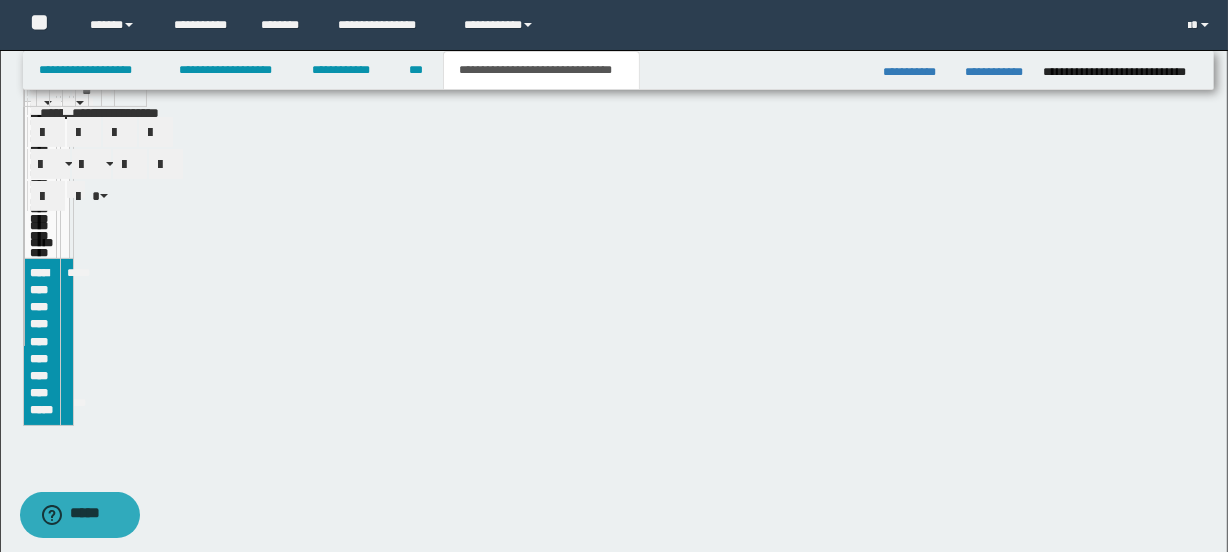 scroll, scrollTop: 395, scrollLeft: 0, axis: vertical 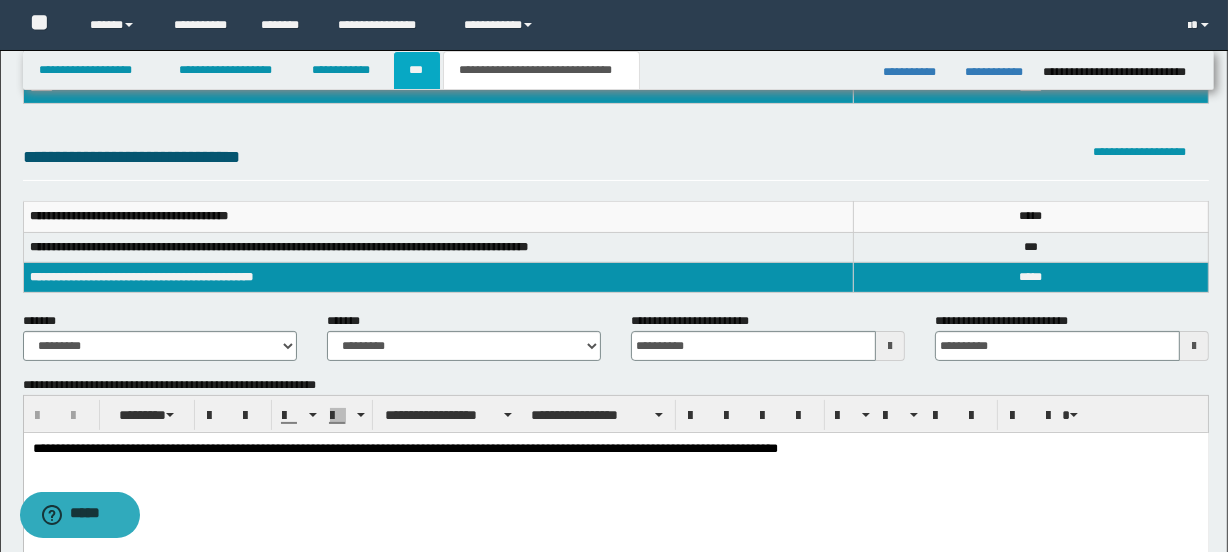 click on "***" at bounding box center (417, 70) 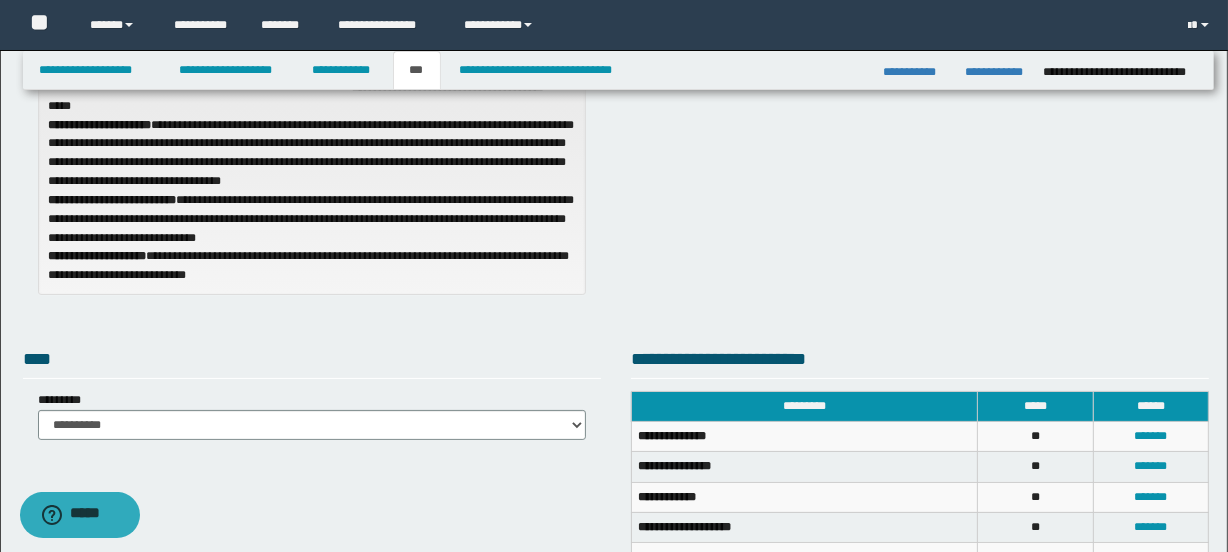 scroll, scrollTop: 0, scrollLeft: 0, axis: both 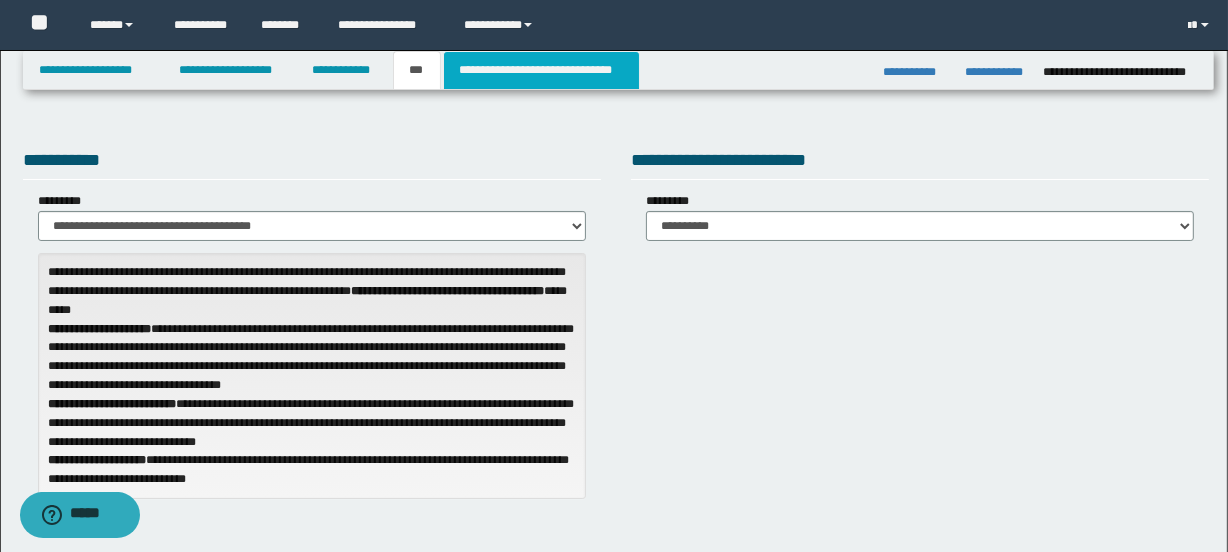 click on "**********" at bounding box center [541, 70] 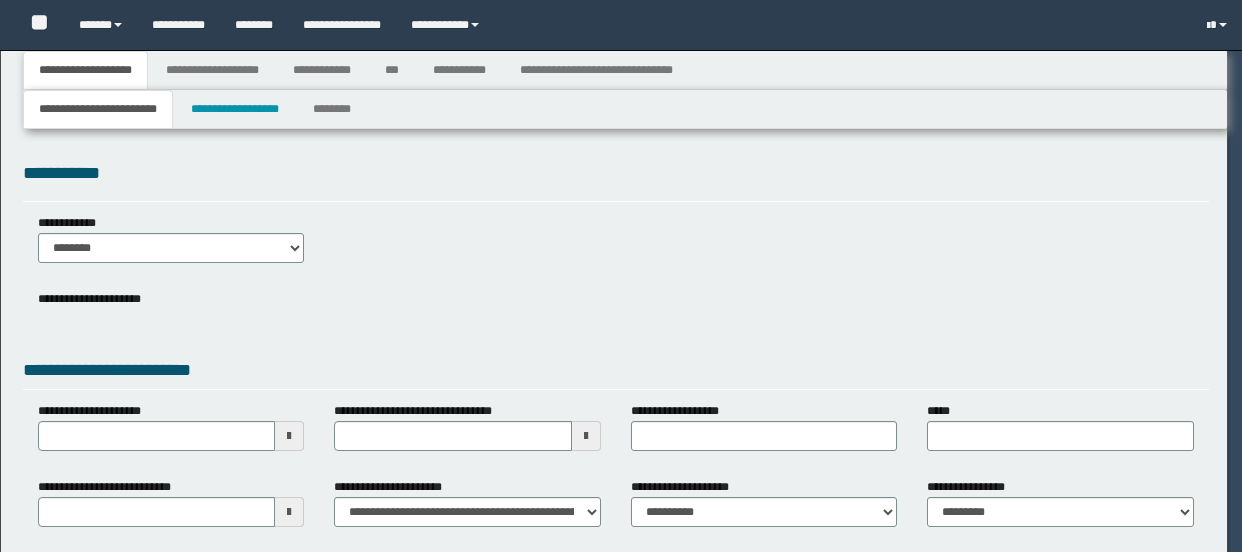 select on "*" 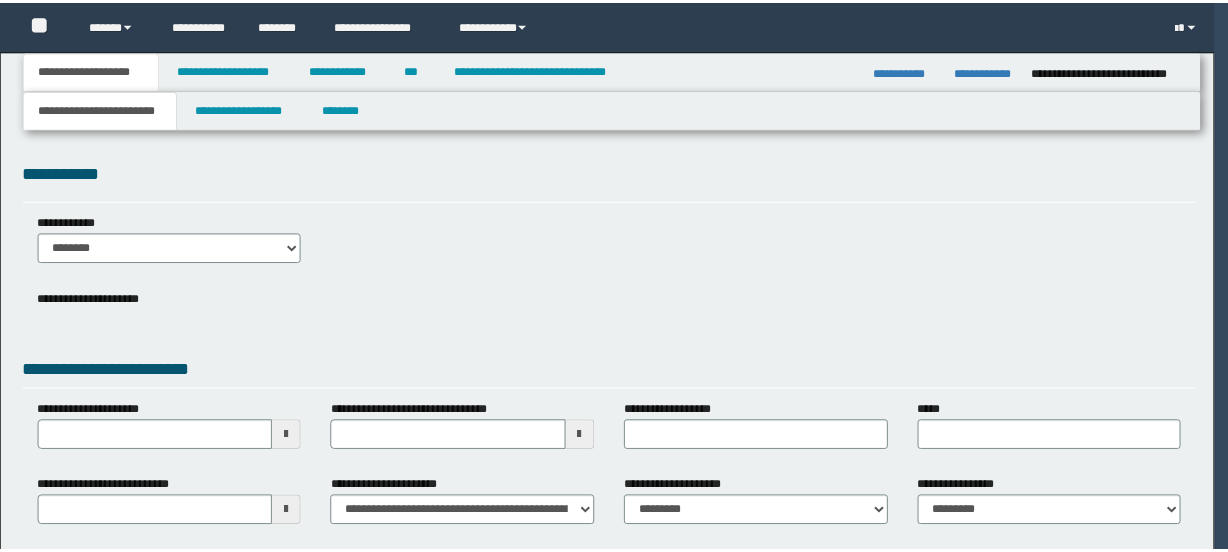 scroll, scrollTop: 0, scrollLeft: 0, axis: both 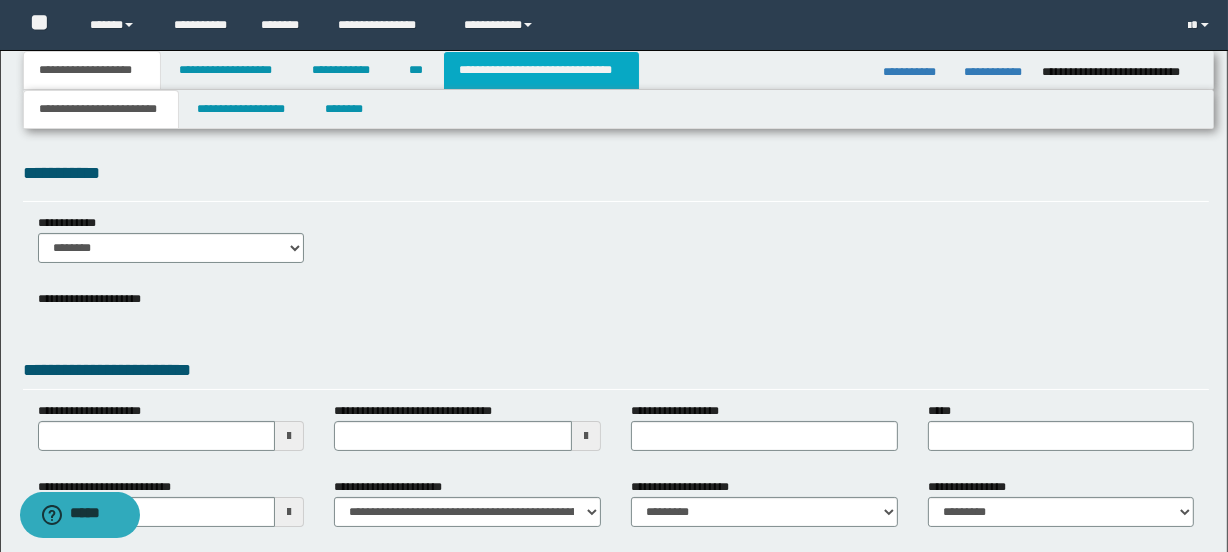 click on "**********" at bounding box center [541, 70] 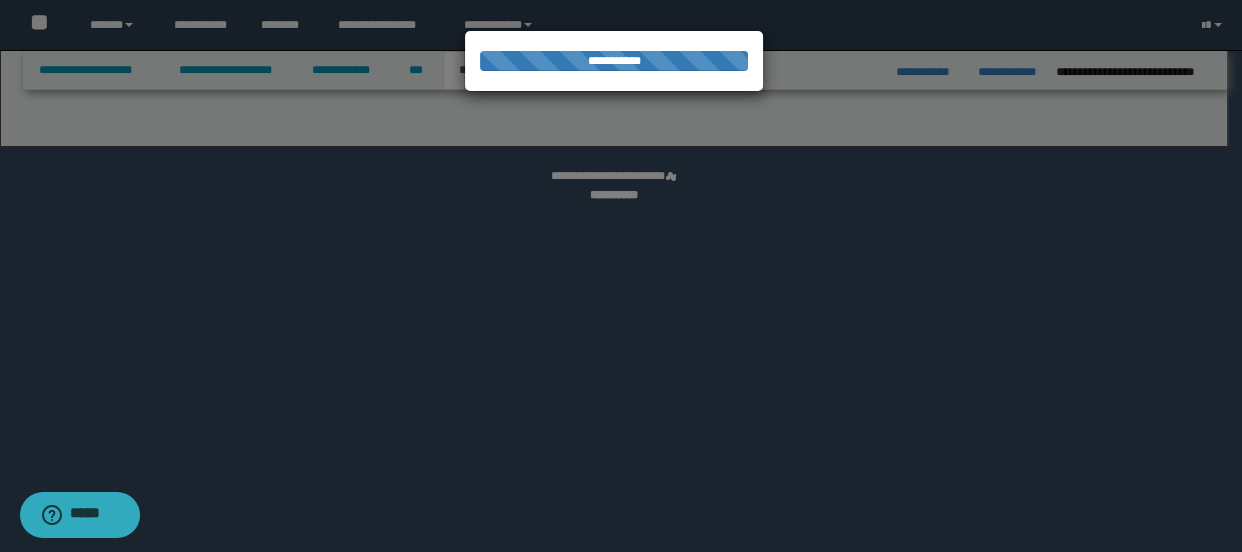select on "*" 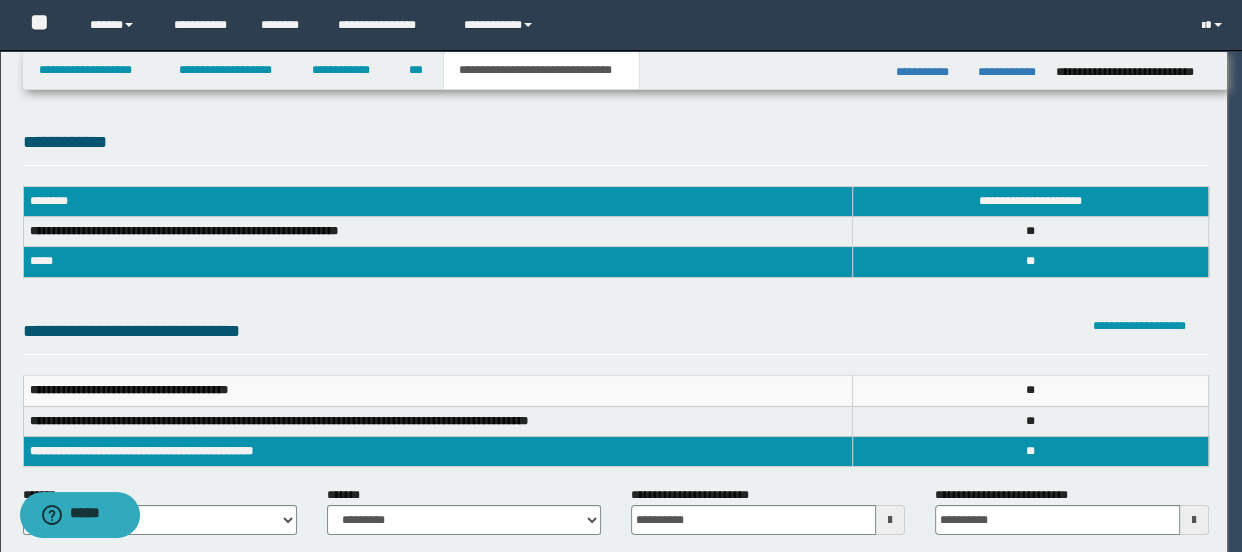 scroll, scrollTop: 0, scrollLeft: 0, axis: both 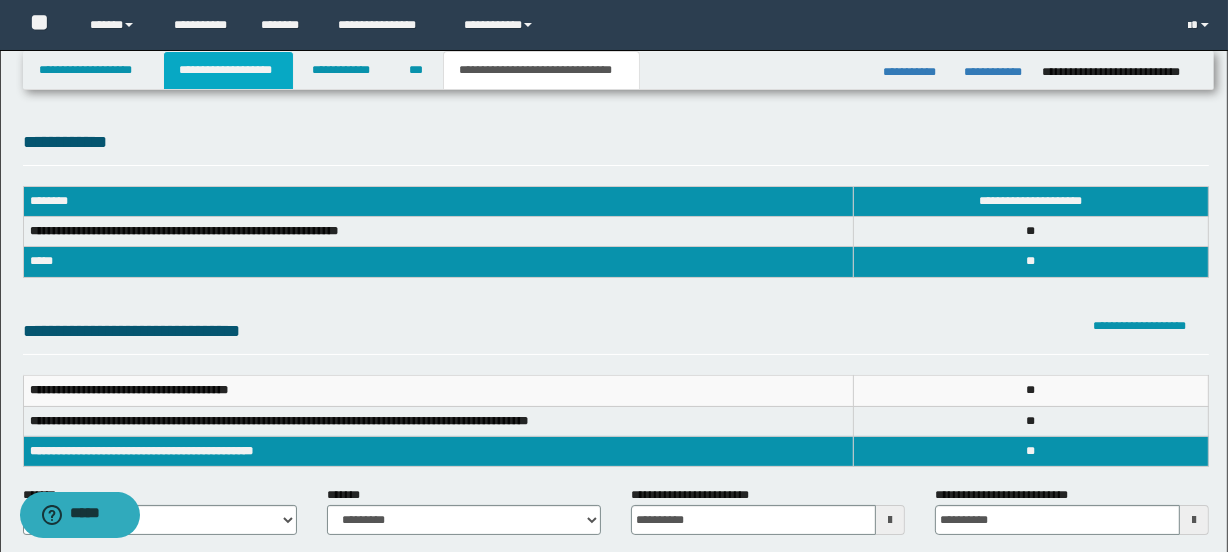 click on "**********" at bounding box center [228, 70] 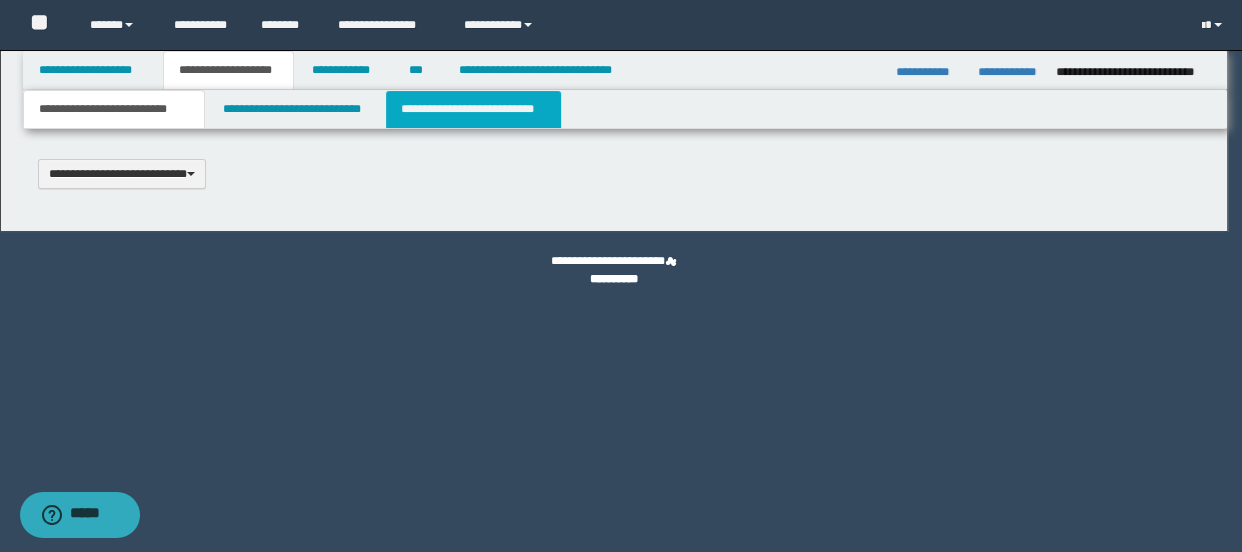 click on "**********" at bounding box center (473, 109) 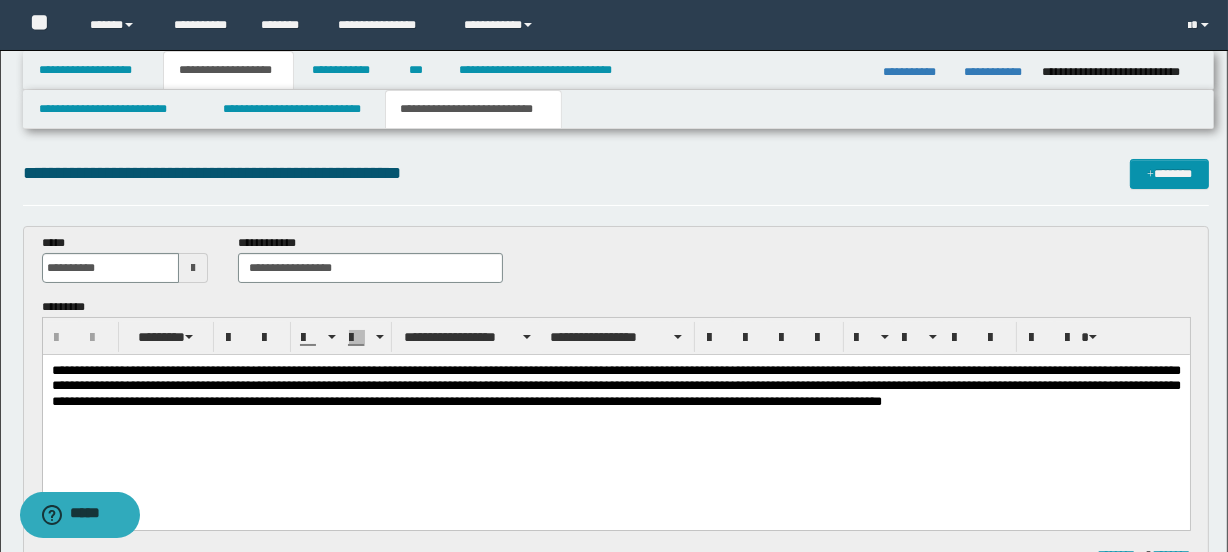 scroll, scrollTop: 0, scrollLeft: 0, axis: both 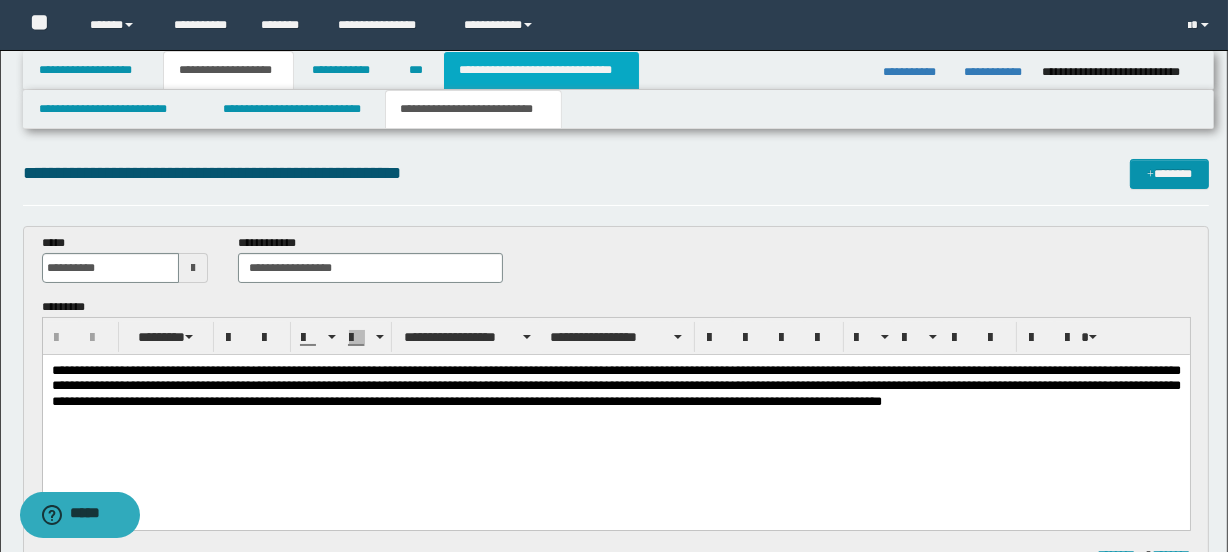 click on "**********" at bounding box center (541, 70) 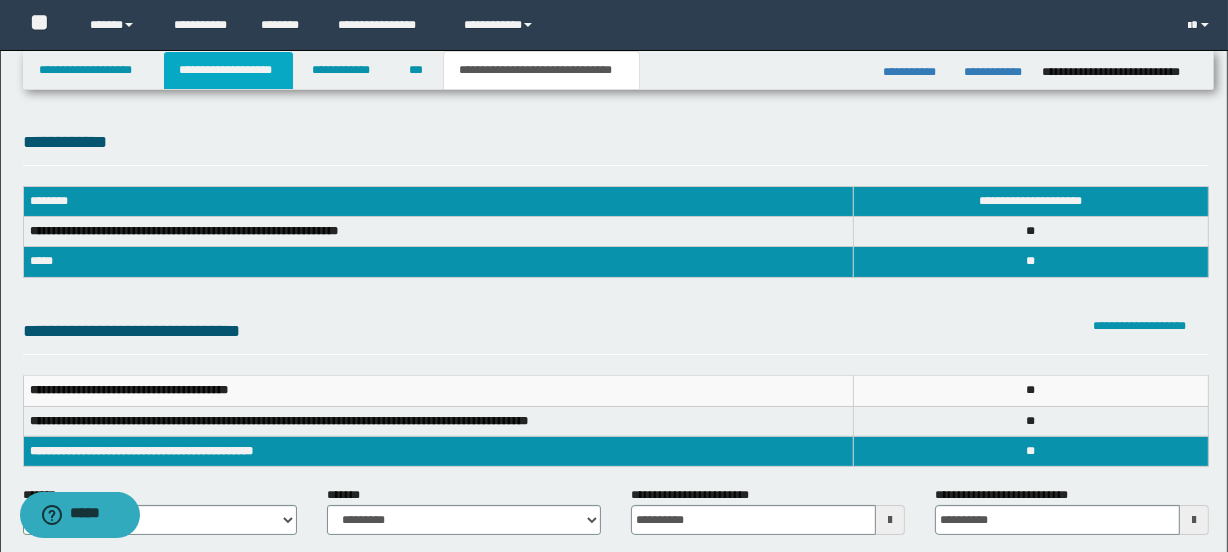 click on "**********" at bounding box center (228, 70) 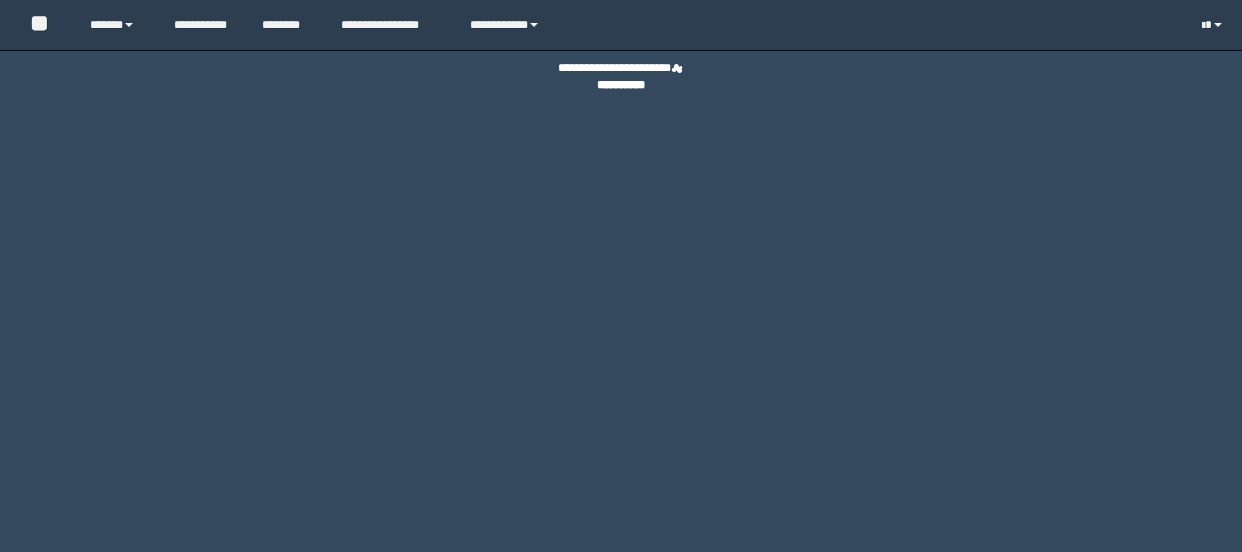 scroll, scrollTop: 0, scrollLeft: 0, axis: both 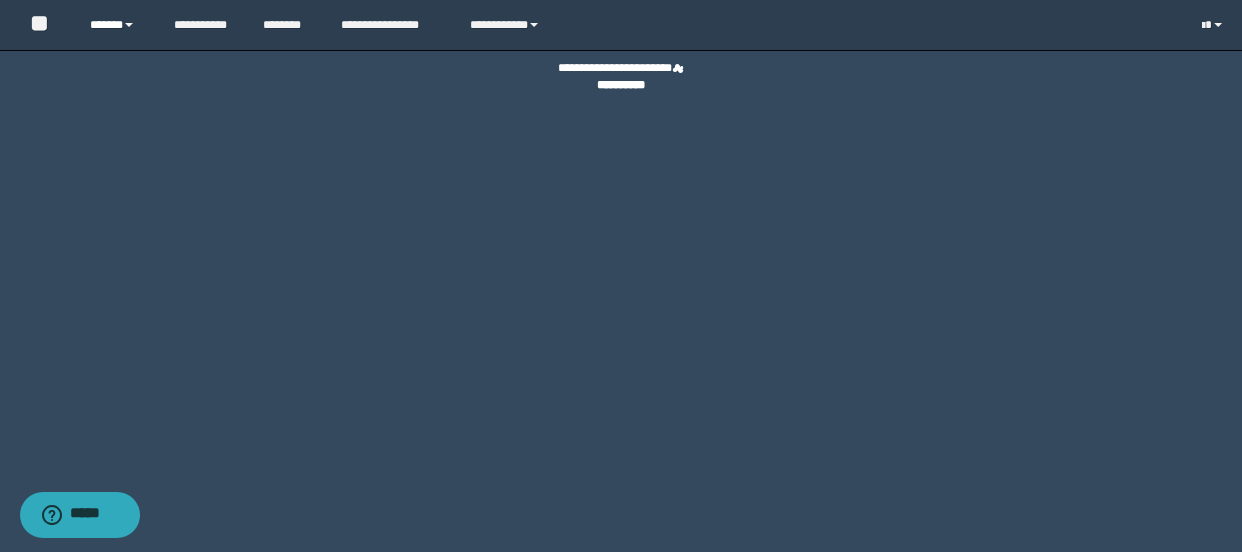 click on "******" at bounding box center (117, 25) 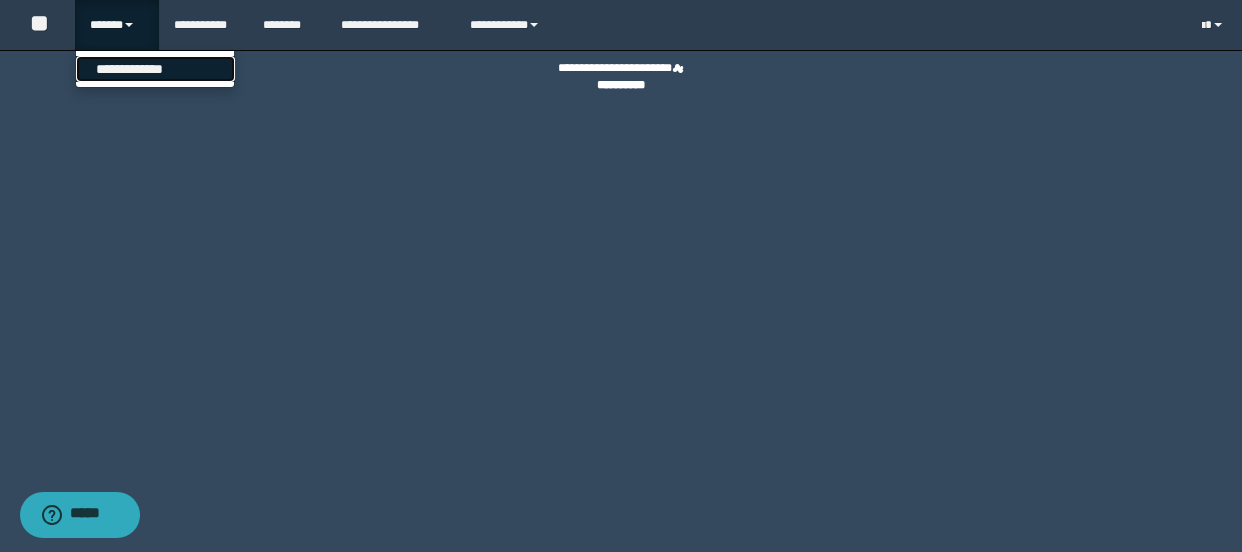 click on "**********" at bounding box center [155, 69] 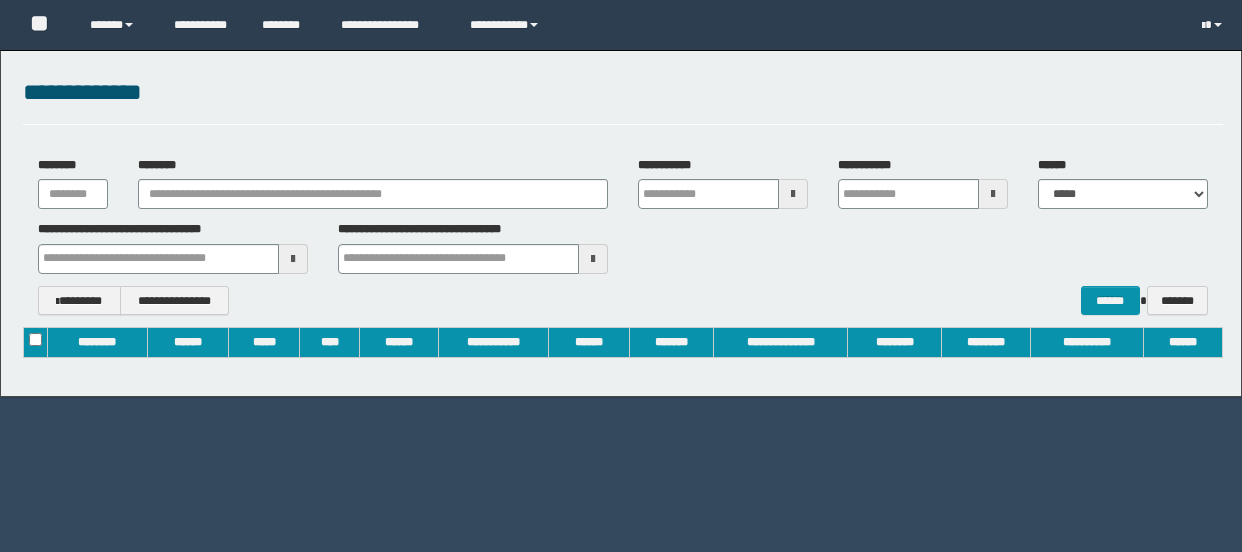 scroll, scrollTop: 0, scrollLeft: 0, axis: both 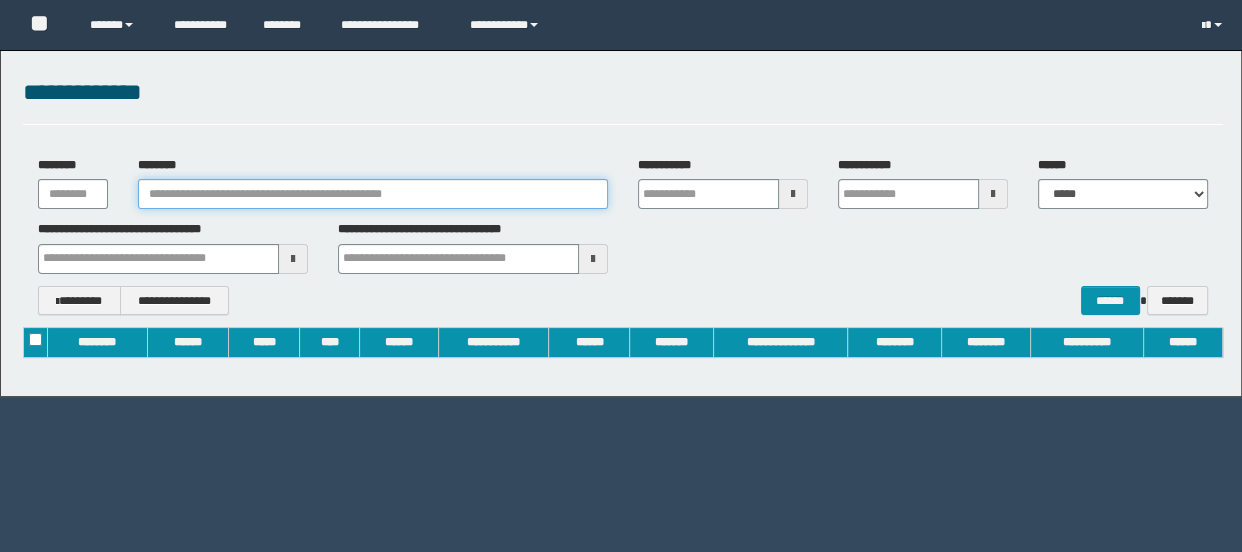click on "********" at bounding box center (373, 194) 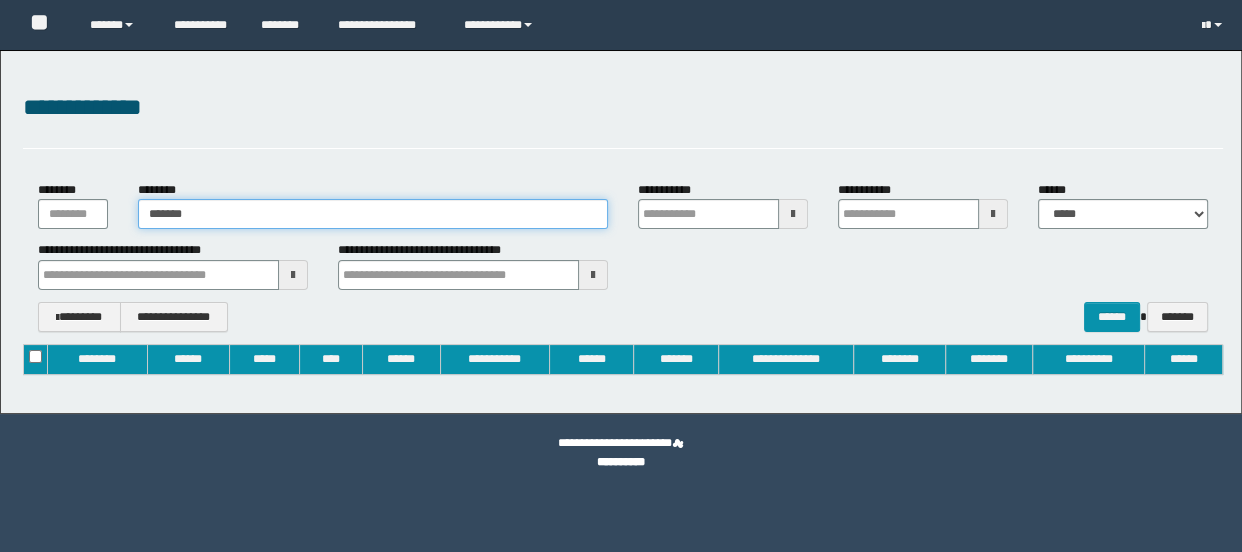 type on "*******" 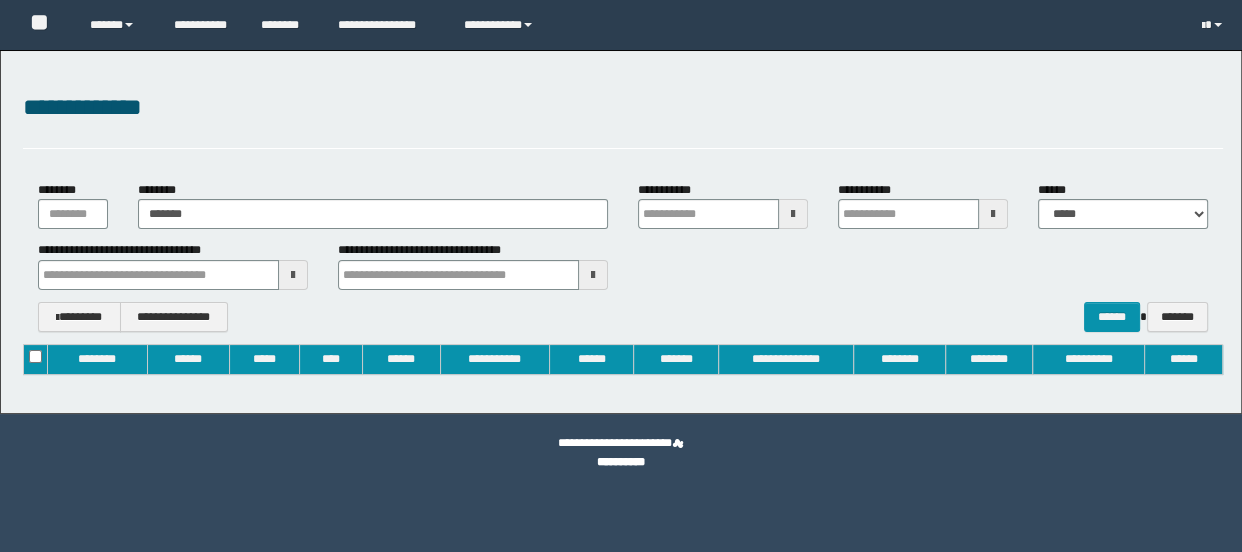 type on "**********" 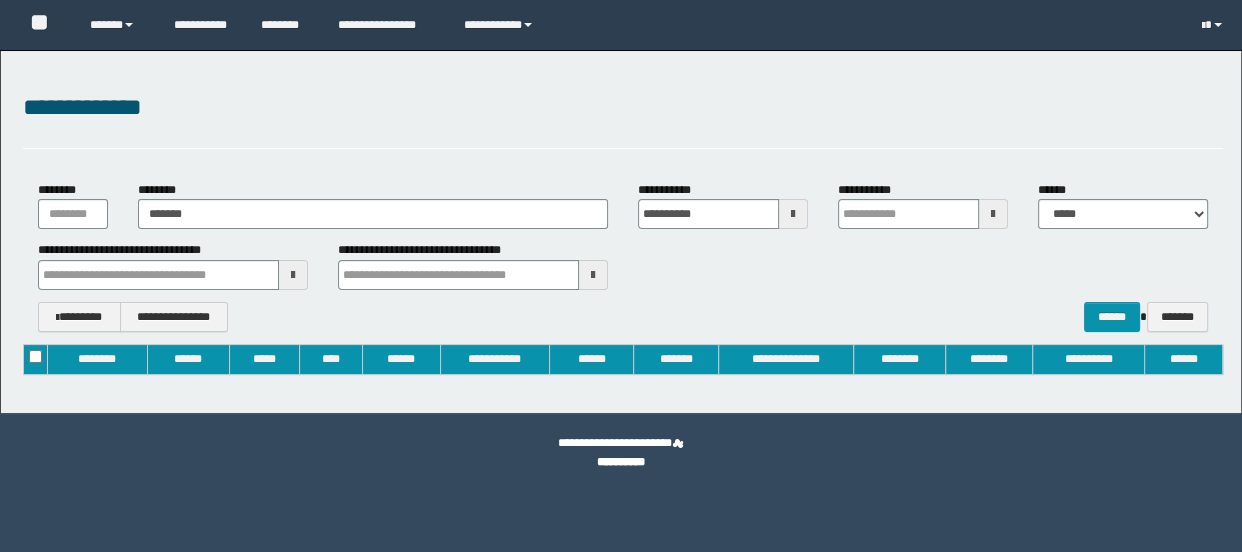type on "**********" 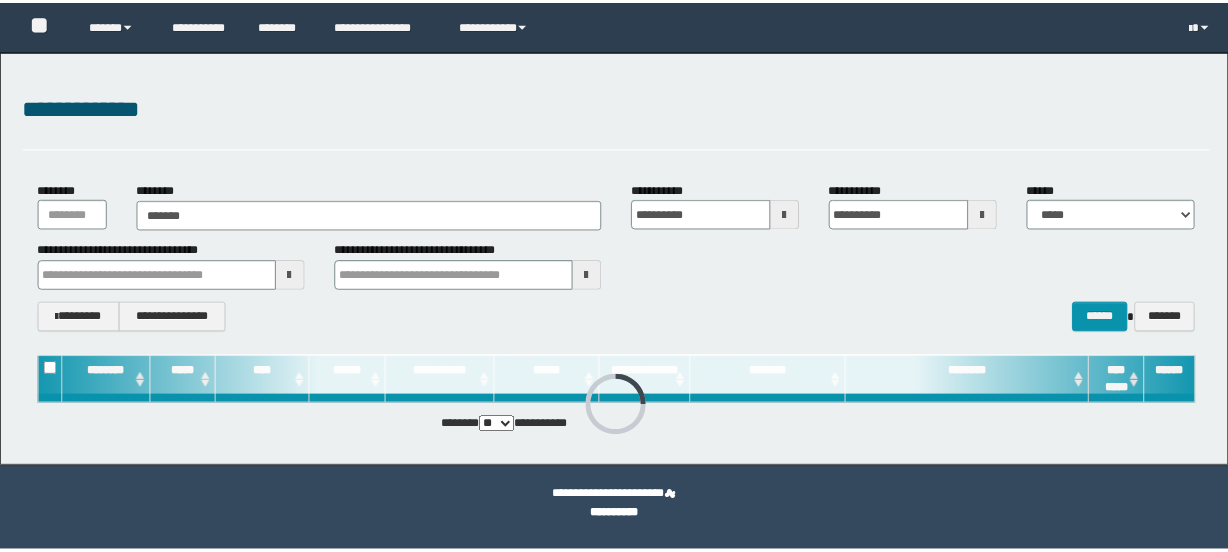 scroll, scrollTop: 0, scrollLeft: 0, axis: both 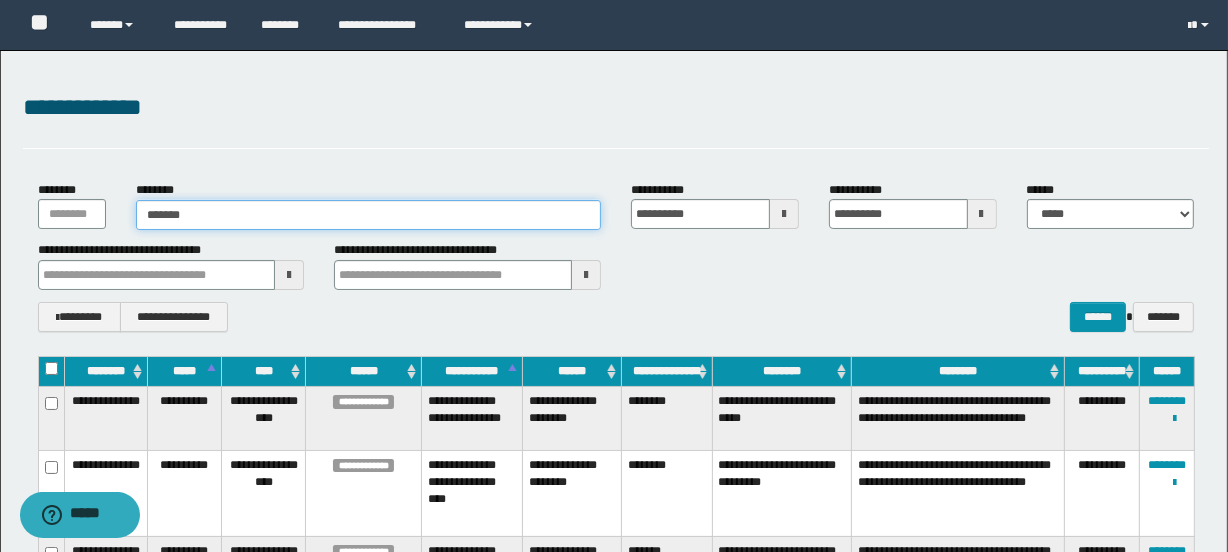 click on "*******" at bounding box center [368, 215] 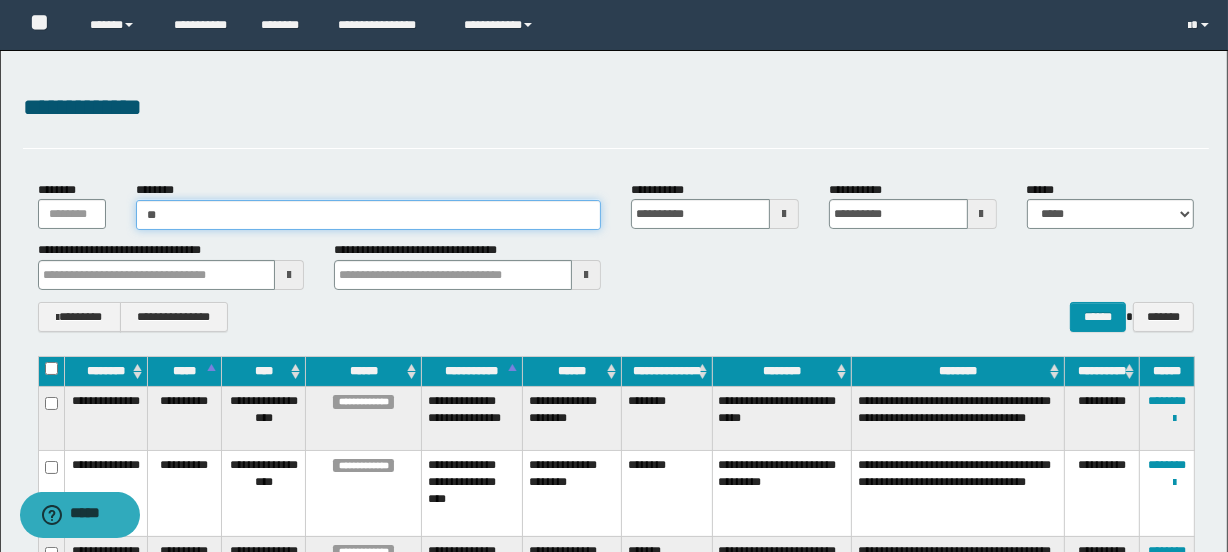 type on "*" 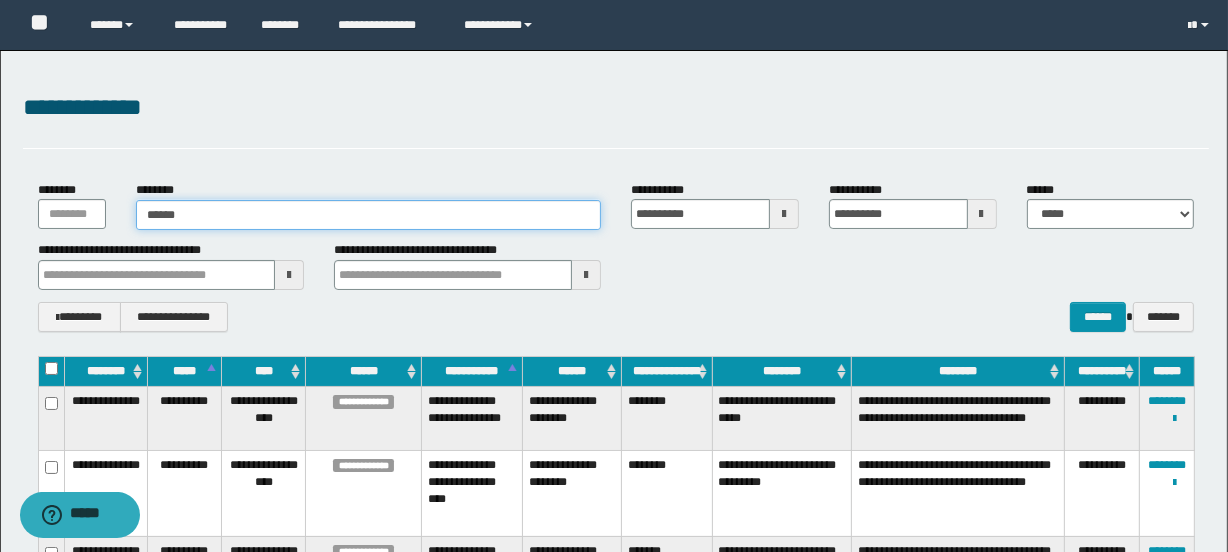 type on "*******" 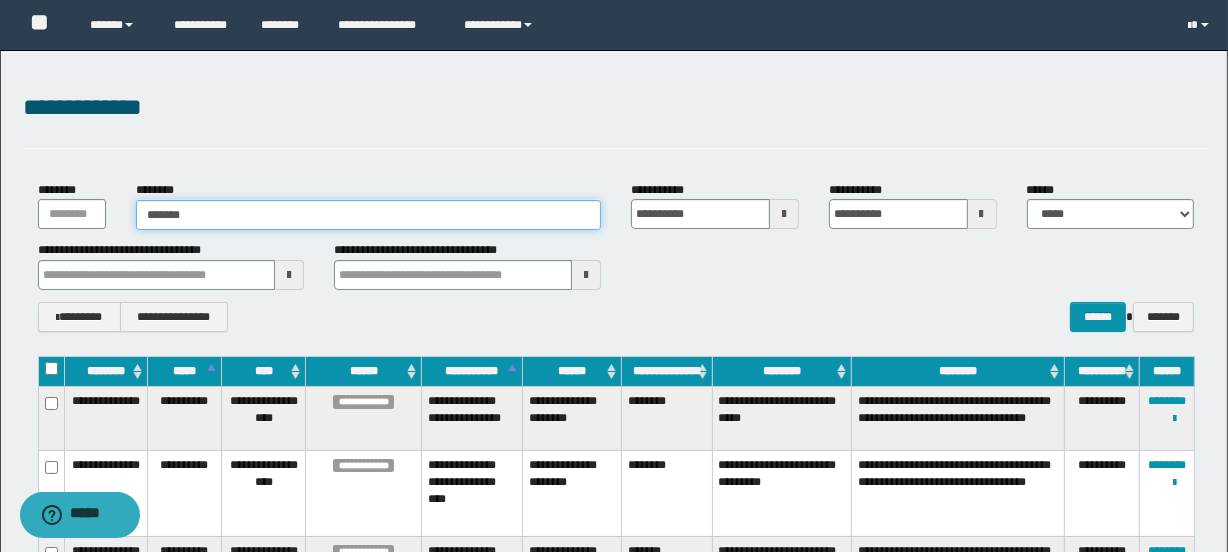 type on "*******" 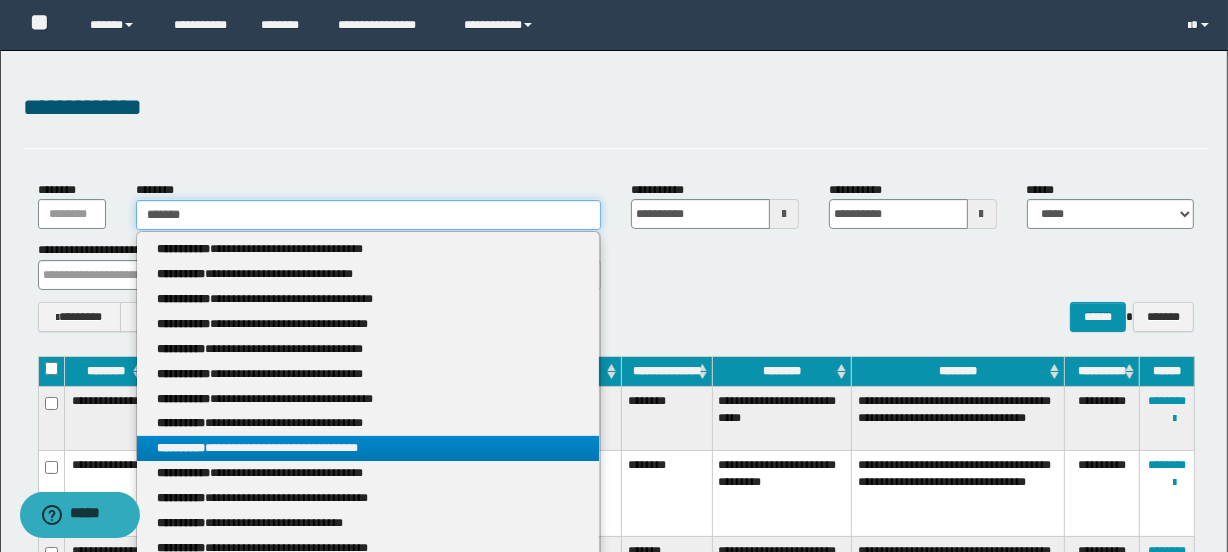 type 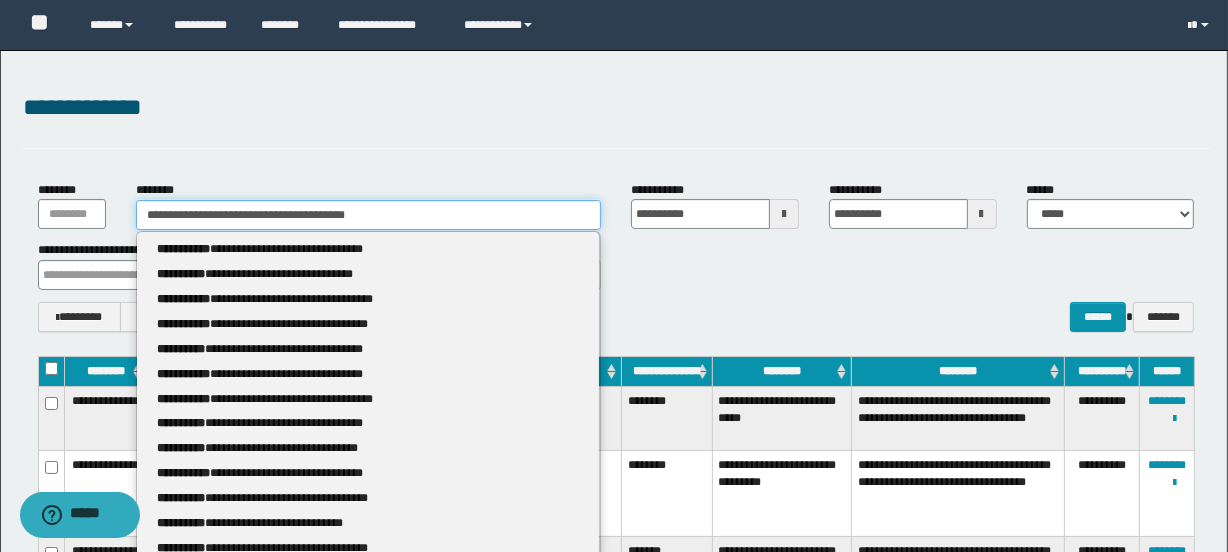 type on "**********" 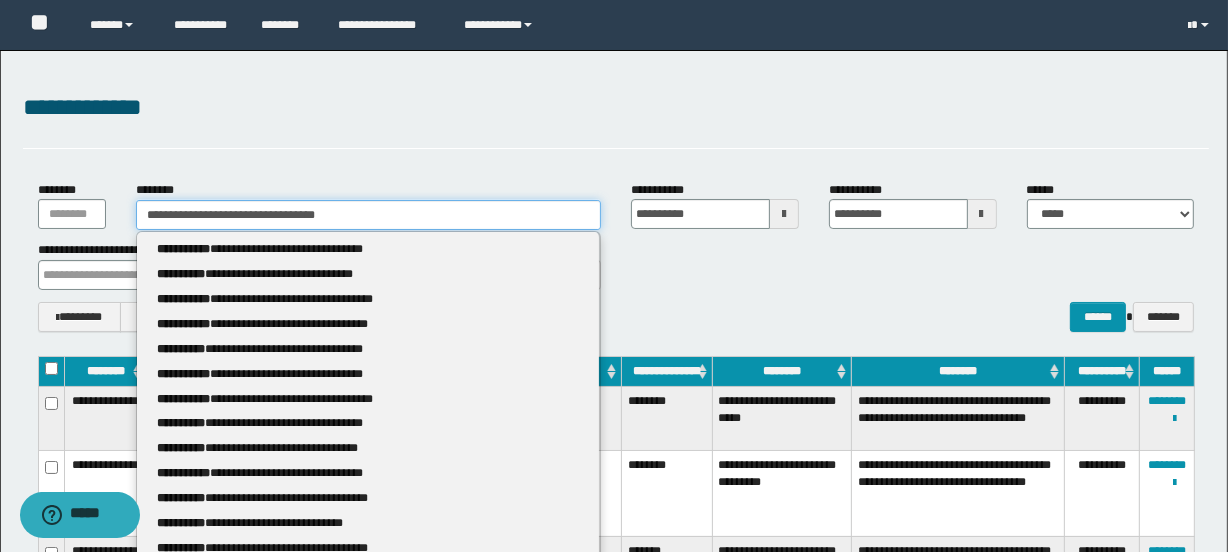 type on "*******" 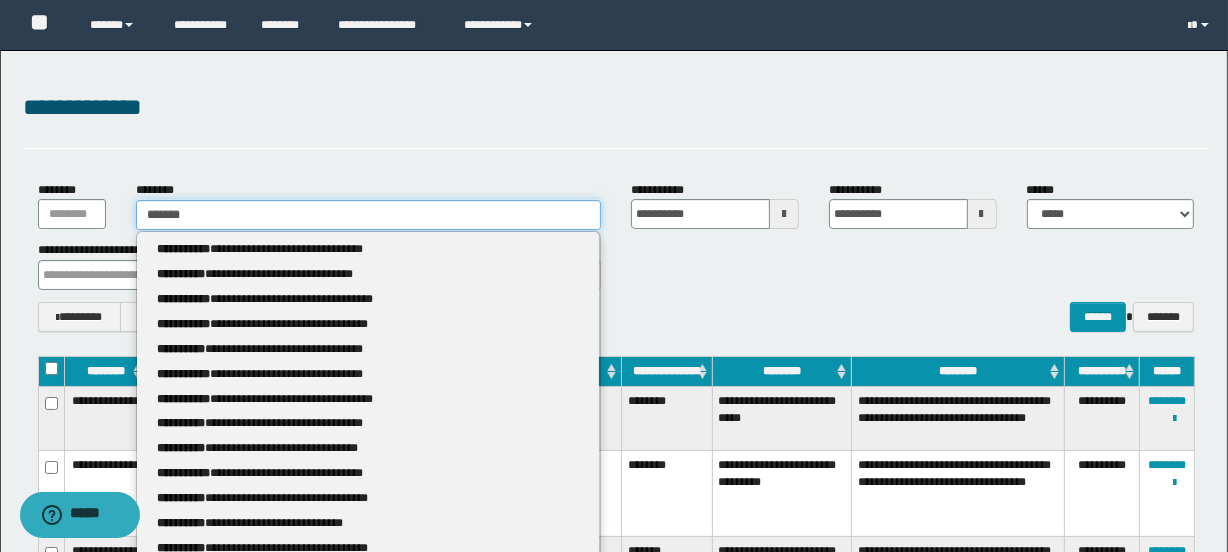 type 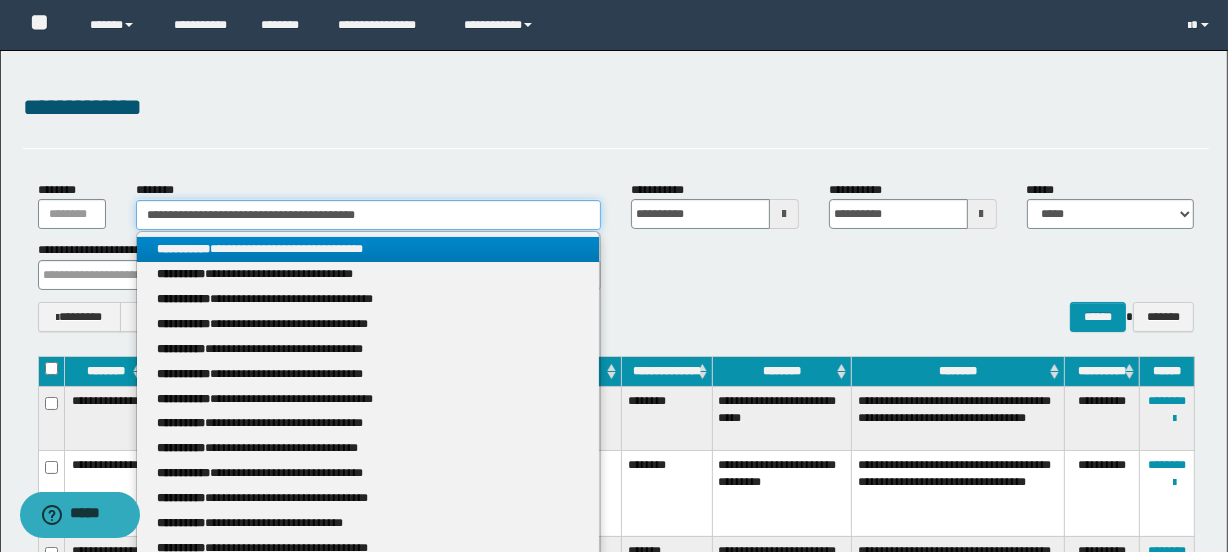 drag, startPoint x: 431, startPoint y: 214, endPoint x: 0, endPoint y: 231, distance: 431.33514 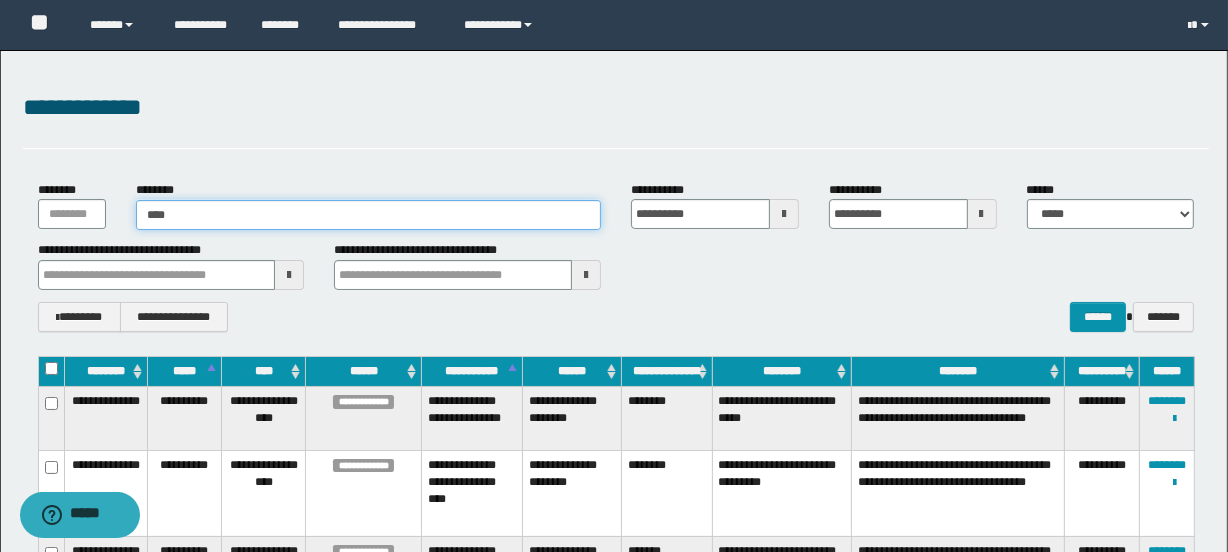 type on "*****" 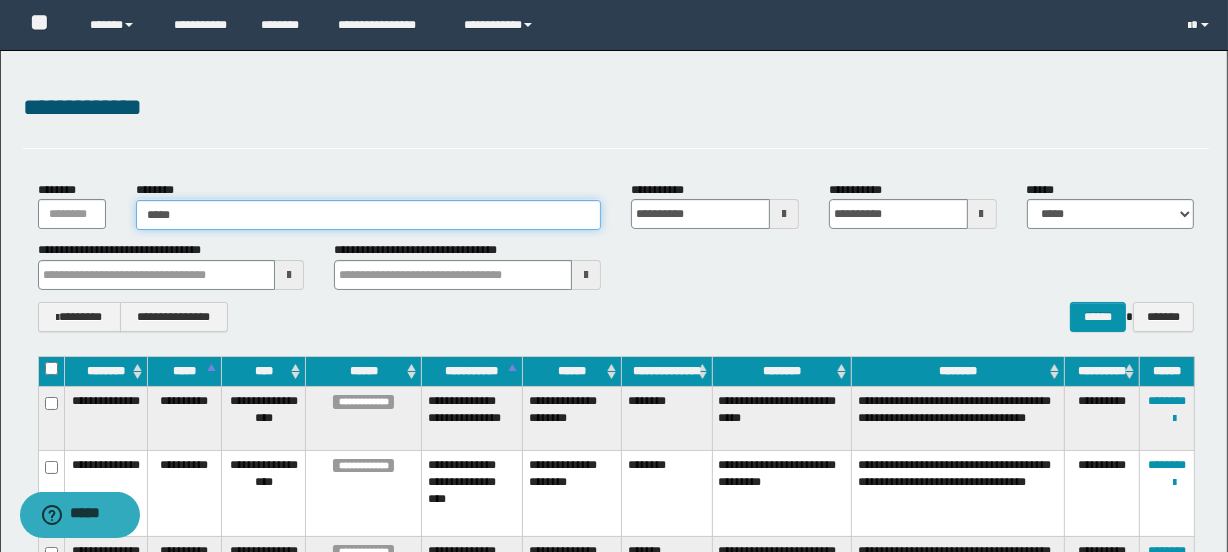 type on "*****" 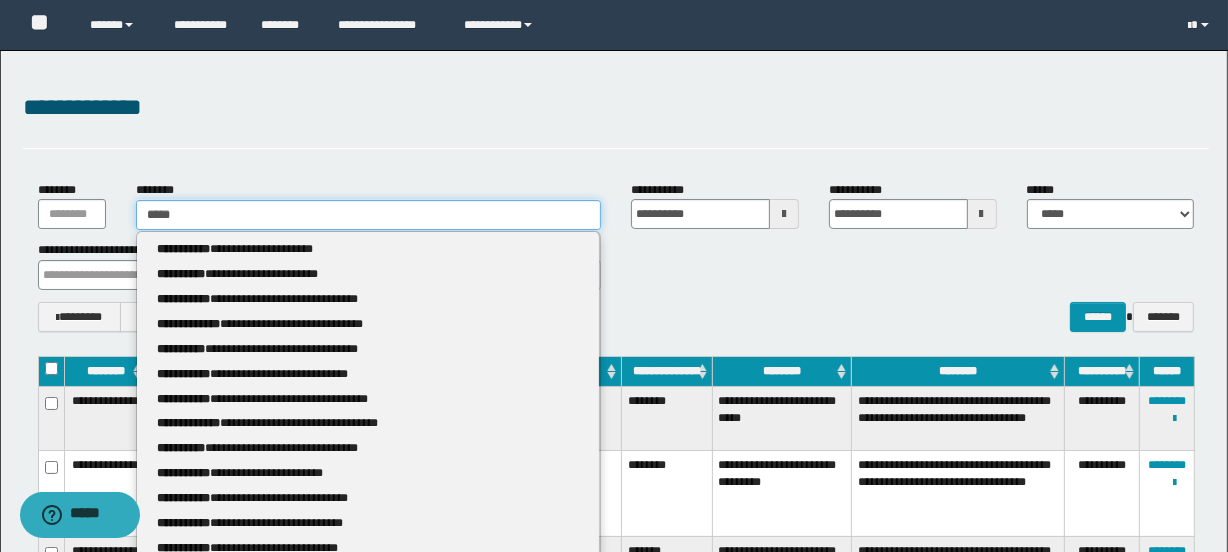 type 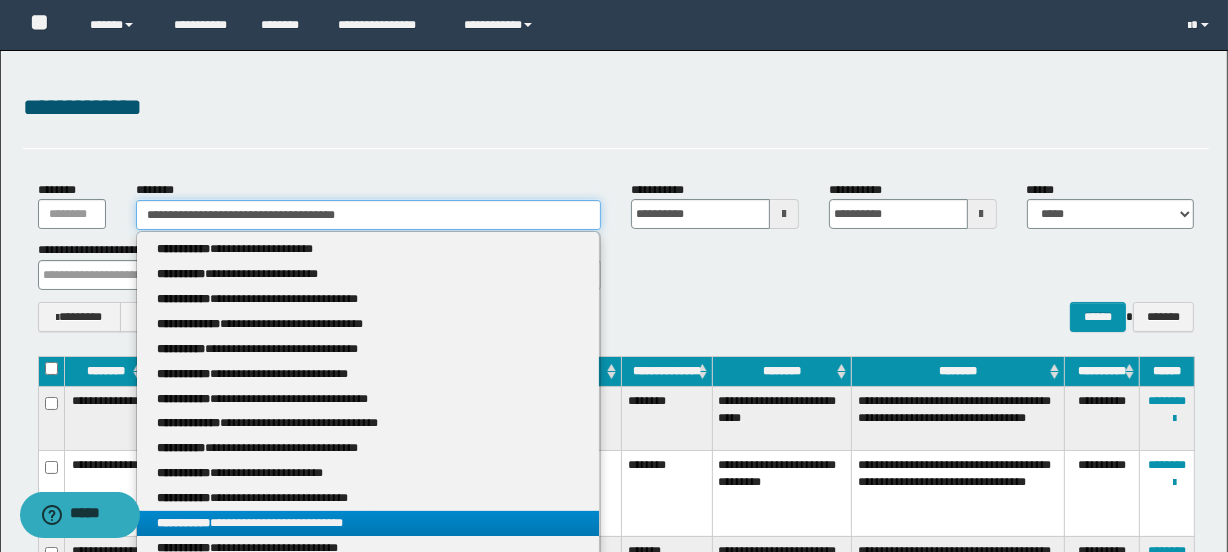 type on "**********" 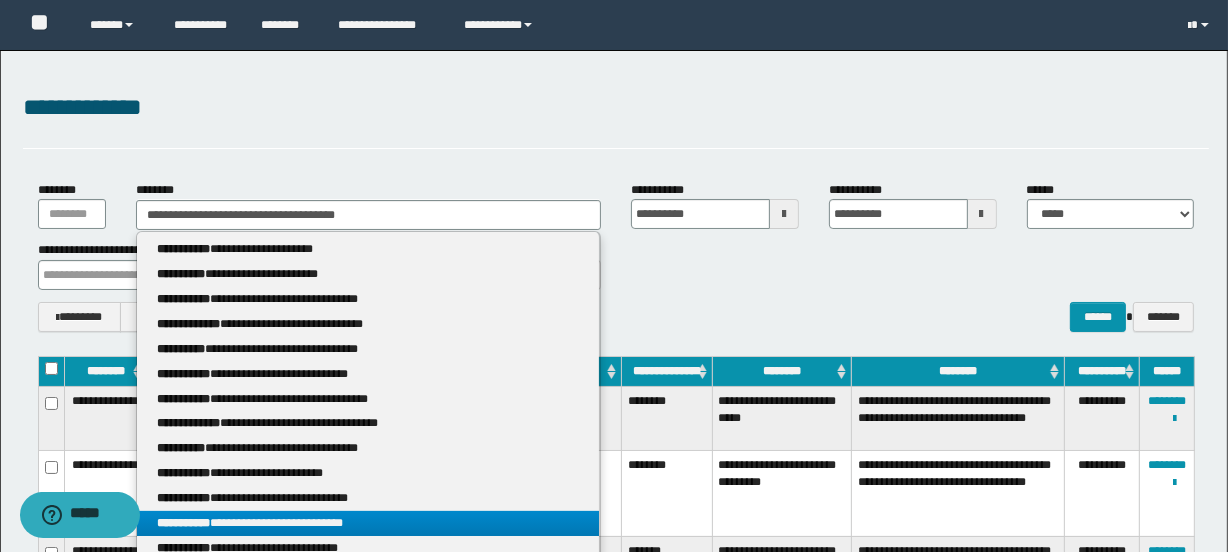 click on "**********" at bounding box center (368, 523) 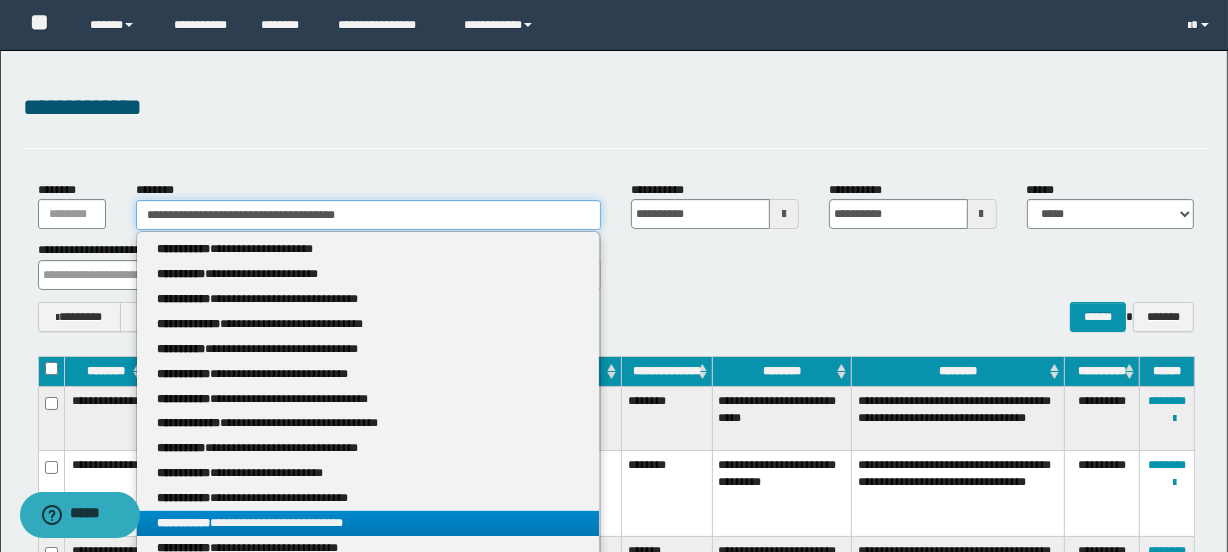 type 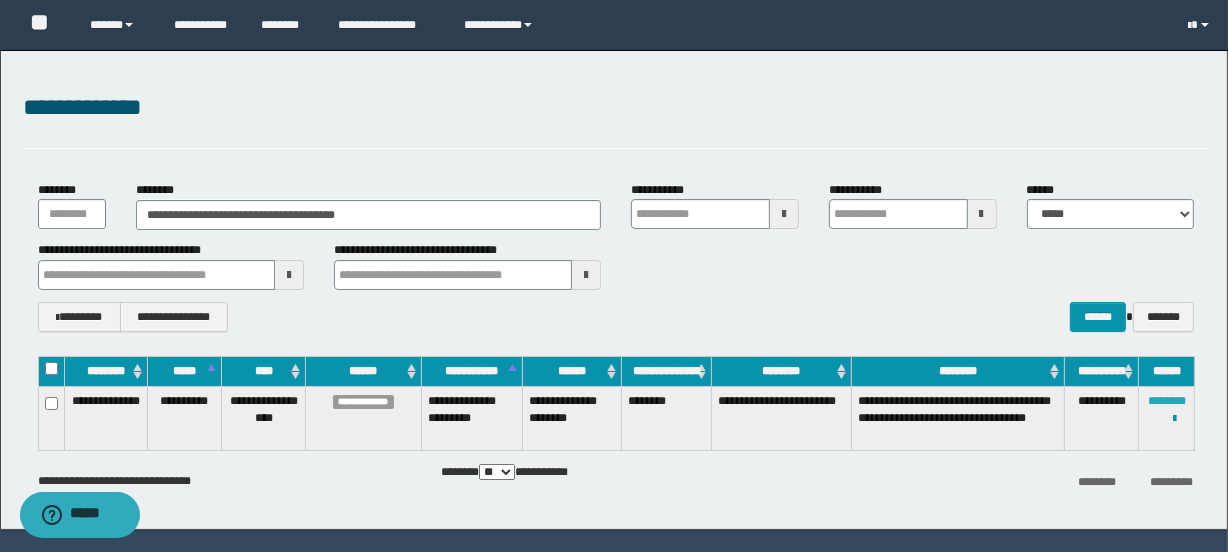 click on "********" at bounding box center (1167, 401) 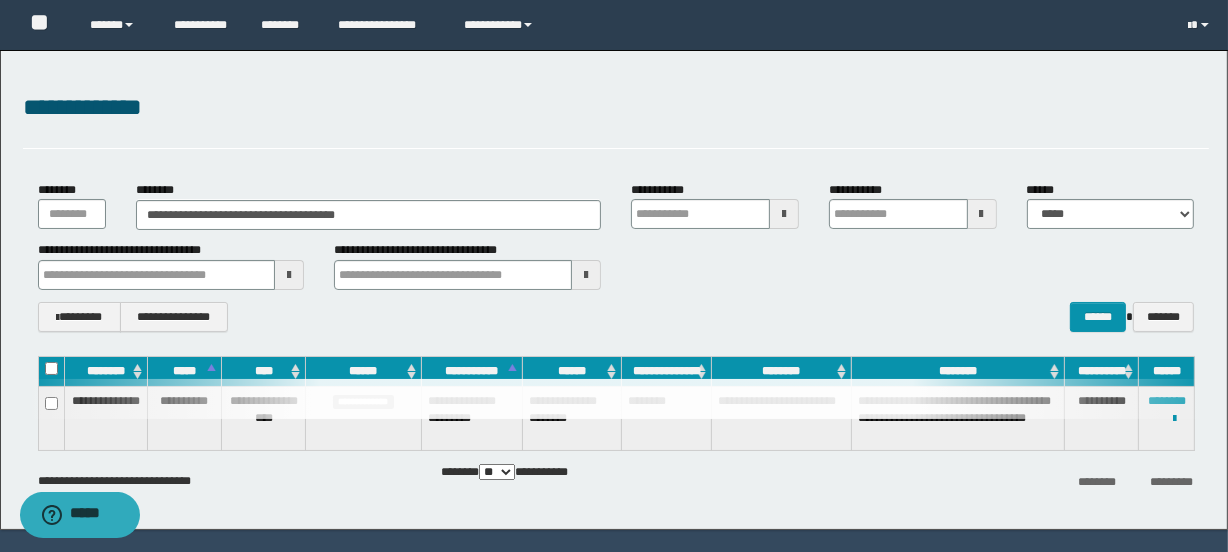 type 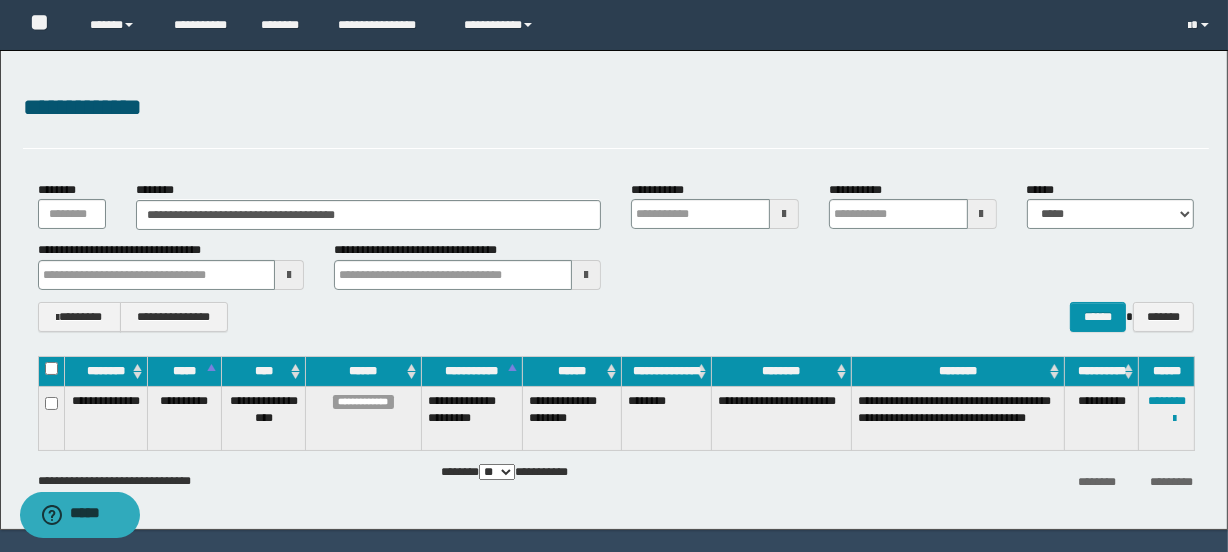 type 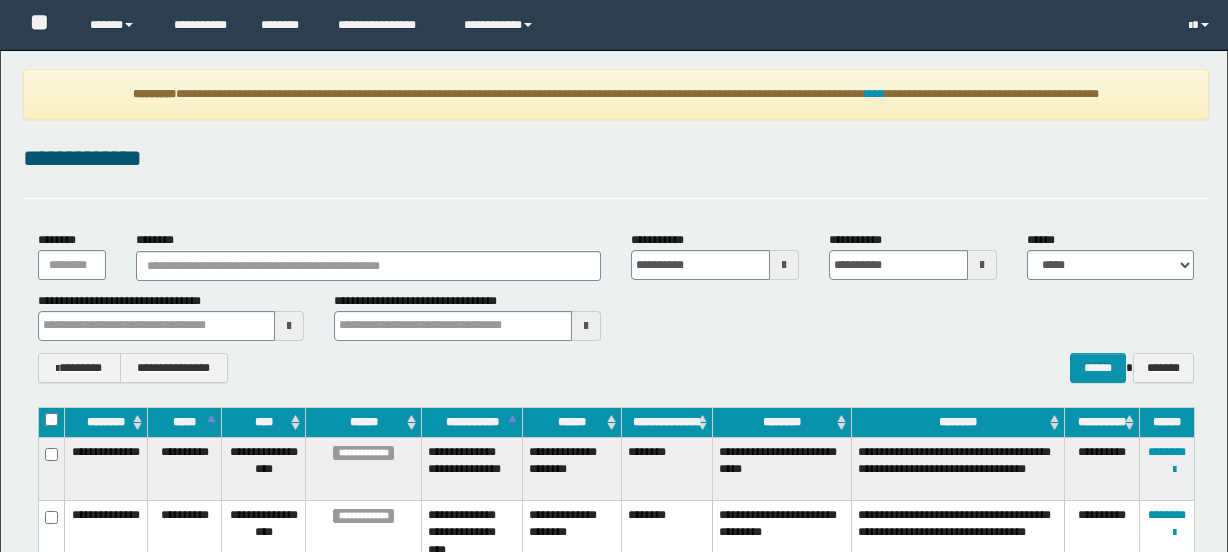 scroll, scrollTop: 0, scrollLeft: 0, axis: both 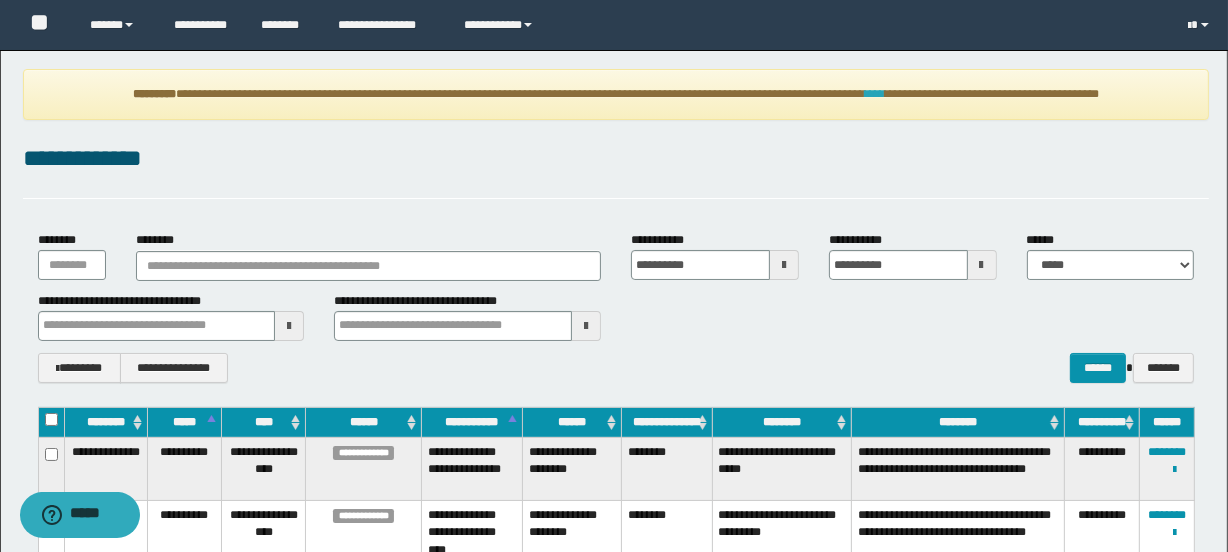 click on "****" at bounding box center [875, 94] 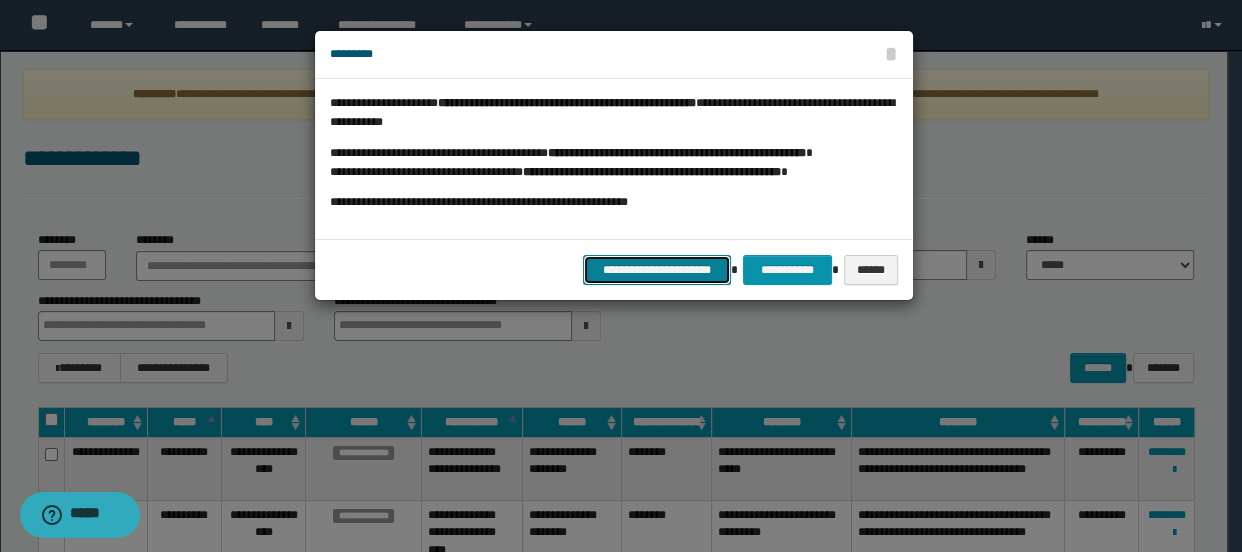 click on "**********" at bounding box center [657, 270] 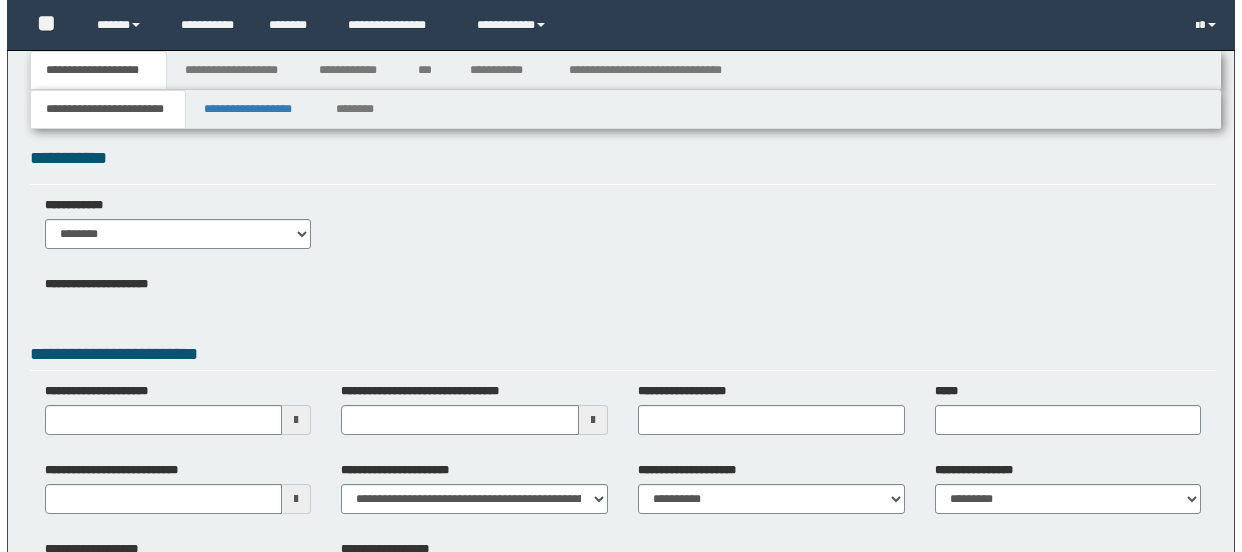 scroll, scrollTop: 0, scrollLeft: 0, axis: both 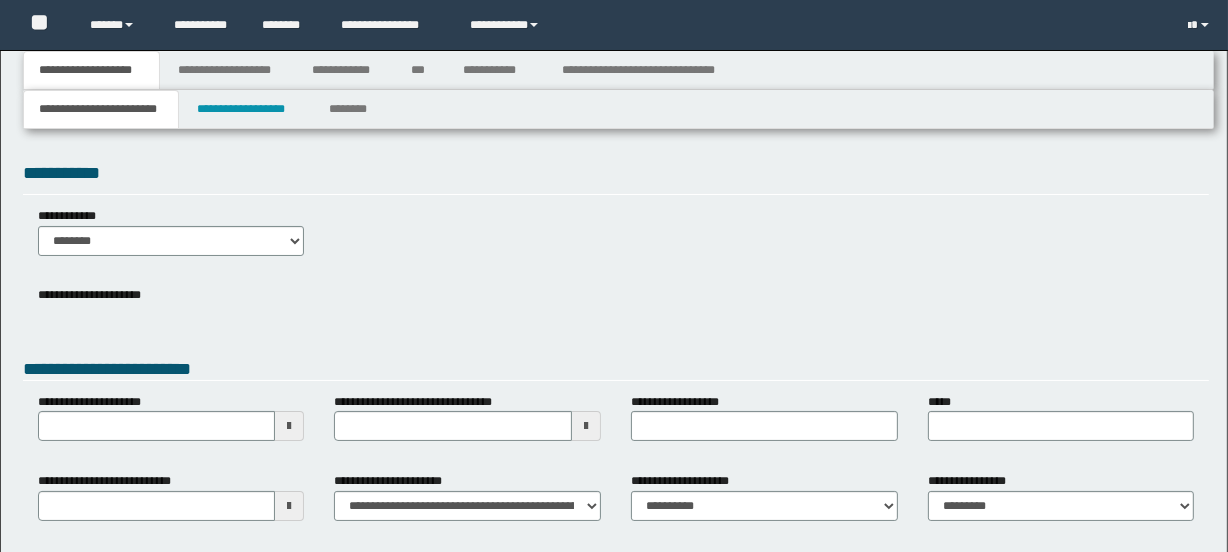 type 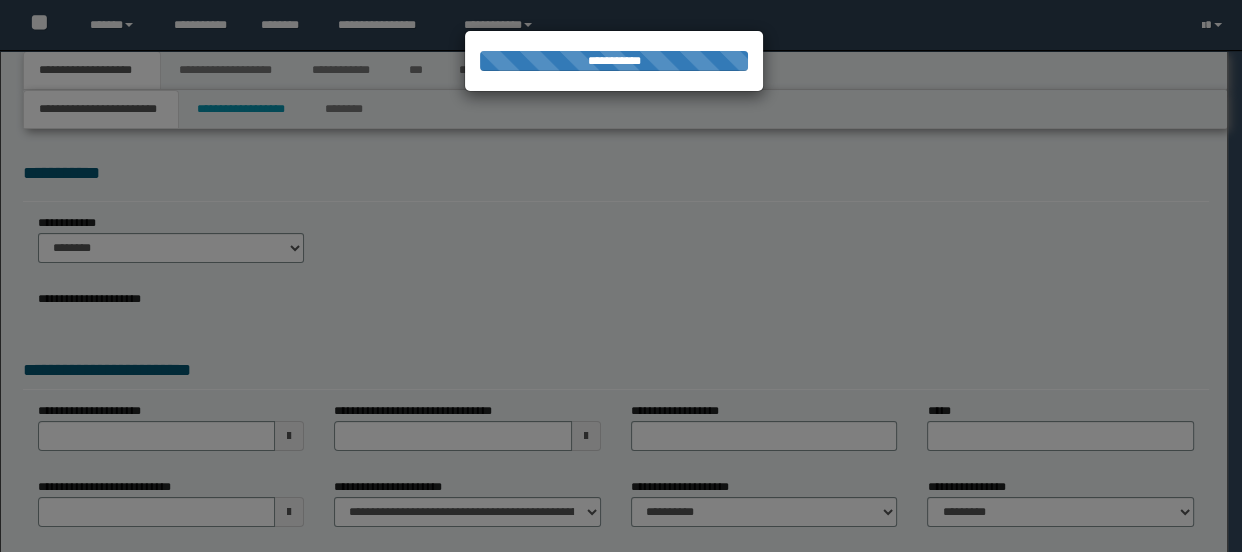 click on "**********" at bounding box center [614, 61] 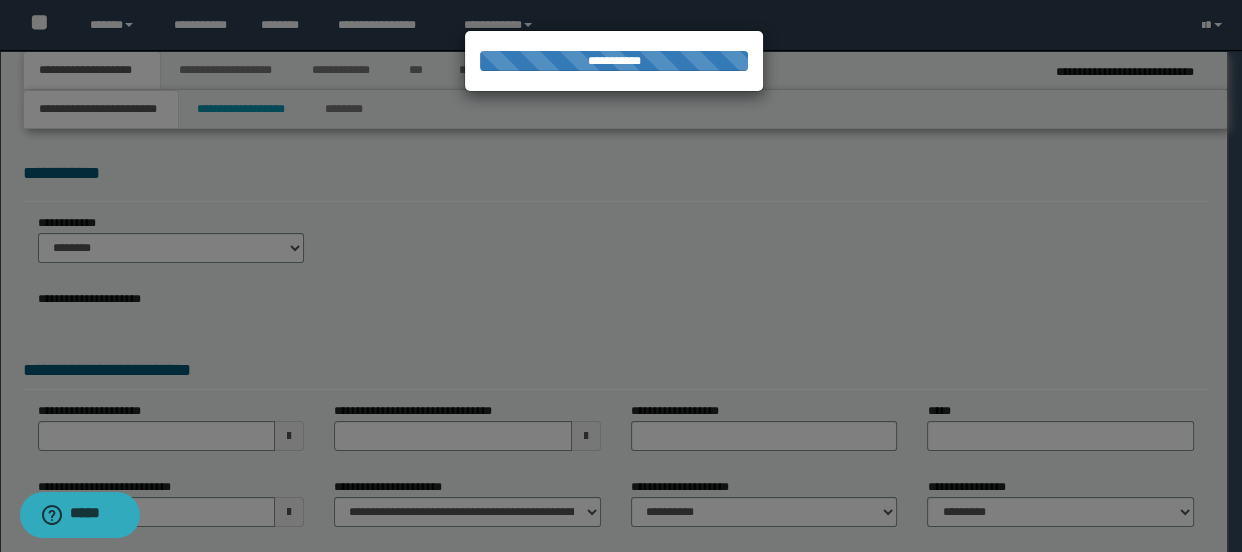 select on "*" 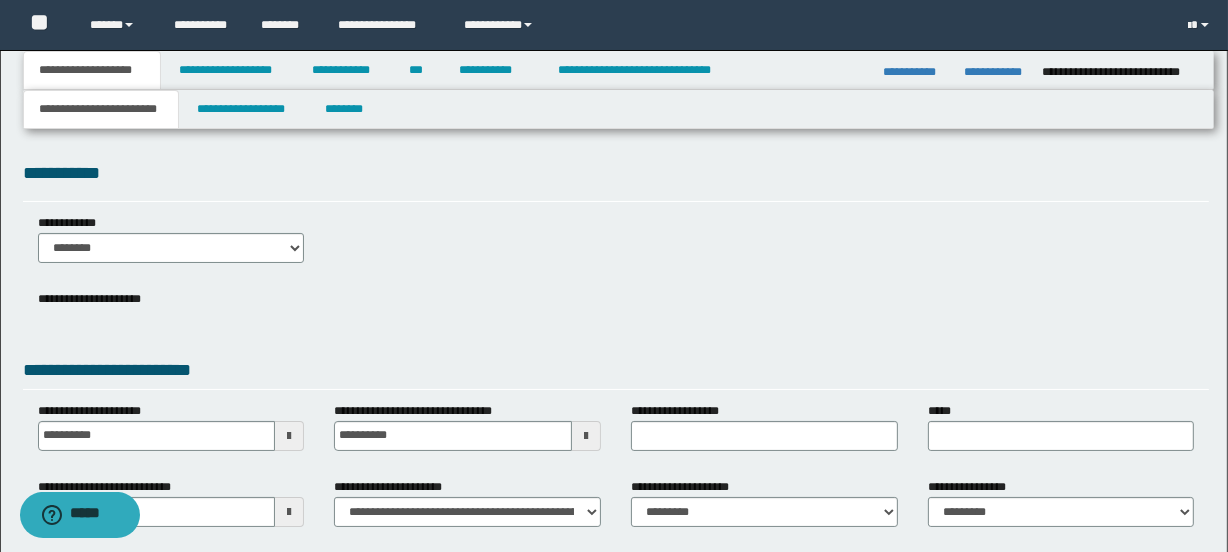click on "**********" at bounding box center (618, 70) 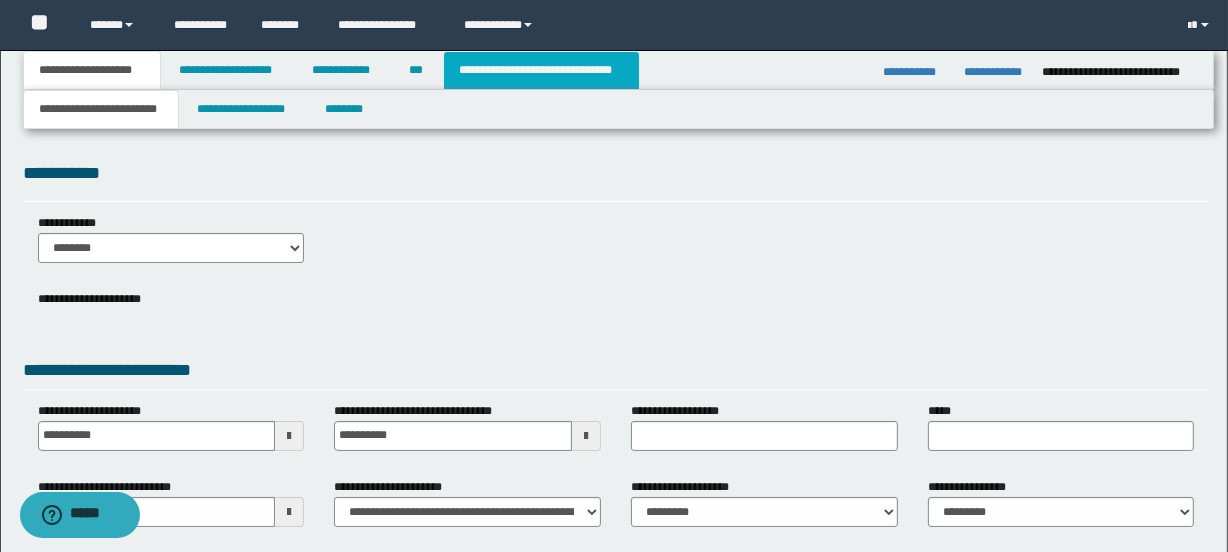 click on "**********" at bounding box center (541, 70) 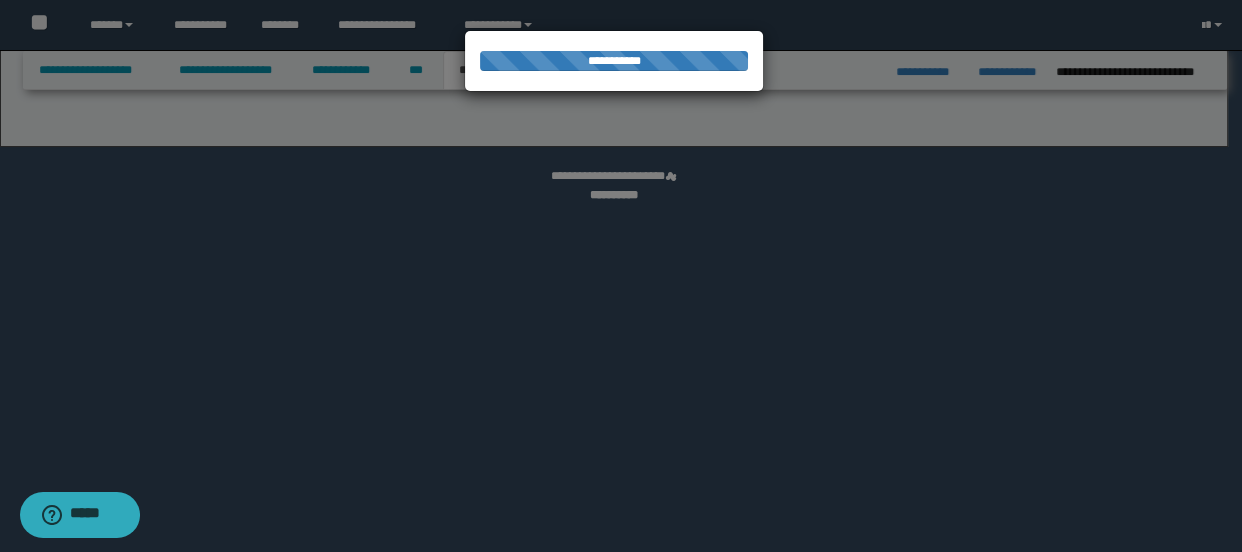 select on "*" 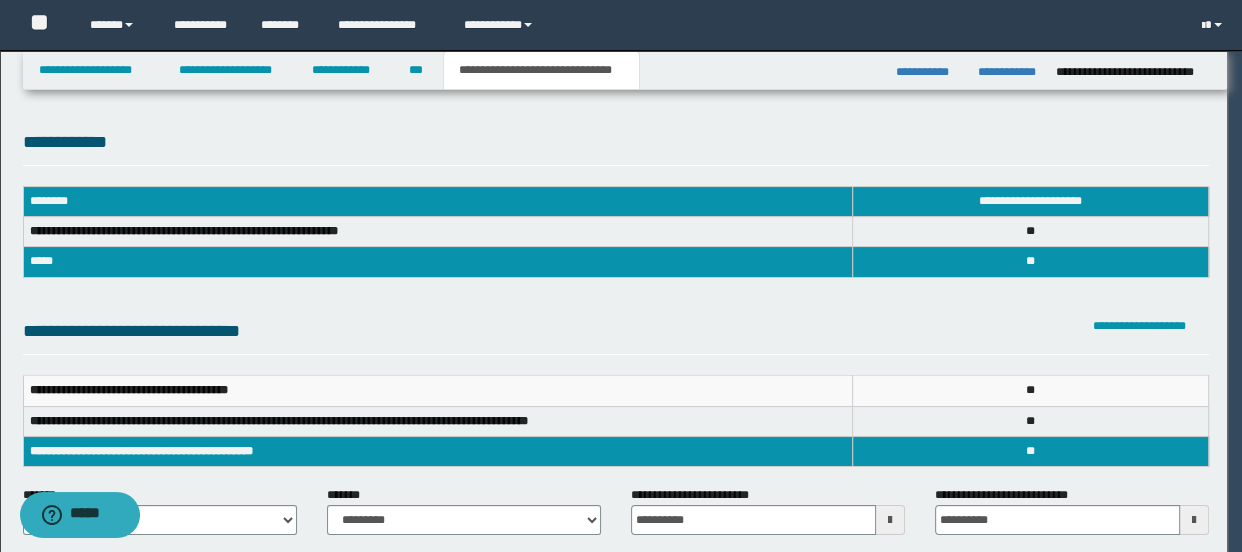 scroll, scrollTop: 0, scrollLeft: 0, axis: both 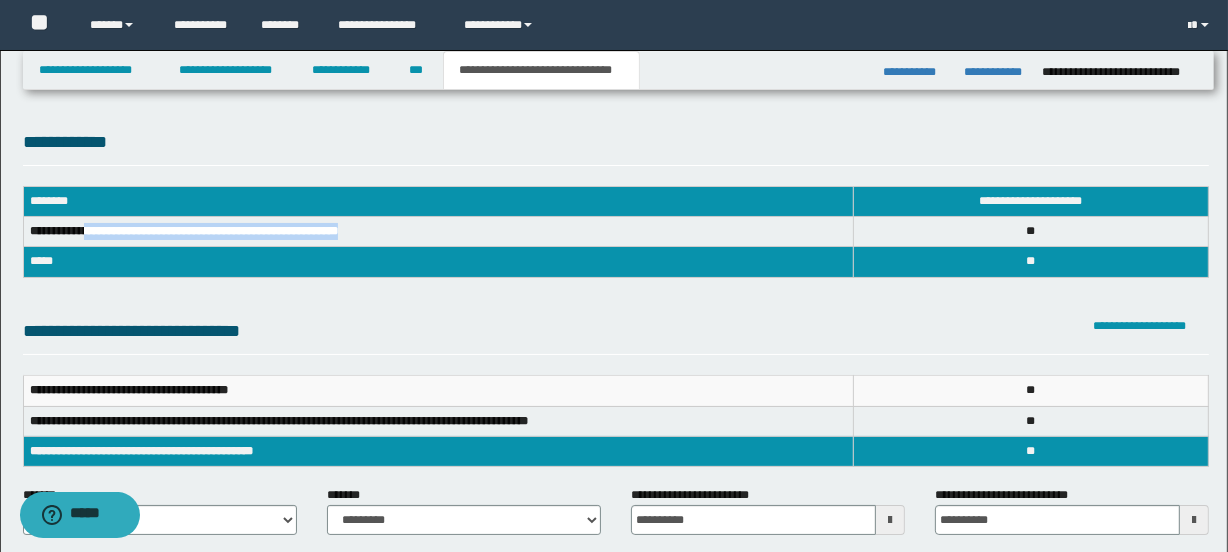 drag, startPoint x: 367, startPoint y: 229, endPoint x: 95, endPoint y: 236, distance: 272.09006 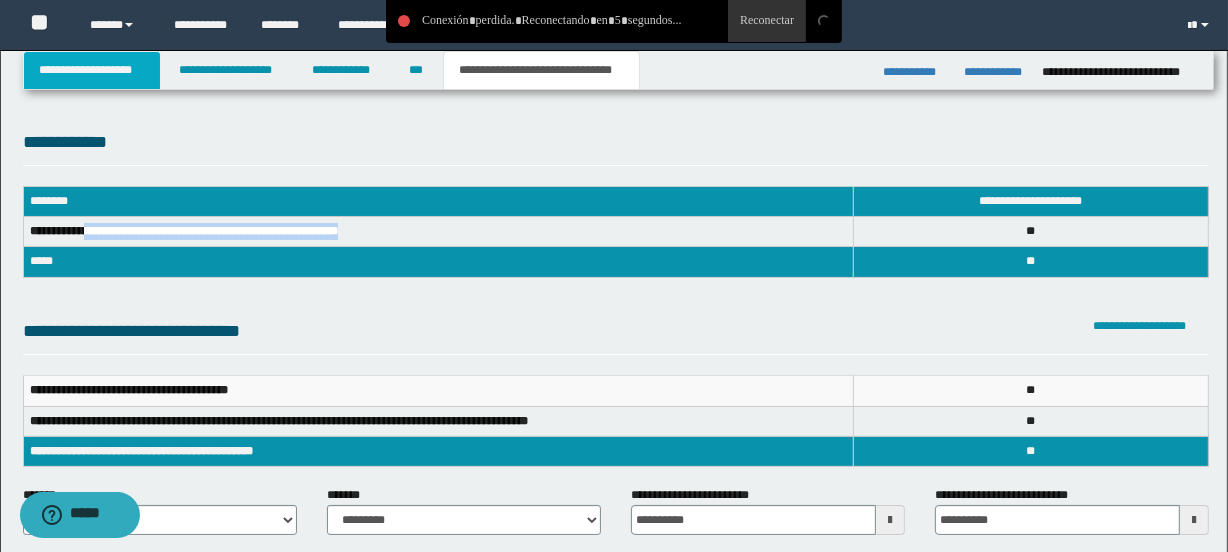 click on "**********" at bounding box center (92, 70) 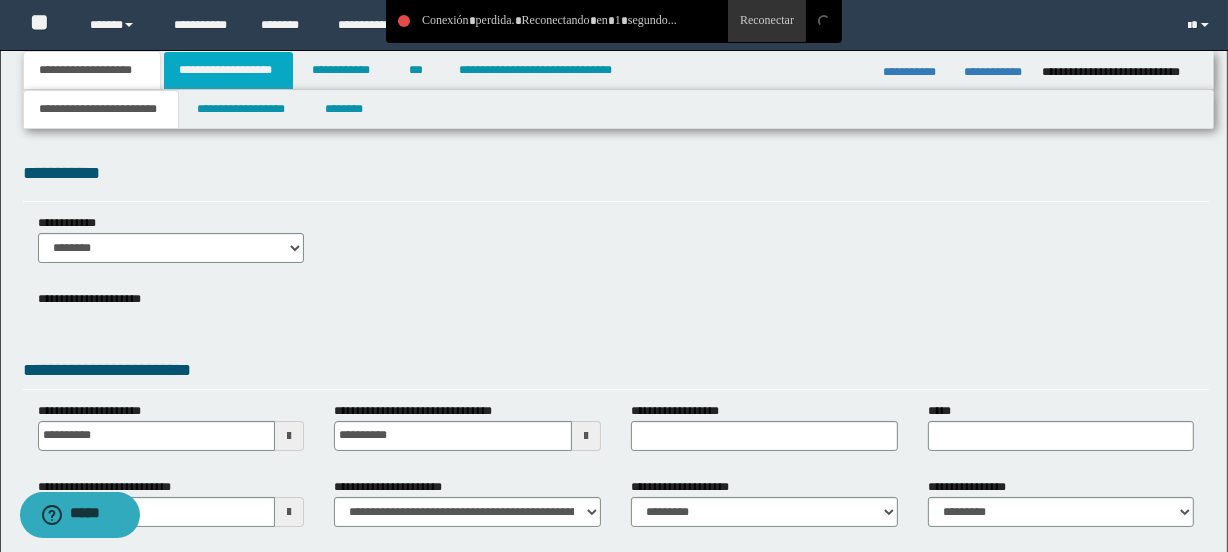click on "**********" at bounding box center (228, 70) 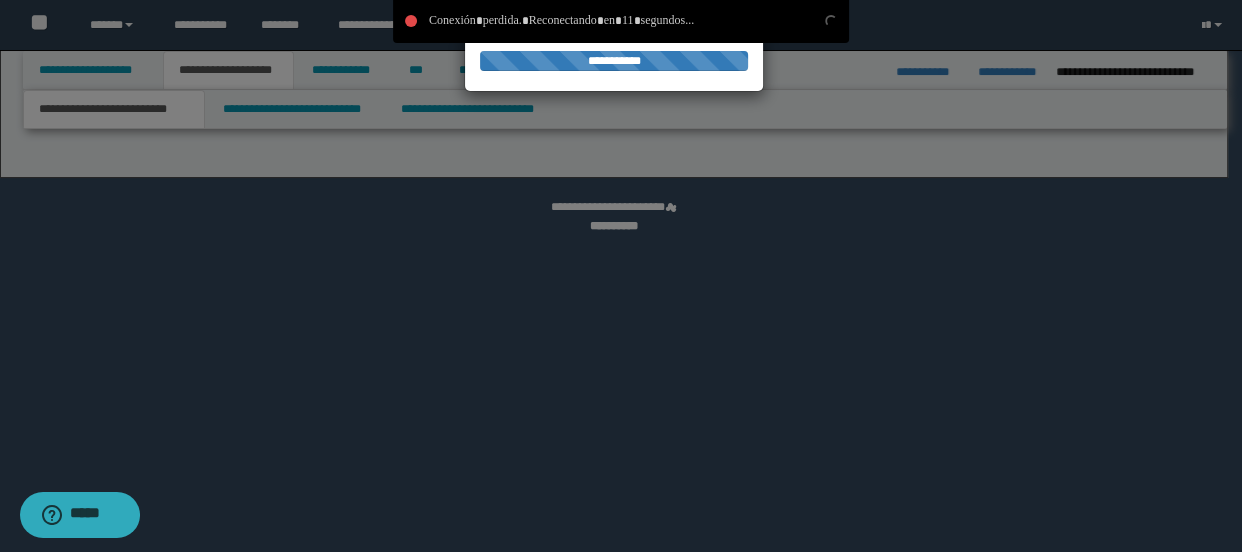click at bounding box center [621, 276] 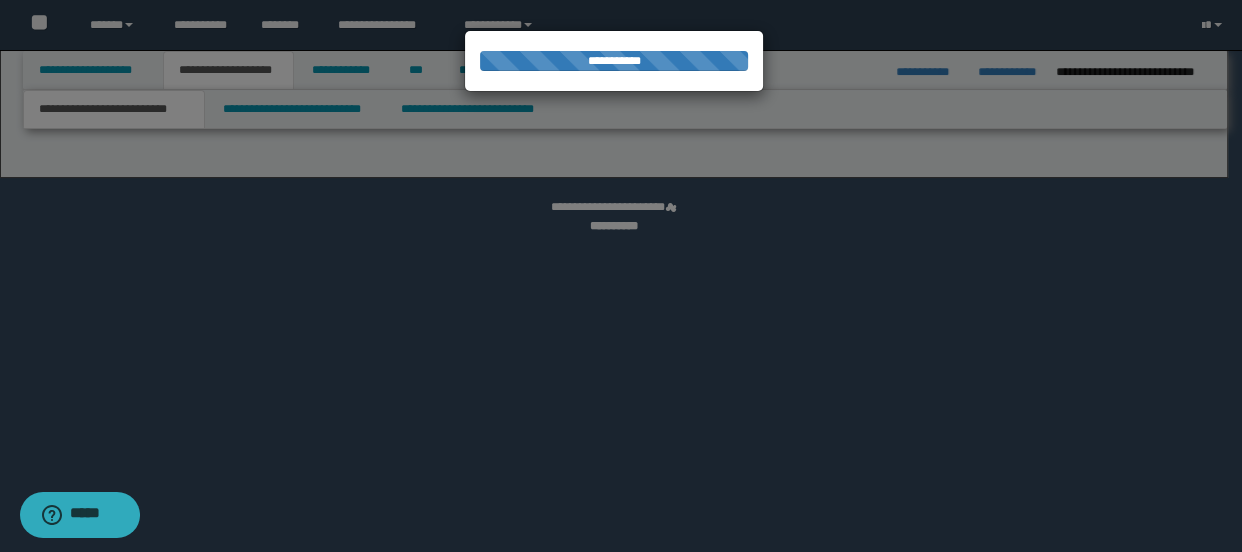 click at bounding box center (621, 276) 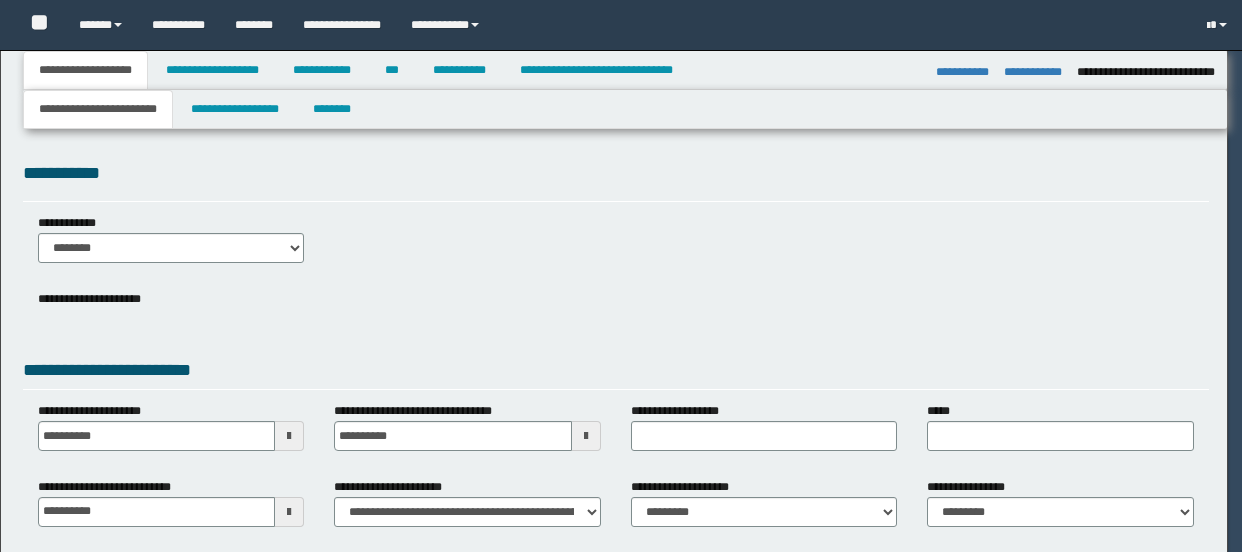 select on "*" 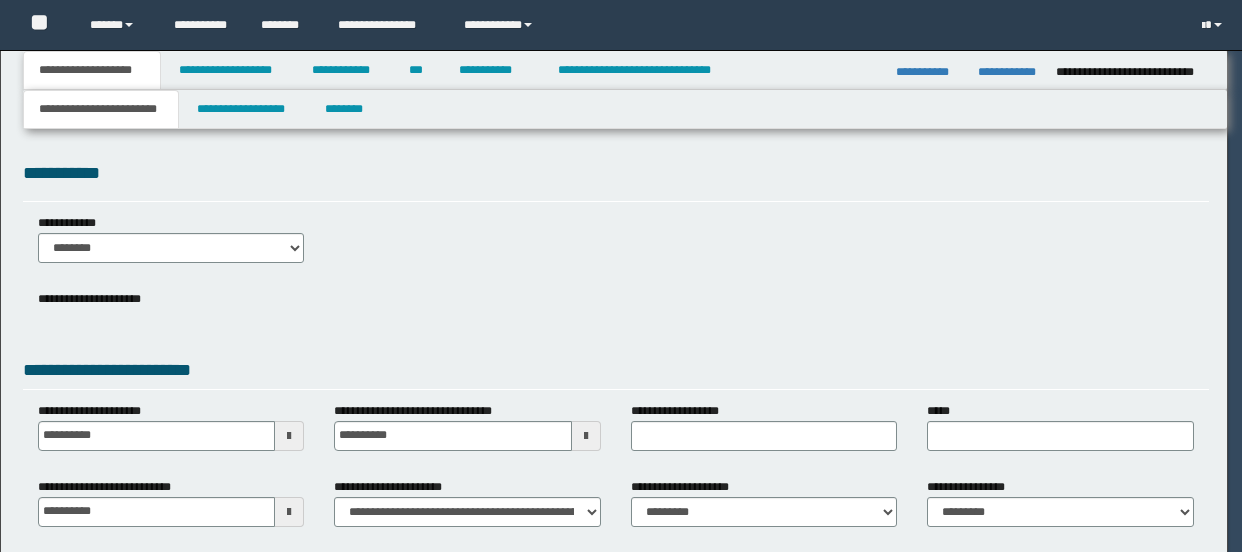 scroll, scrollTop: 0, scrollLeft: 0, axis: both 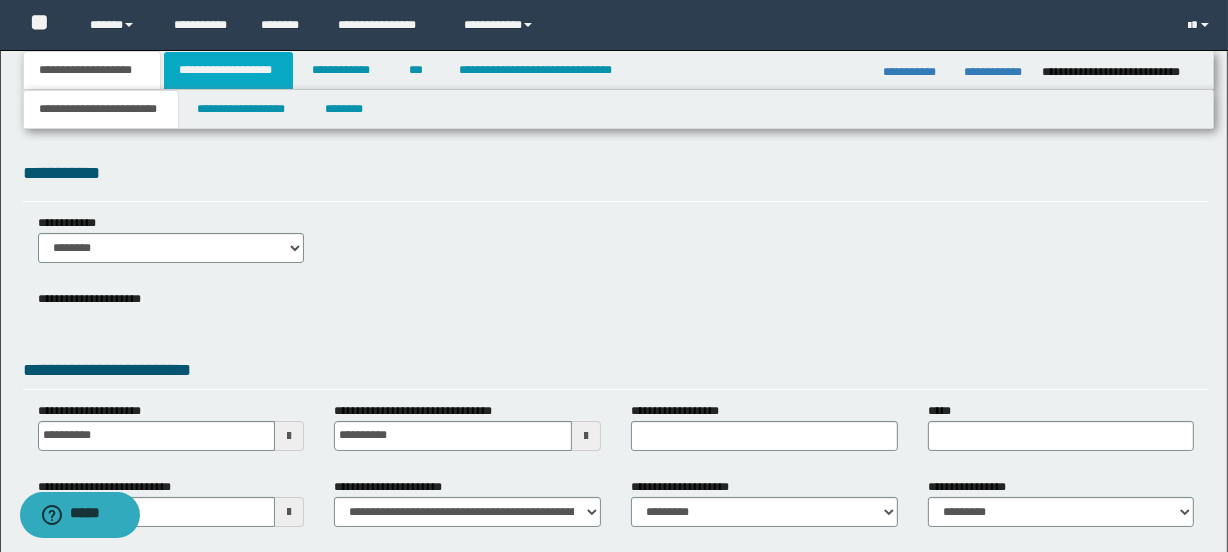 click on "**********" at bounding box center (228, 70) 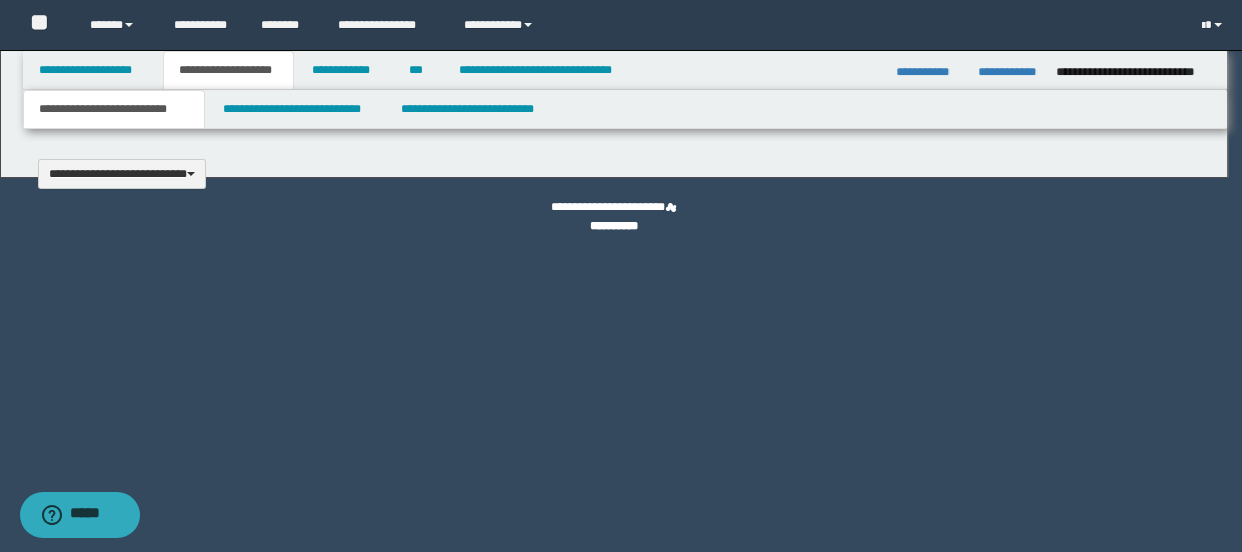click at bounding box center [621, 276] 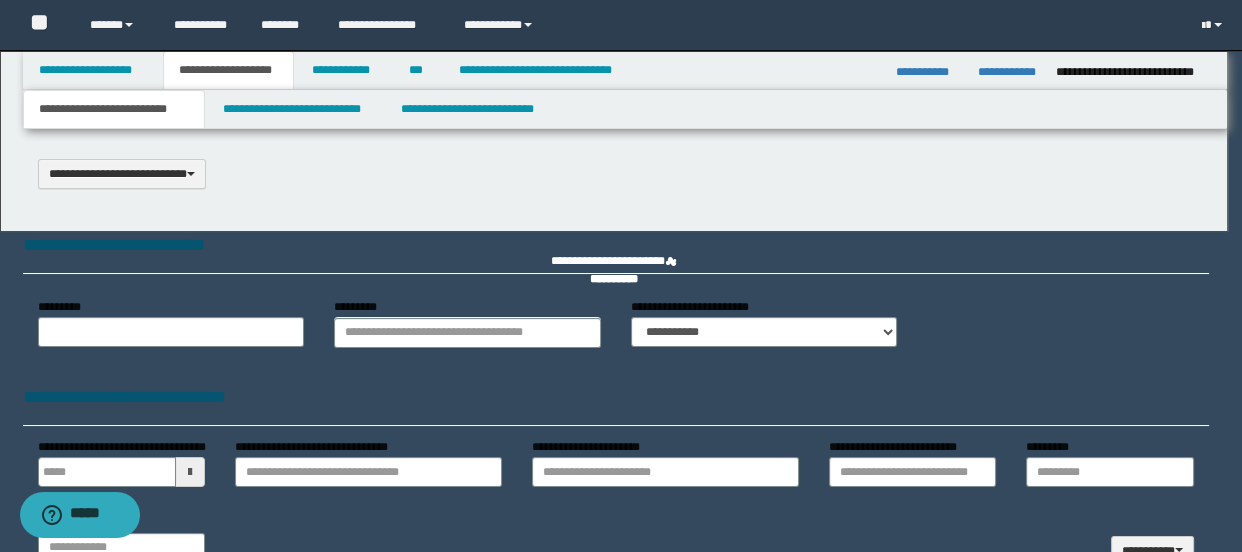 type 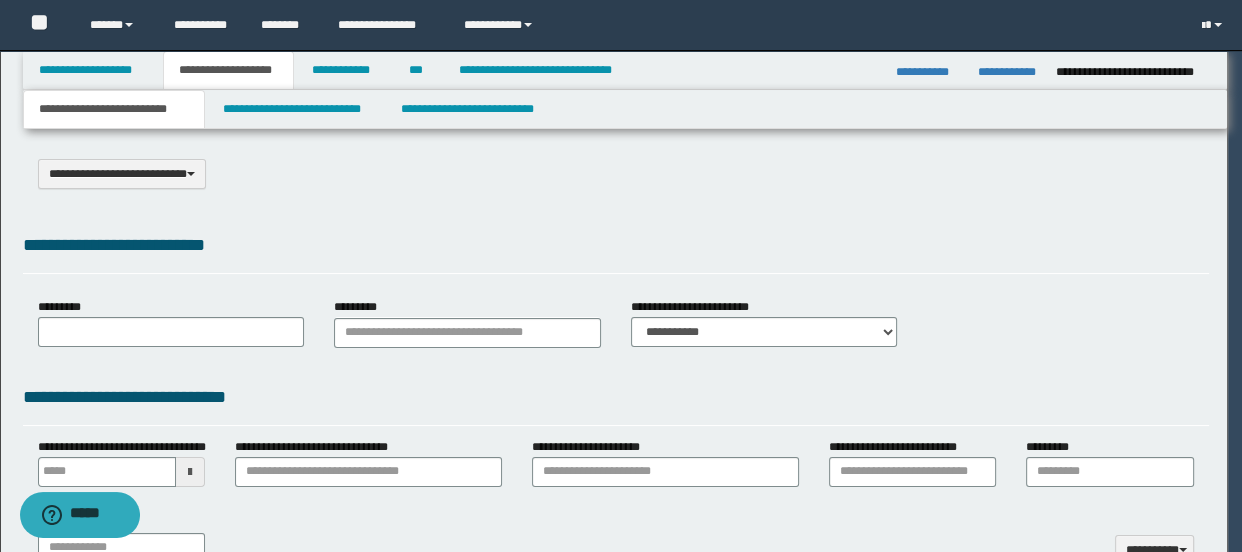 scroll, scrollTop: 0, scrollLeft: 0, axis: both 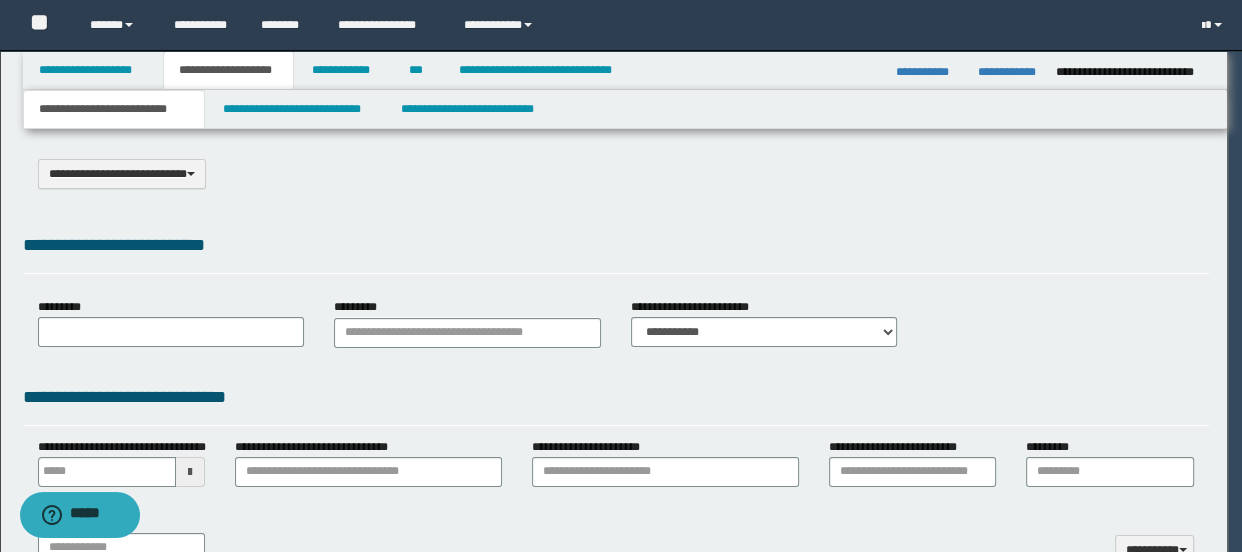 select on "*" 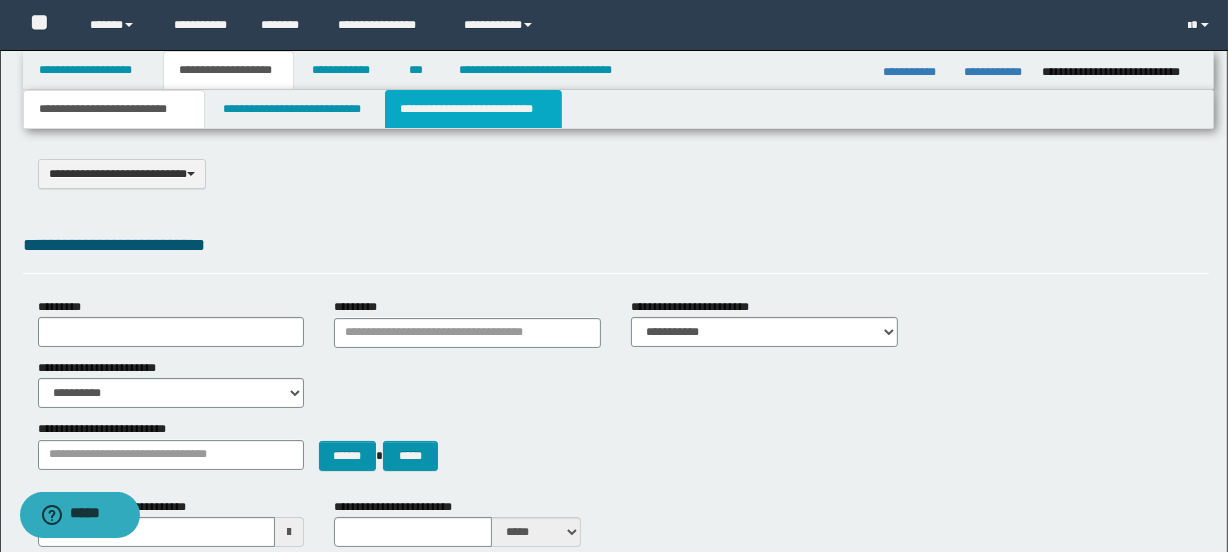 click on "**********" at bounding box center [473, 109] 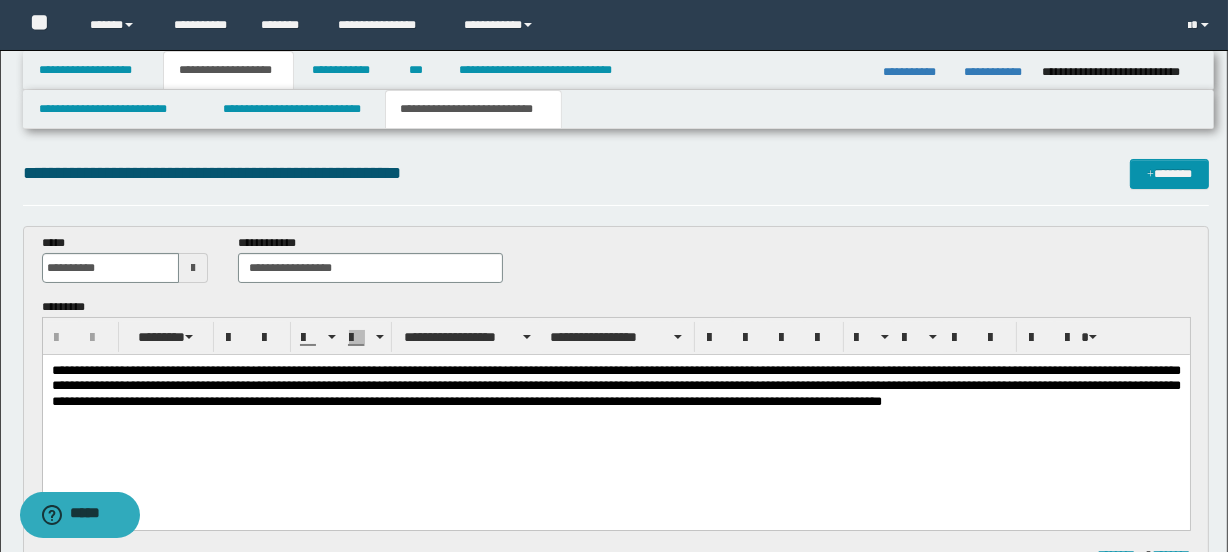 scroll, scrollTop: 0, scrollLeft: 0, axis: both 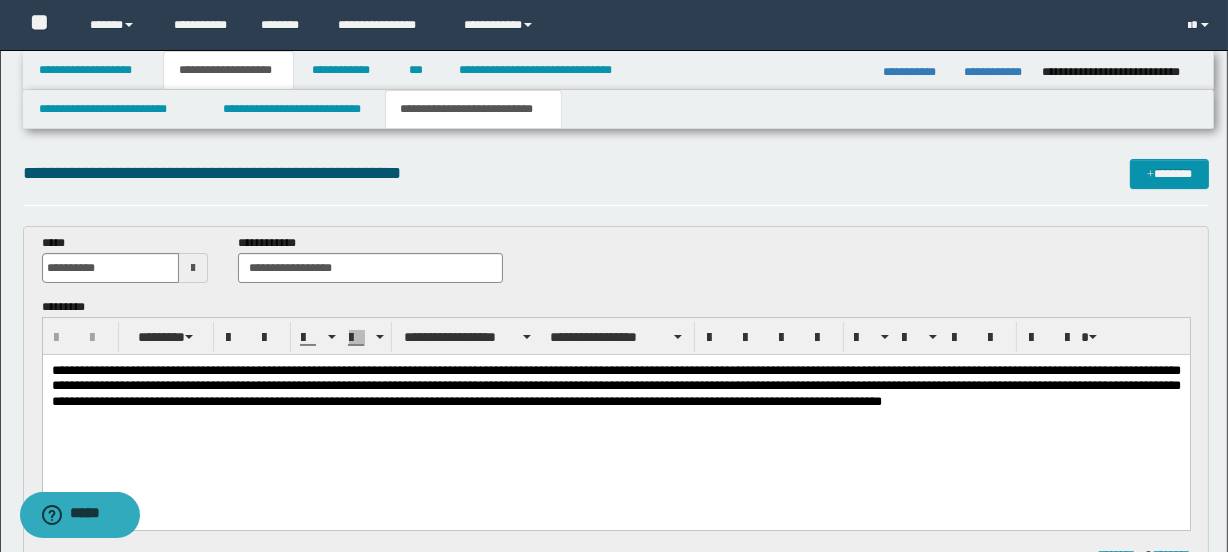 click on "**********" at bounding box center [614, 25] 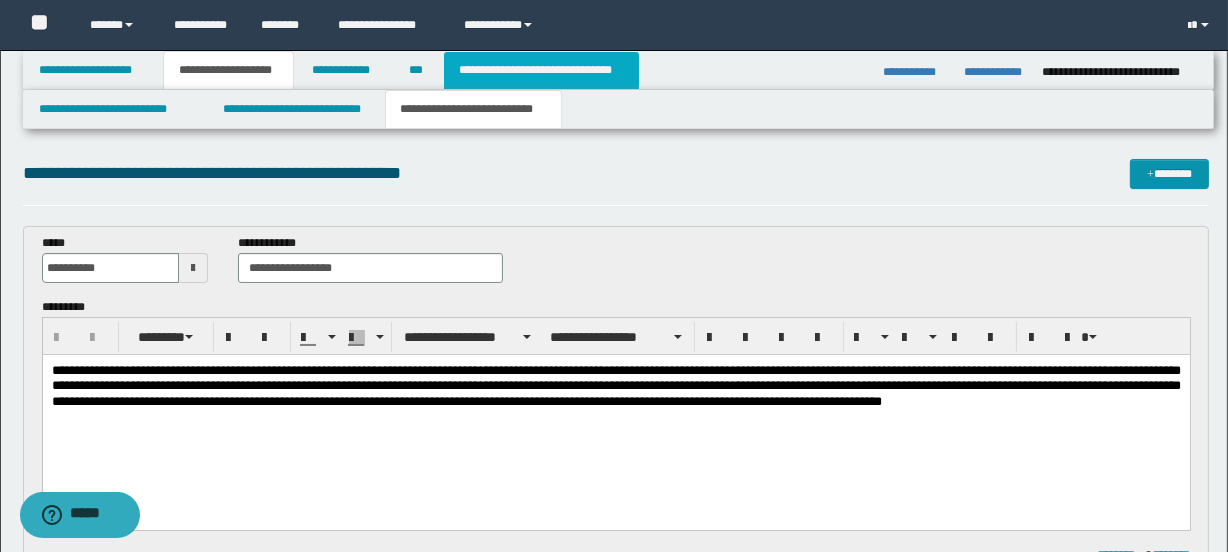 click on "**********" at bounding box center [541, 70] 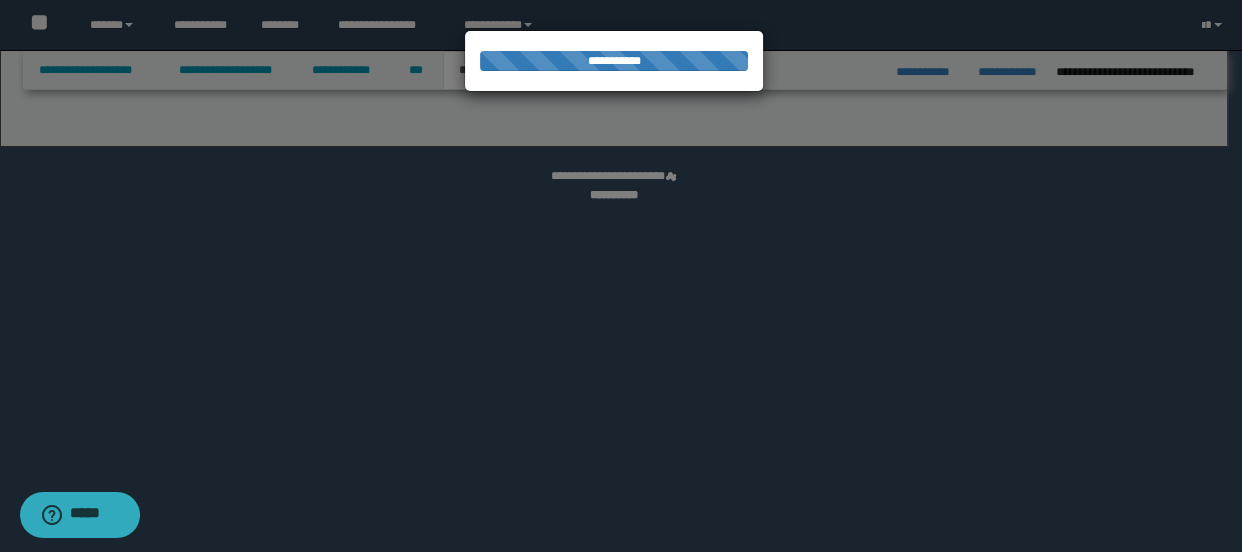 select on "*" 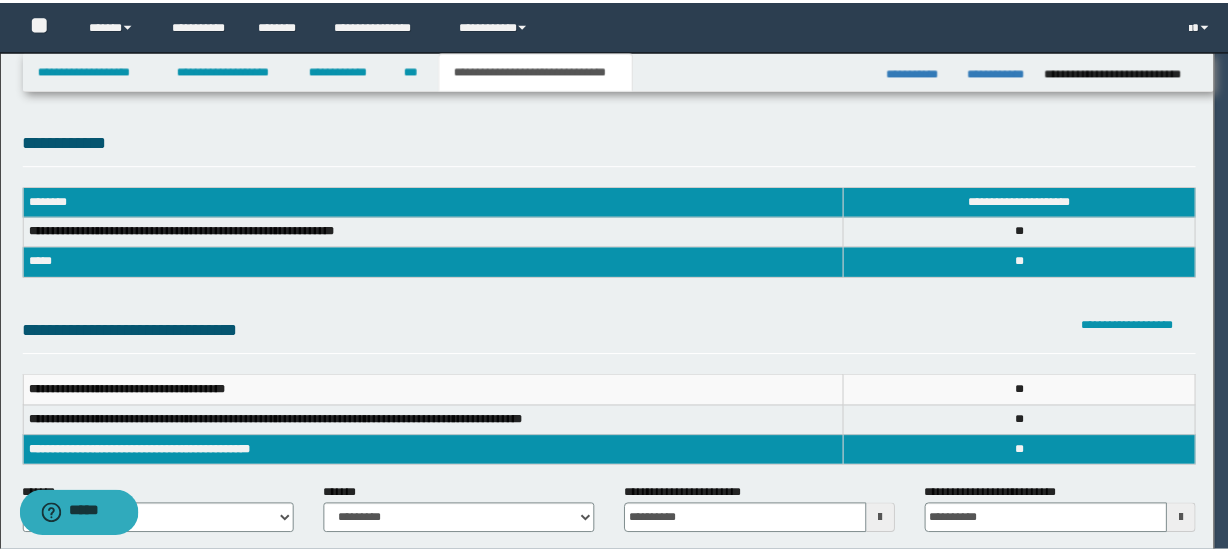 scroll, scrollTop: 0, scrollLeft: 0, axis: both 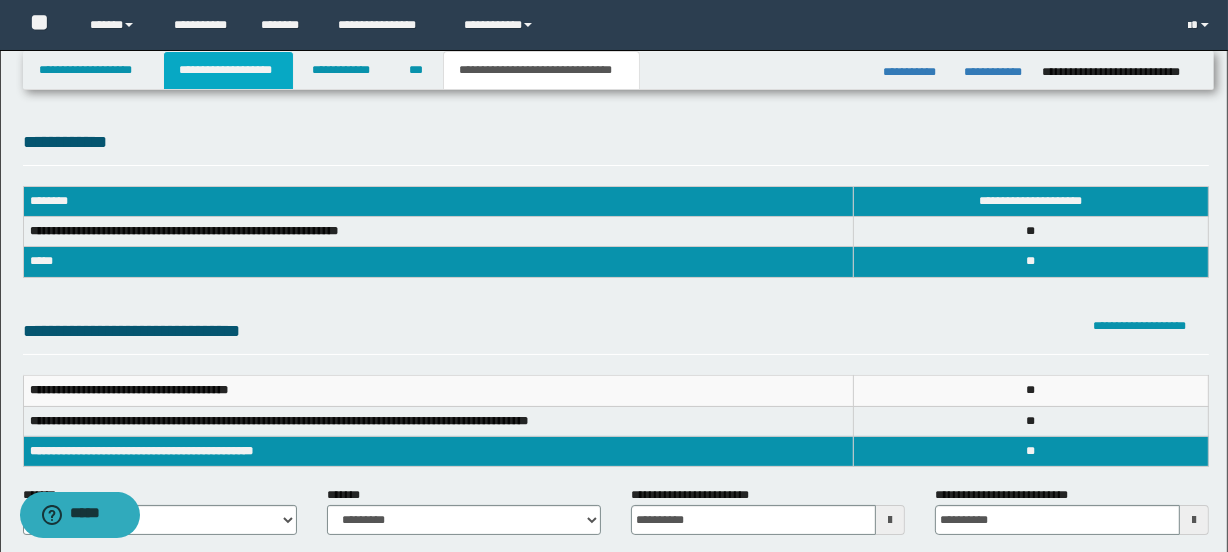 click on "**********" at bounding box center [228, 70] 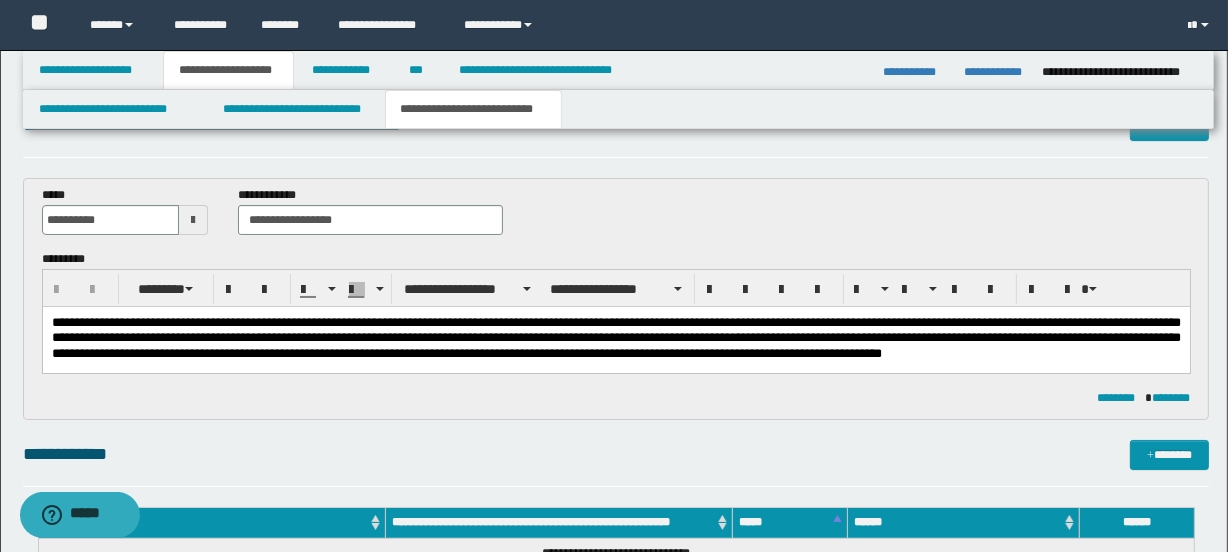 scroll, scrollTop: 0, scrollLeft: 0, axis: both 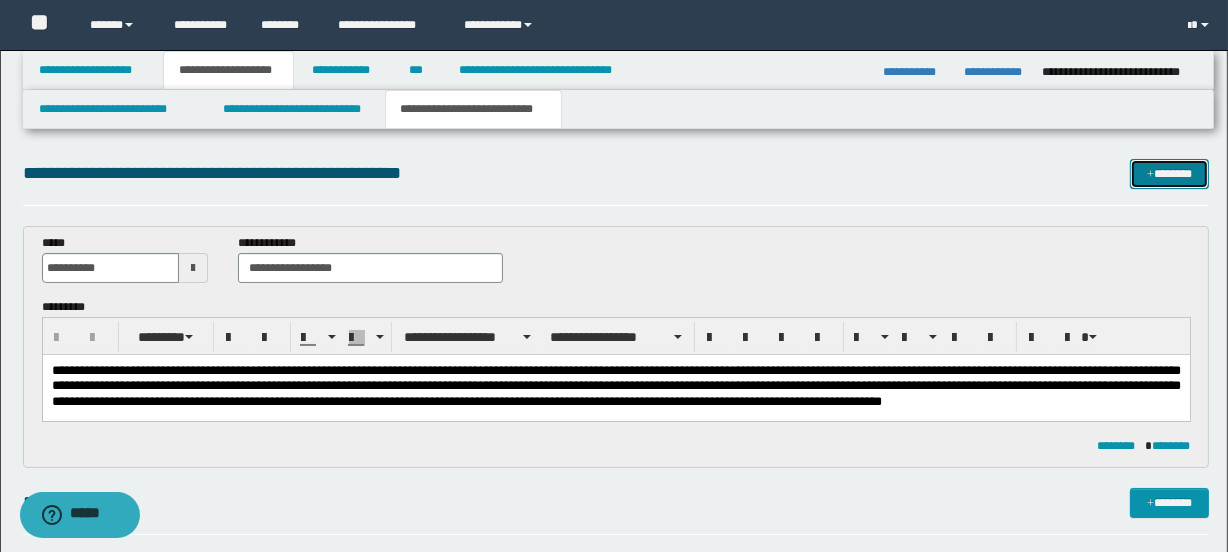 click at bounding box center [1150, 175] 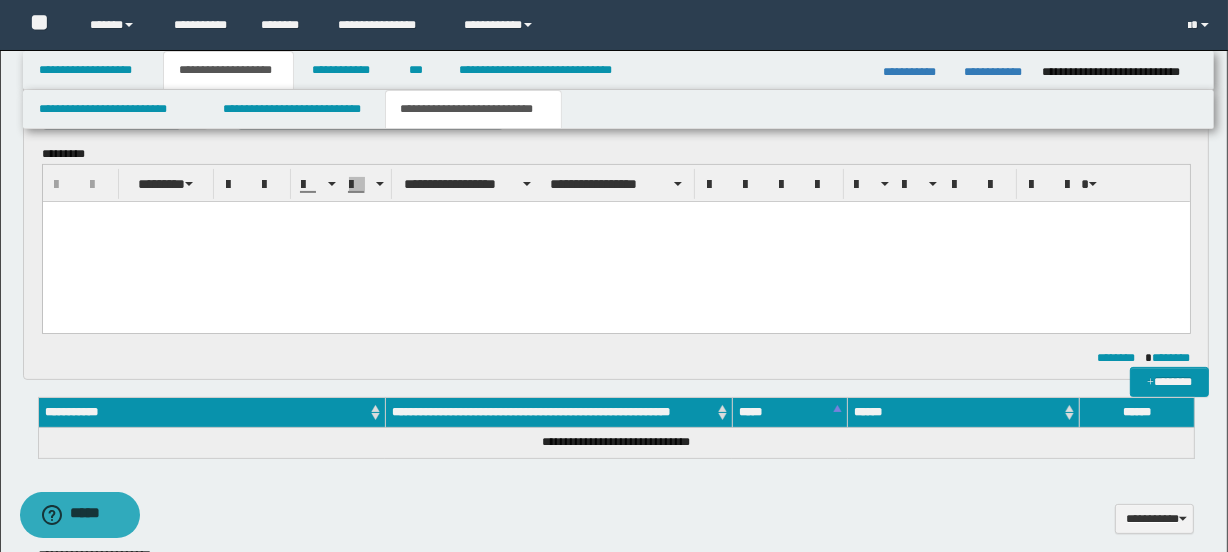 scroll, scrollTop: 0, scrollLeft: 0, axis: both 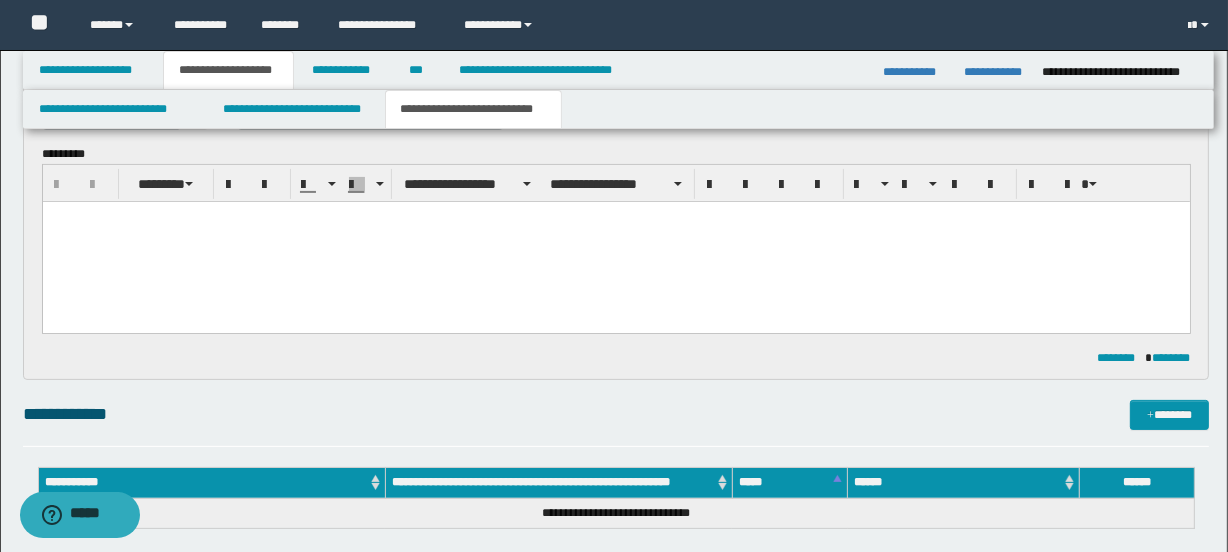 click at bounding box center (615, 242) 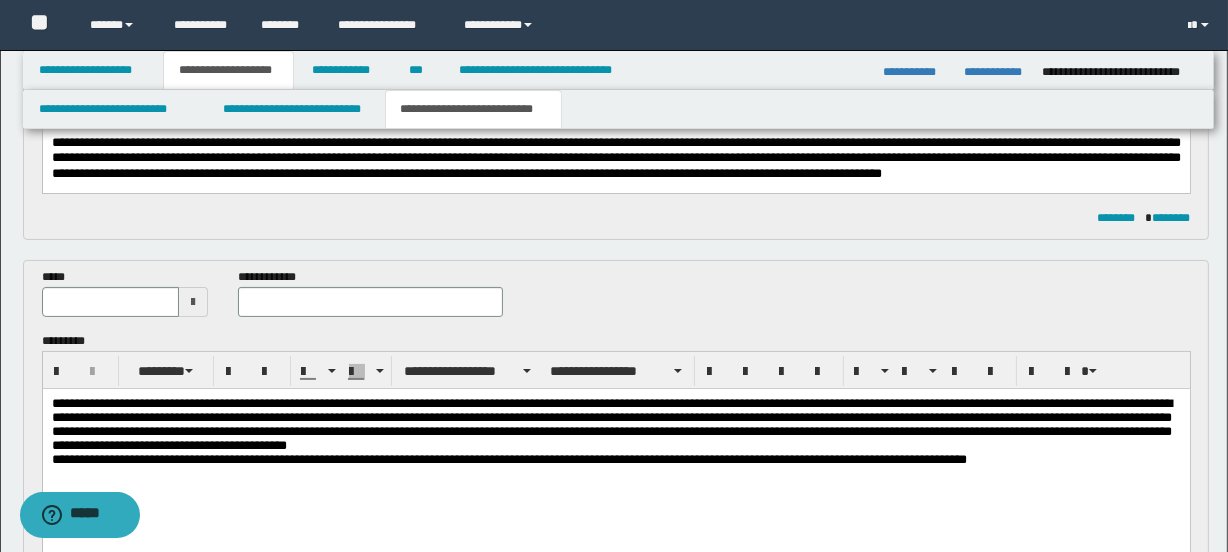 scroll, scrollTop: 213, scrollLeft: 0, axis: vertical 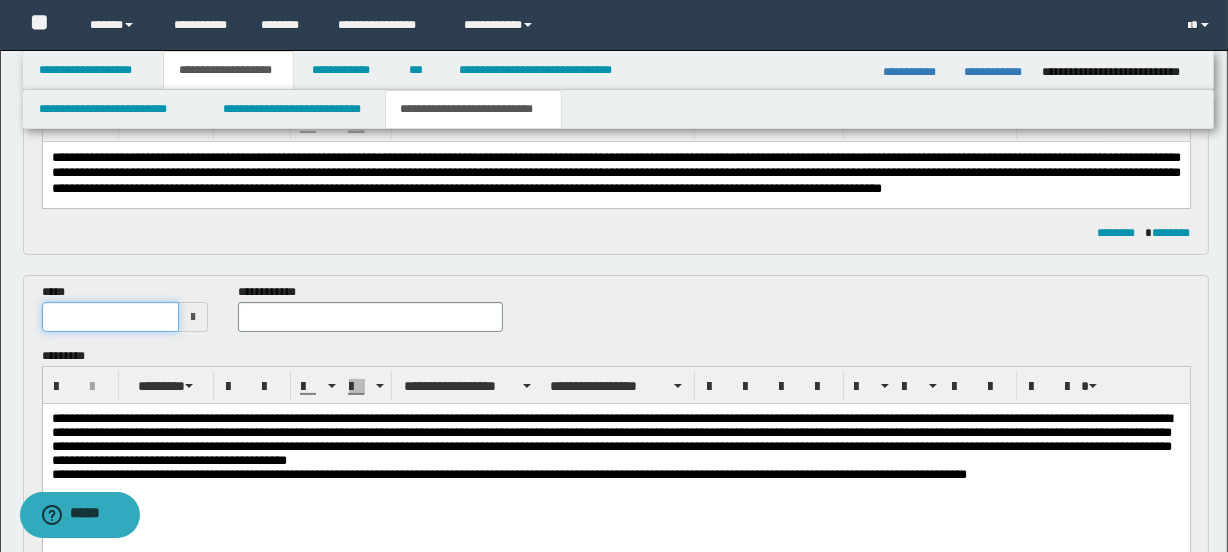 click at bounding box center [110, 317] 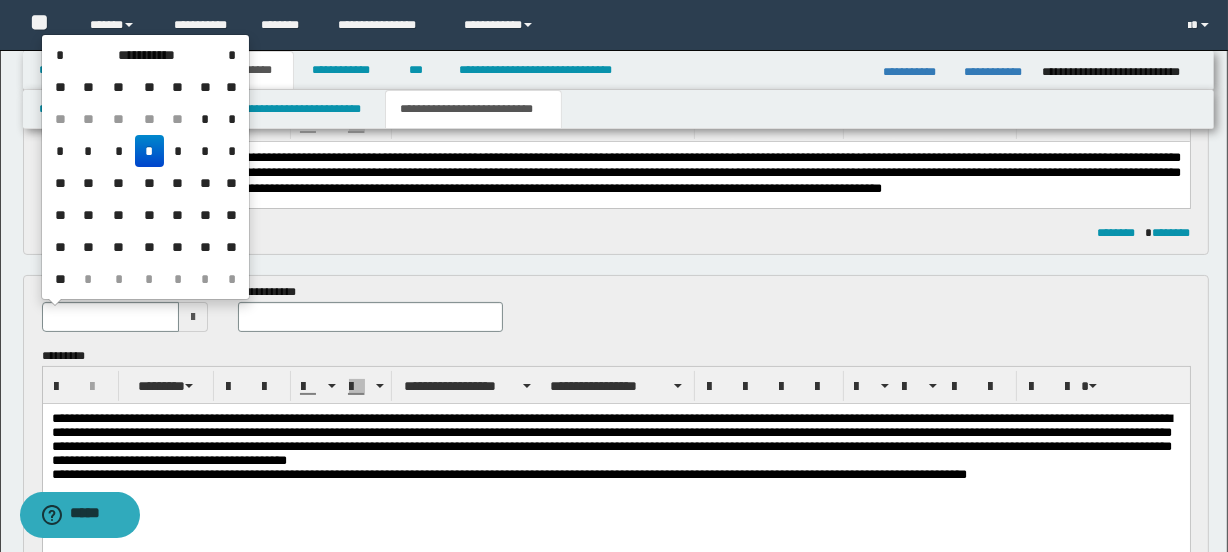click at bounding box center (193, 317) 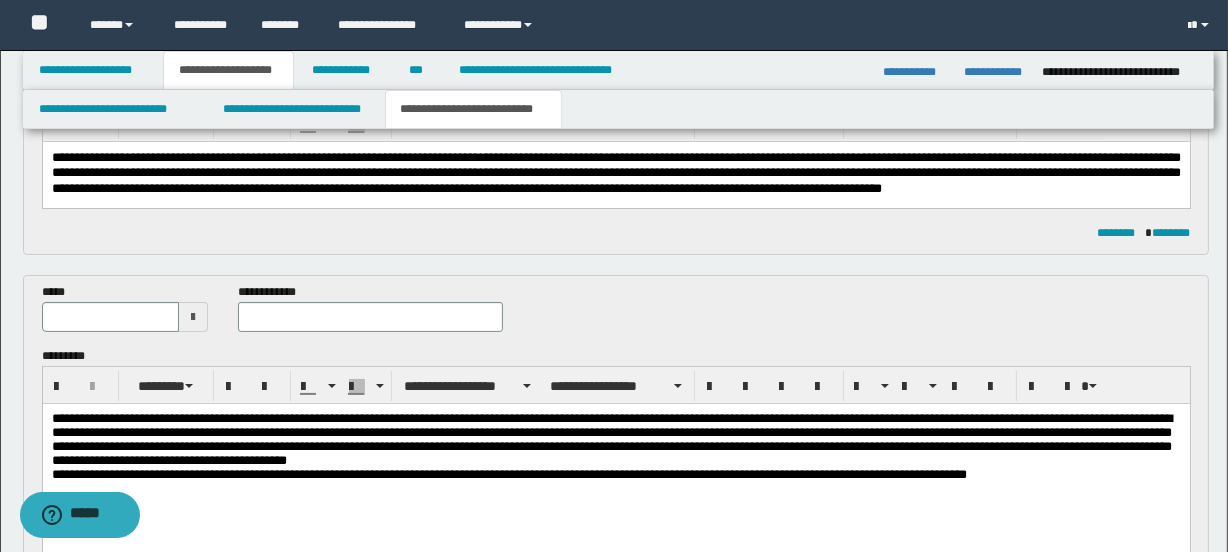 click at bounding box center [193, 317] 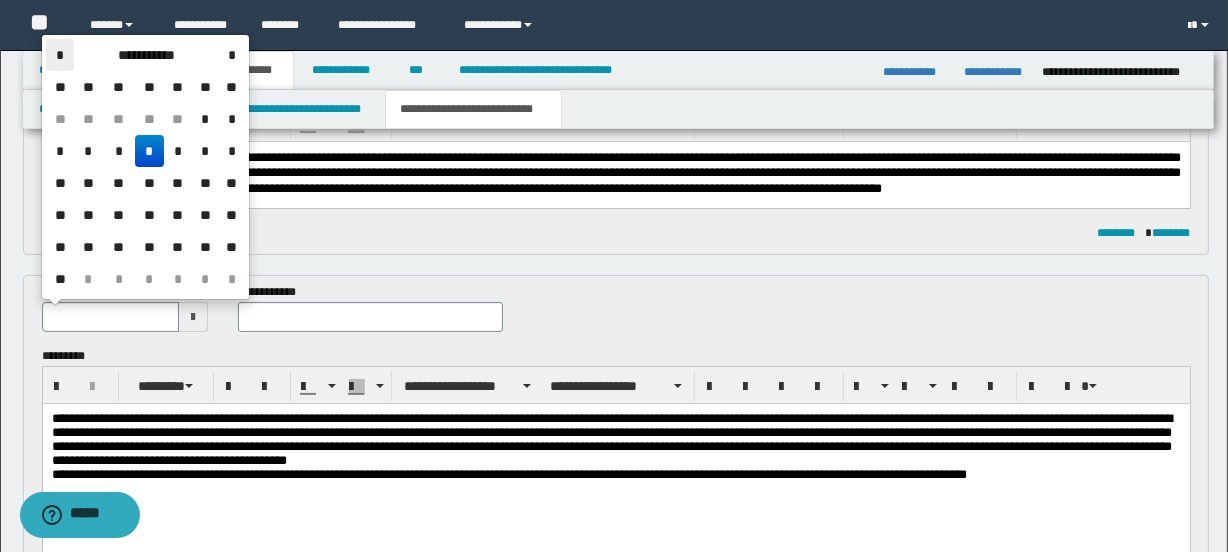 click on "*" at bounding box center (60, 55) 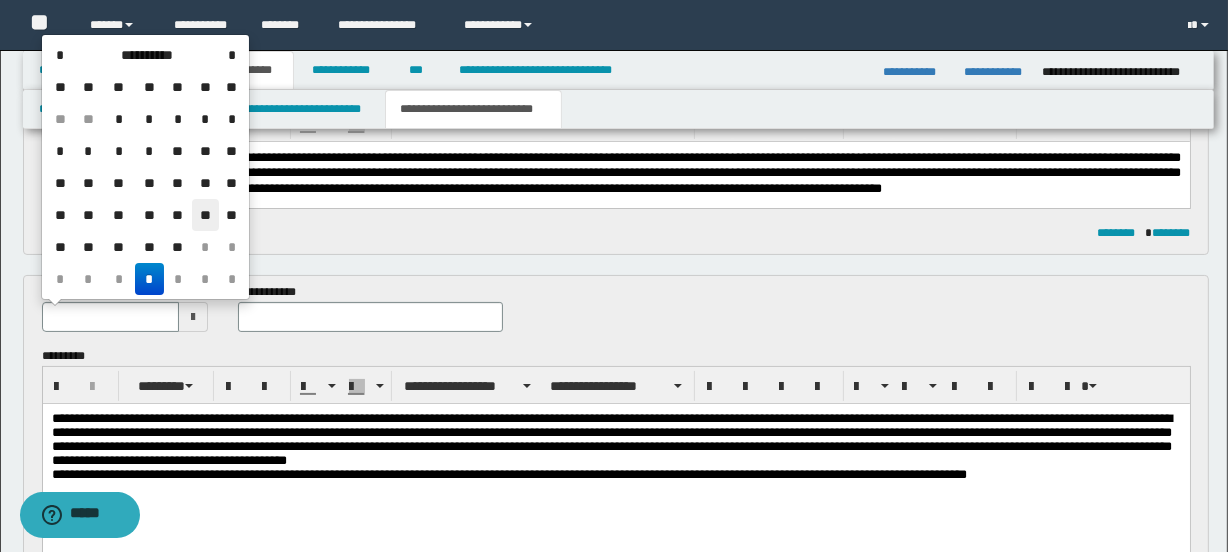 click on "**" at bounding box center (206, 215) 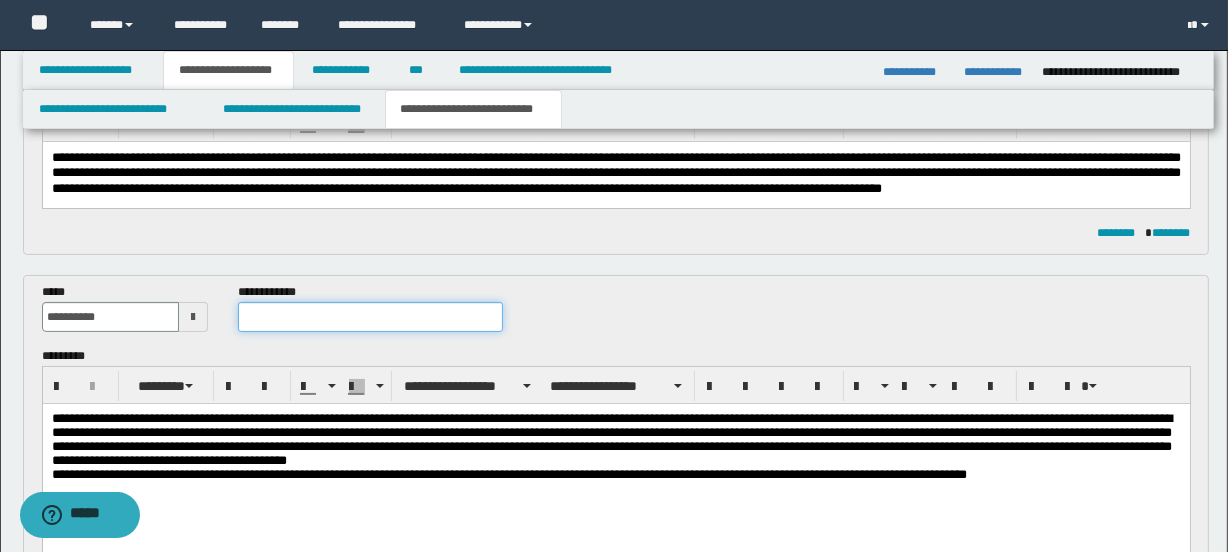 click at bounding box center [370, 317] 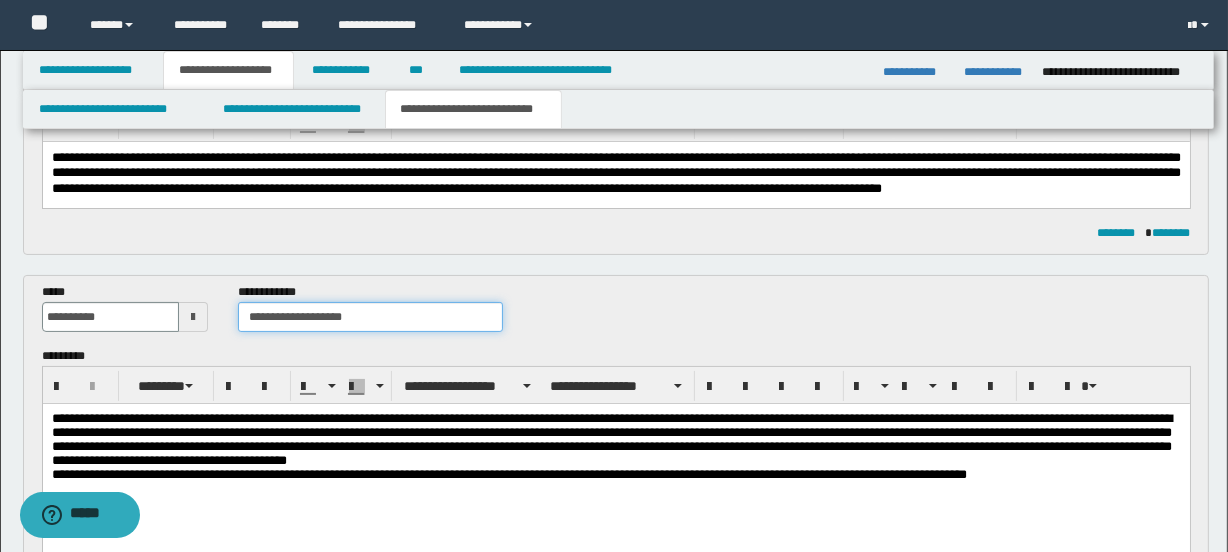 type on "**********" 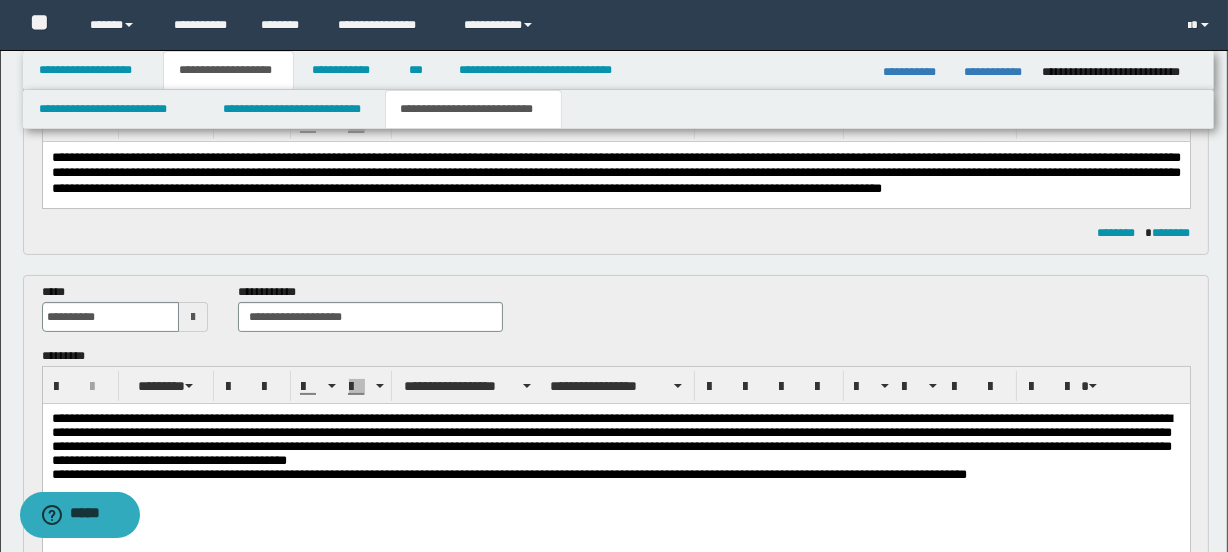 click on "**********" at bounding box center [615, 450] 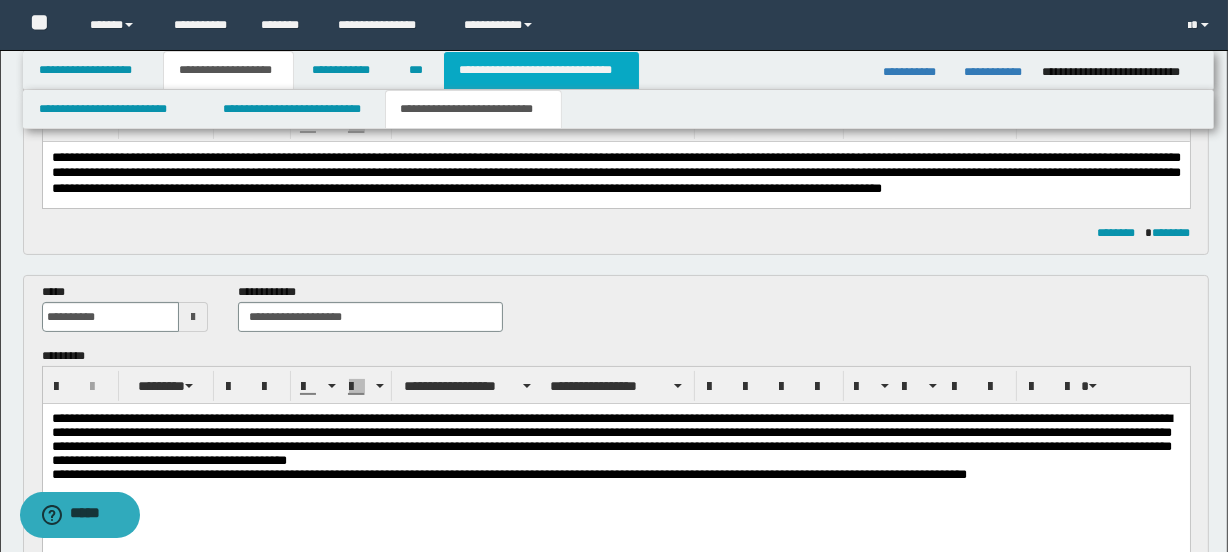 click on "**********" at bounding box center [541, 70] 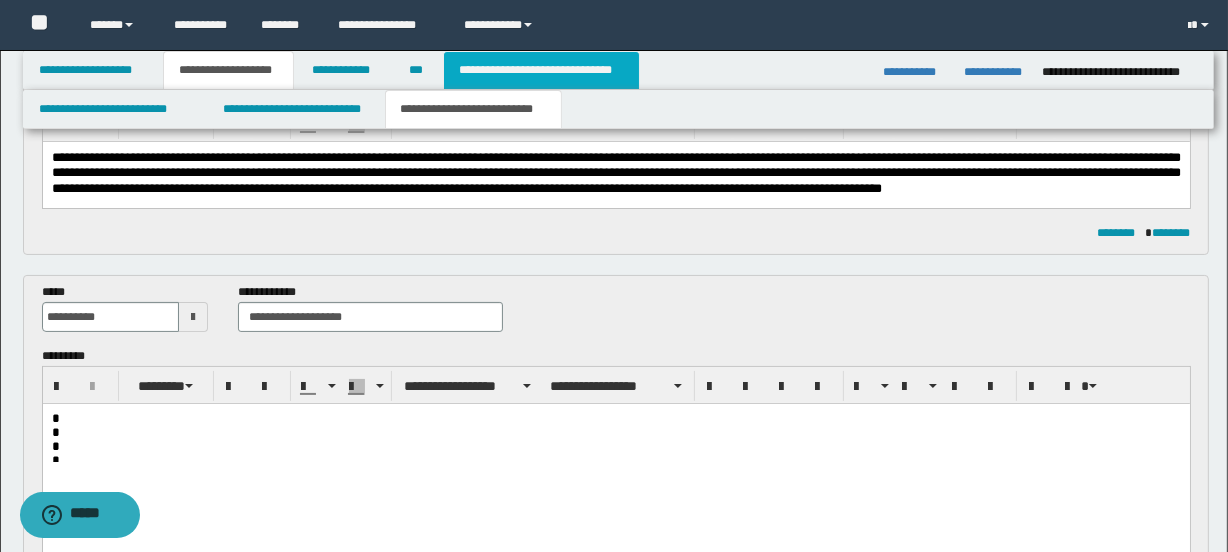 scroll, scrollTop: 182, scrollLeft: 0, axis: vertical 